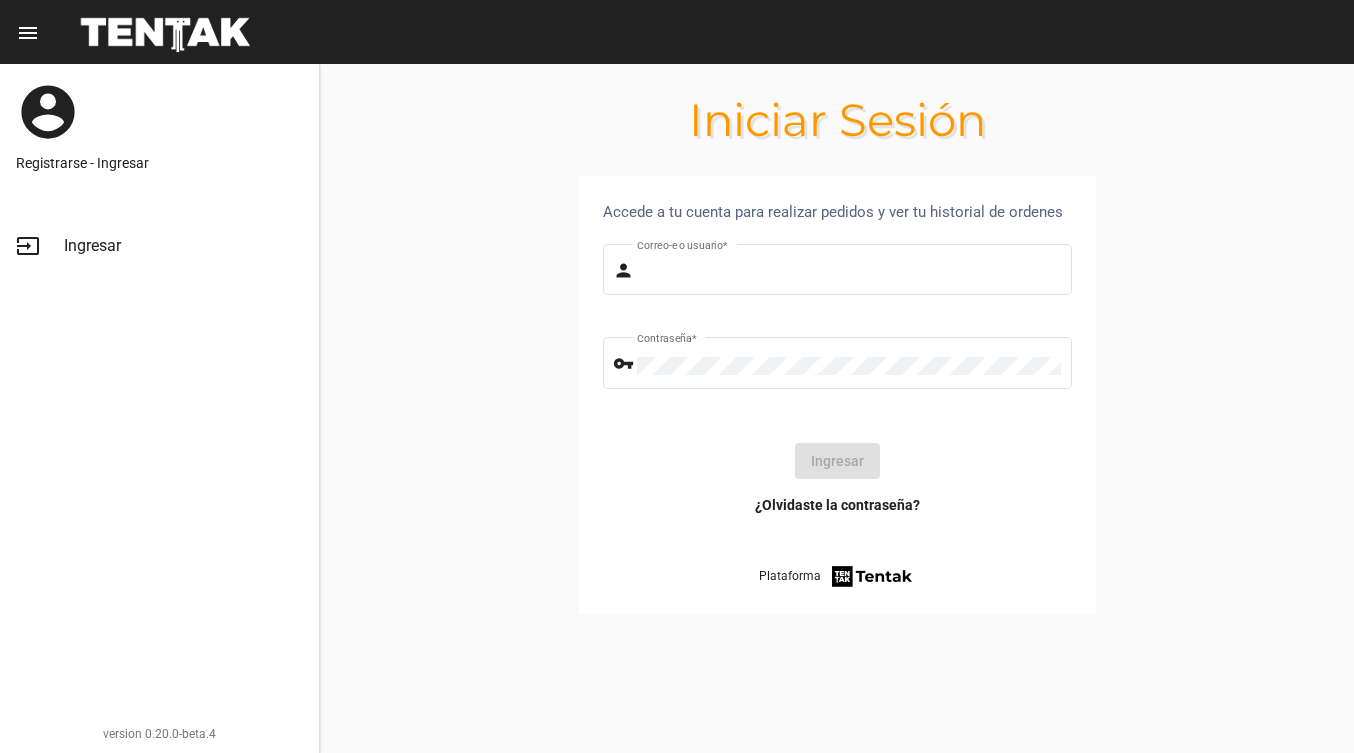 scroll, scrollTop: 0, scrollLeft: 0, axis: both 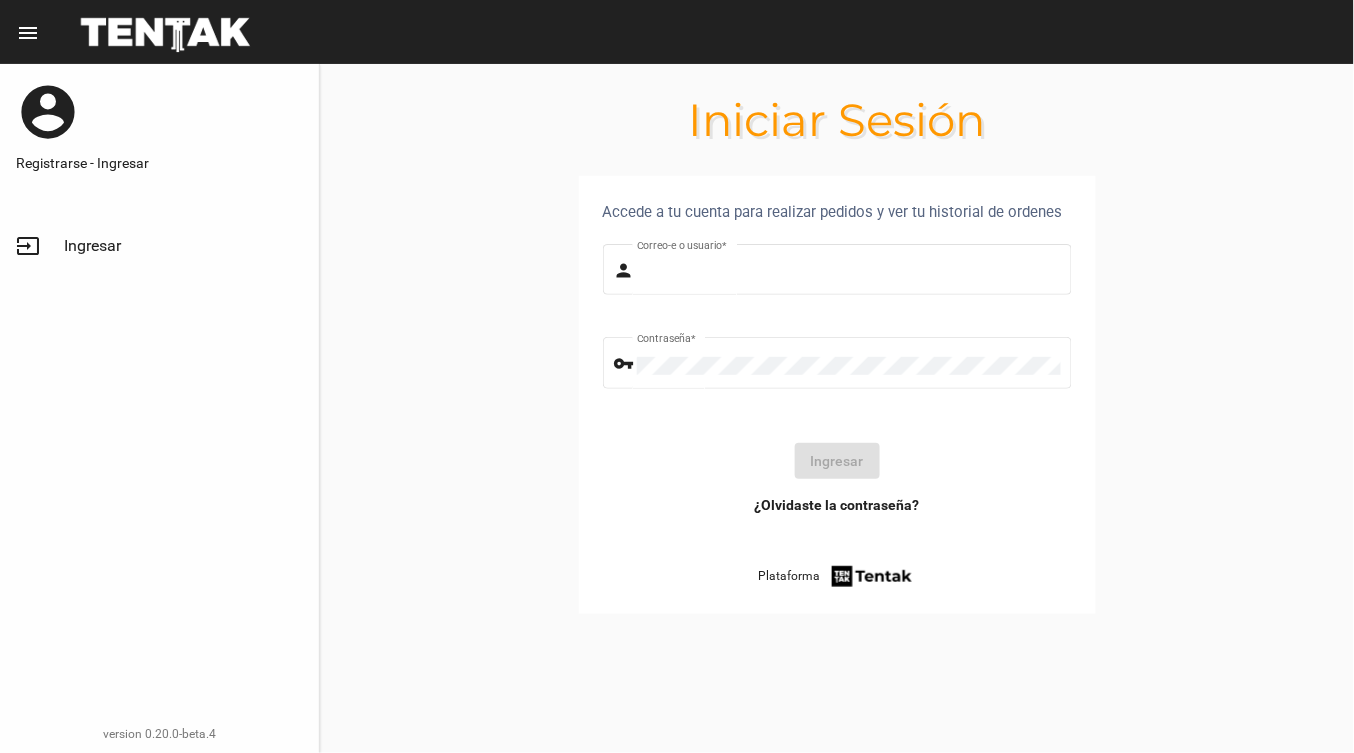 type on "DANKEHMB" 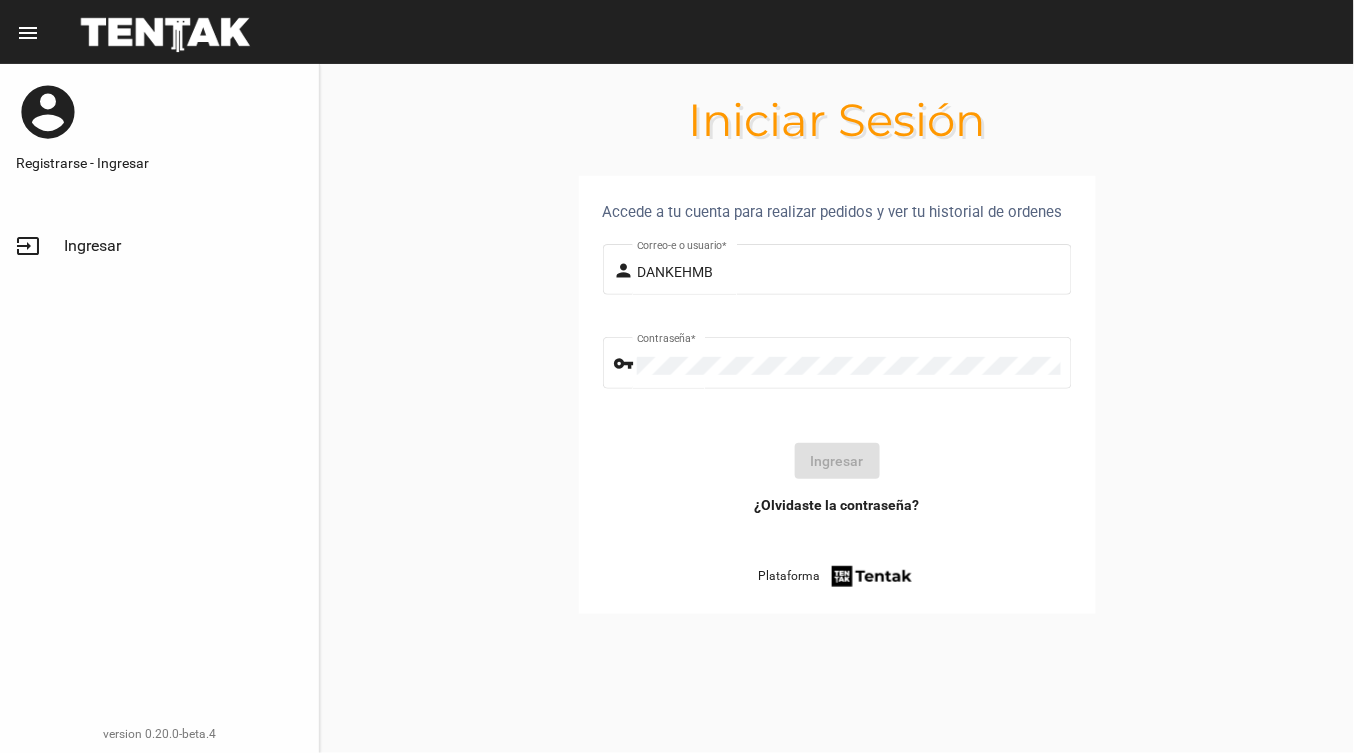 click on "Ingresar" 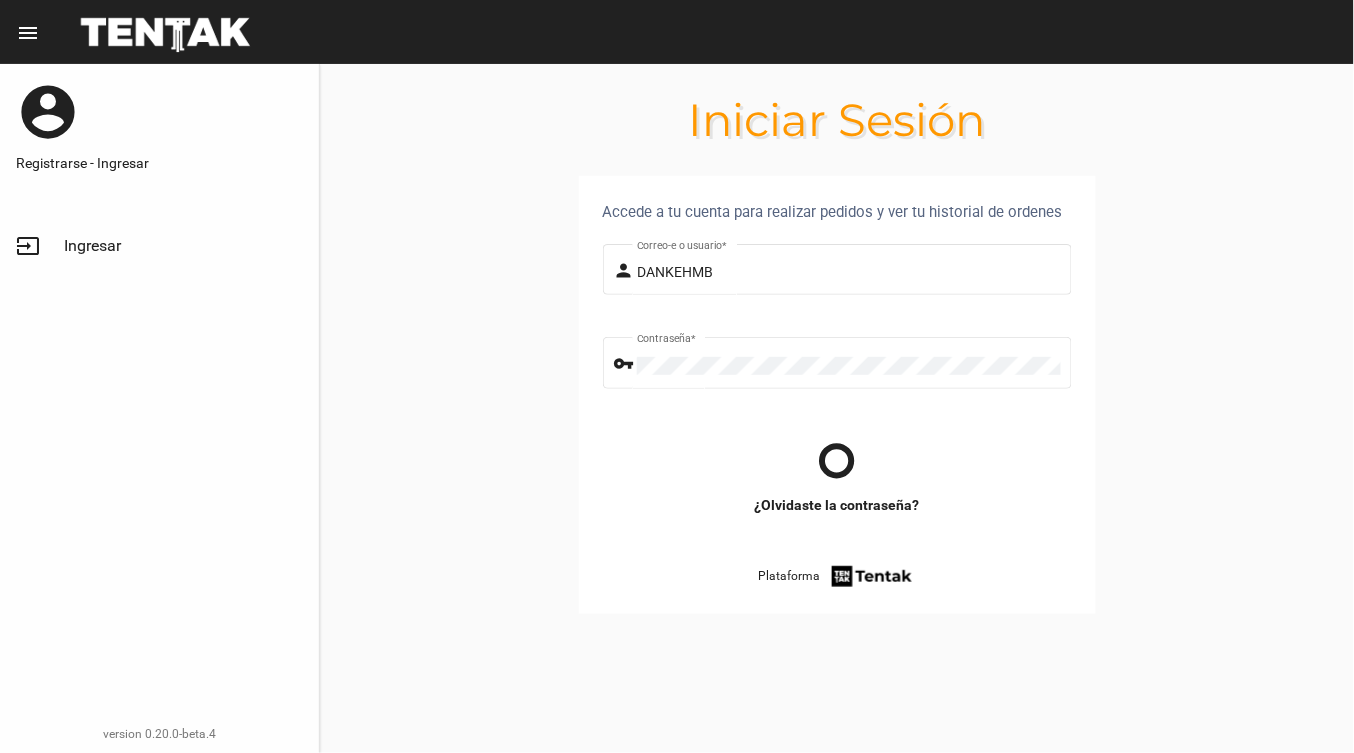 click 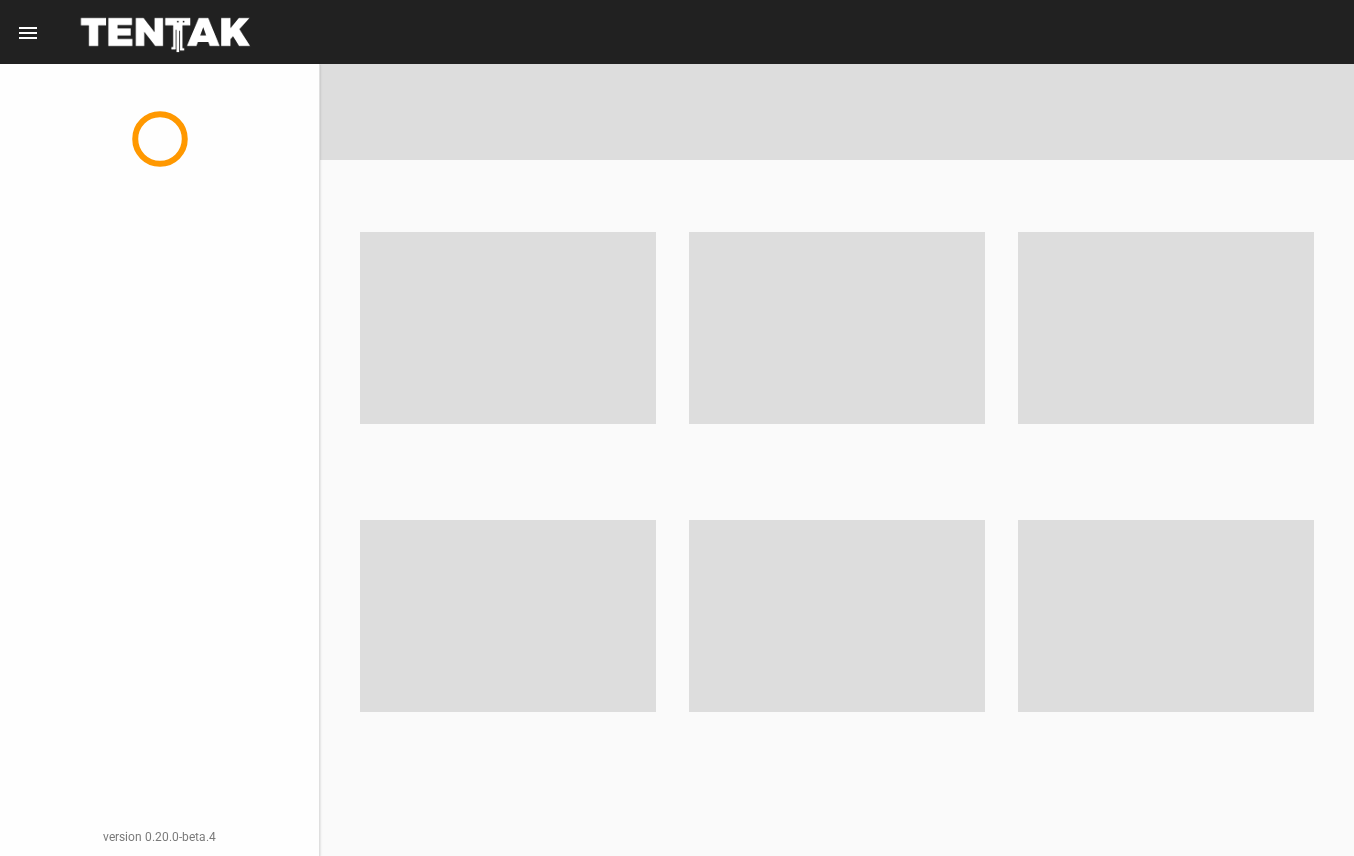 scroll, scrollTop: 0, scrollLeft: 0, axis: both 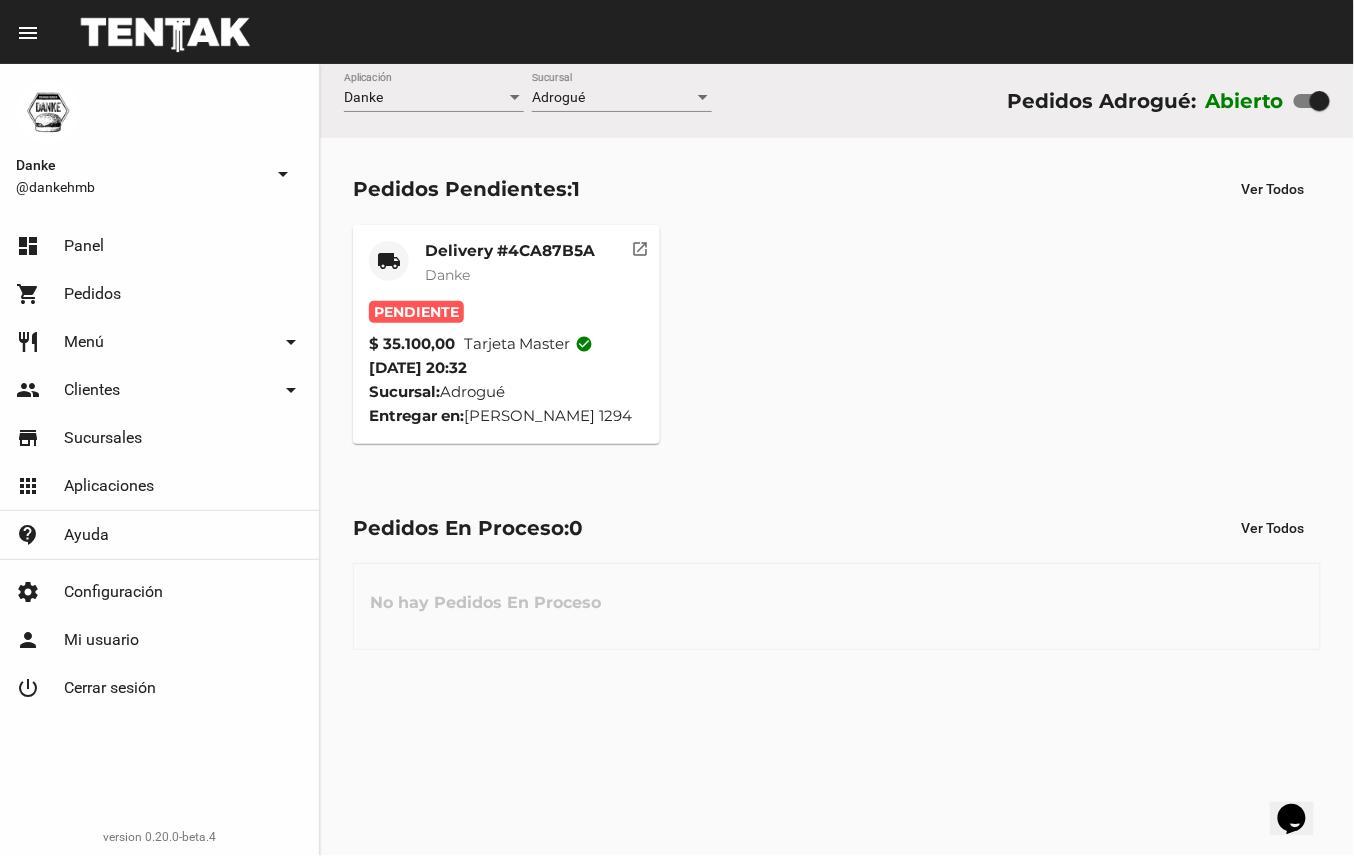 click on "Danke" 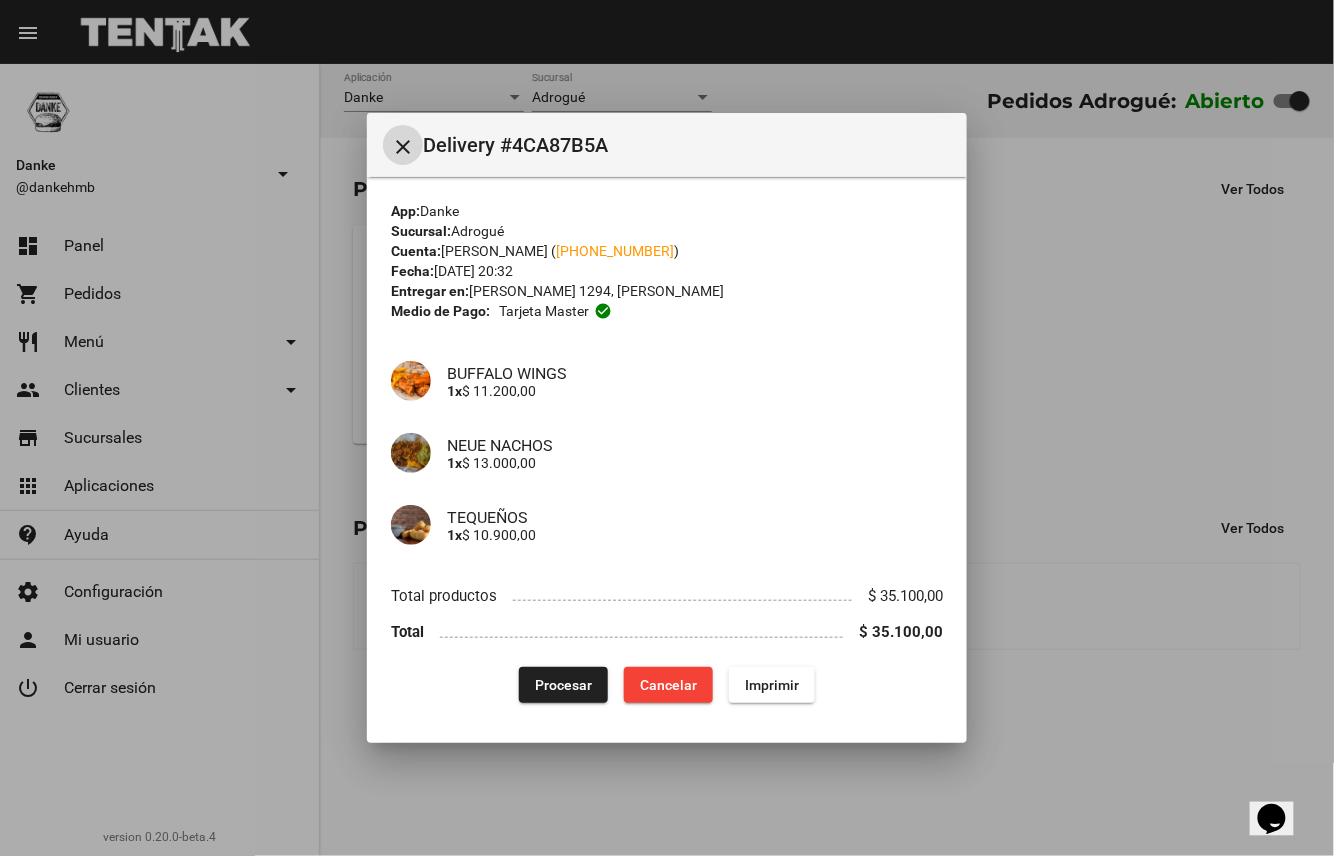 type 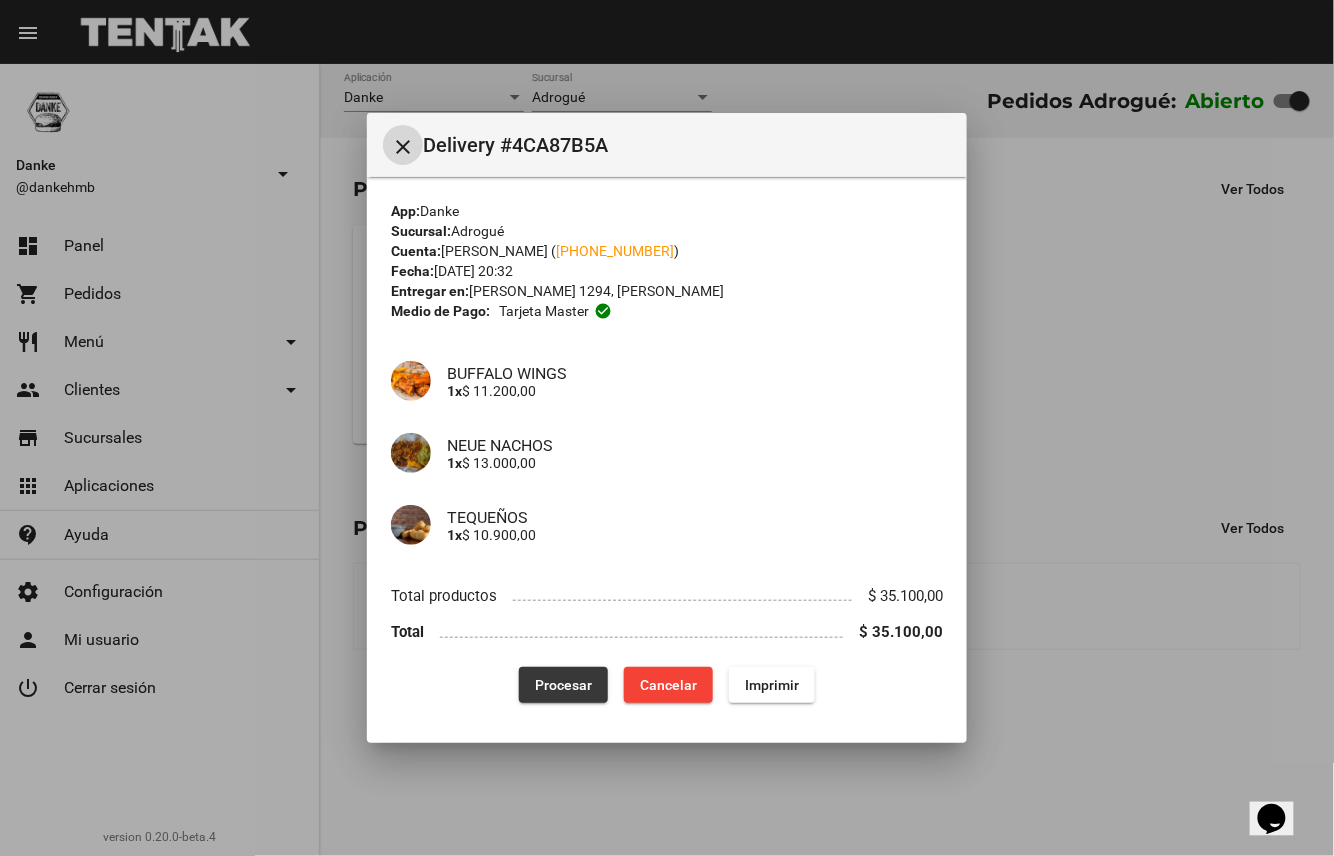 click on "Procesar" 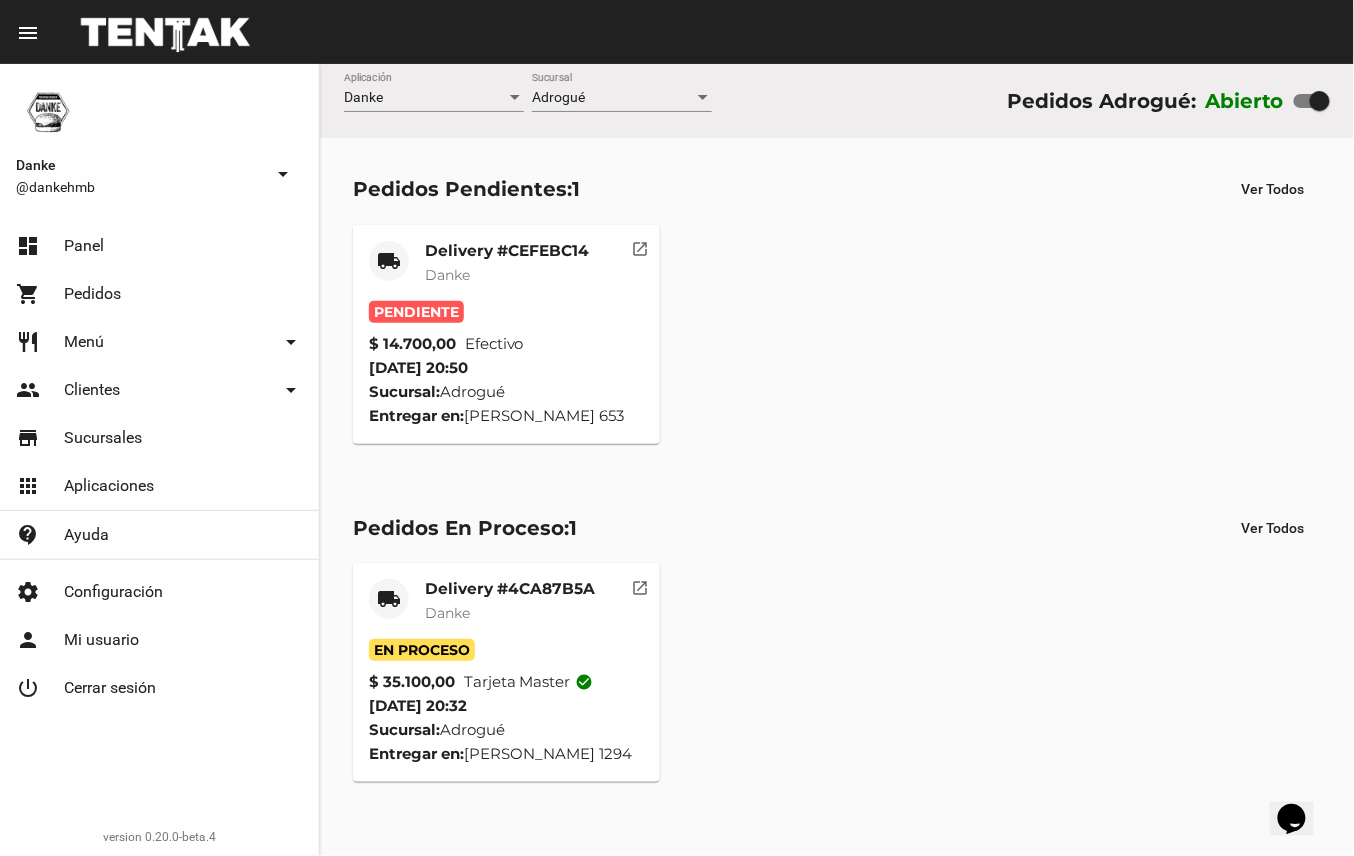 click on "Delivery #CEFEBC14" 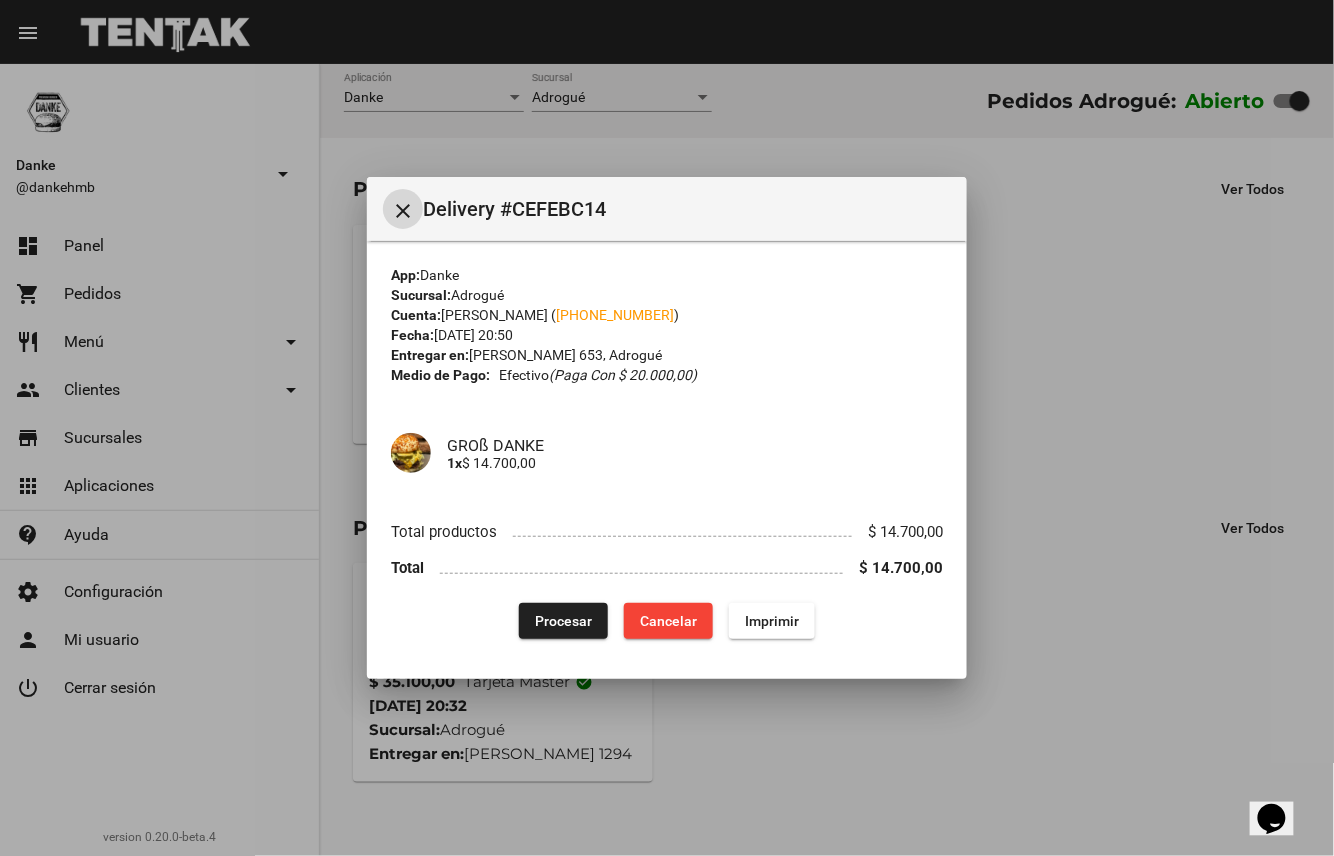 type 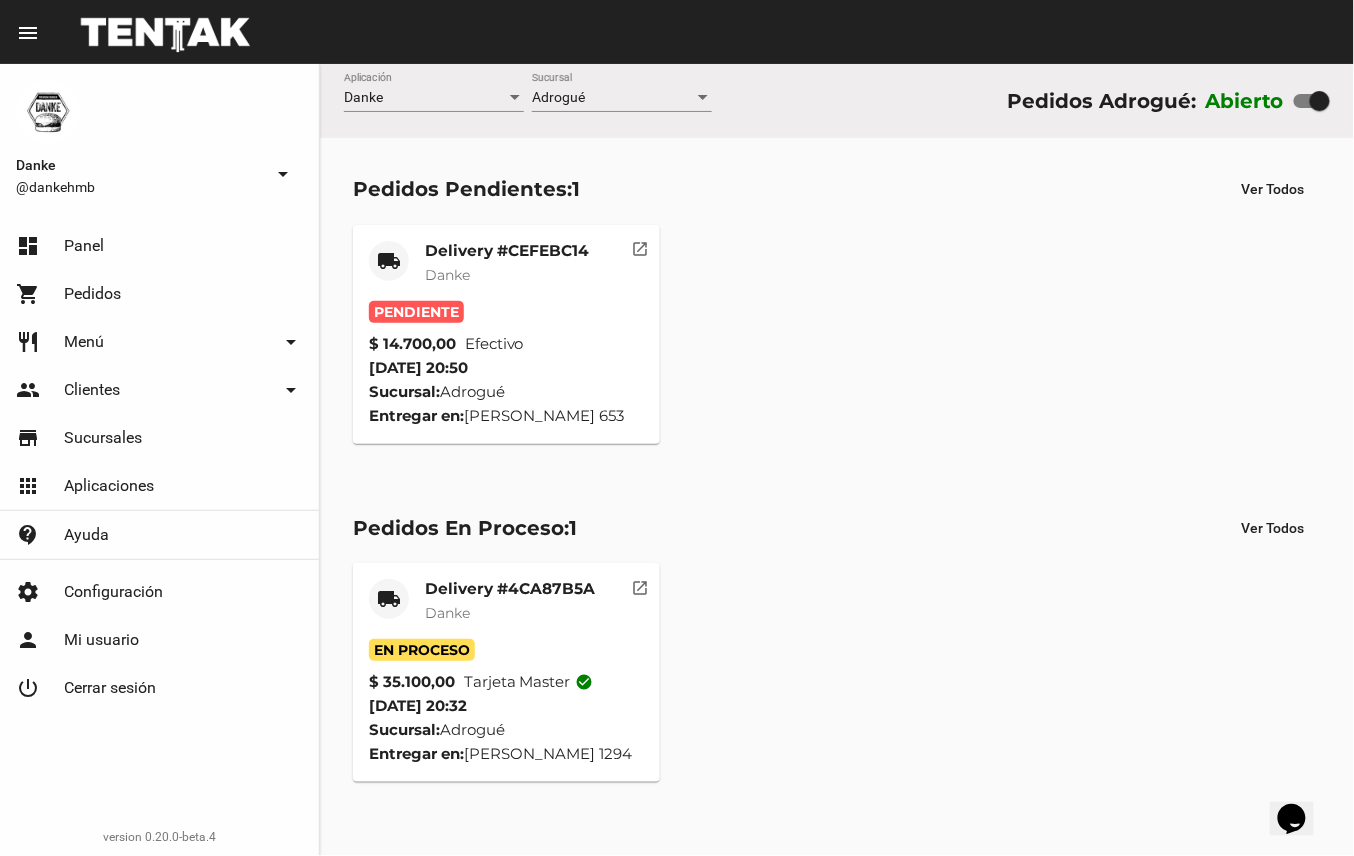 click on "Delivery #4CA87B5A" 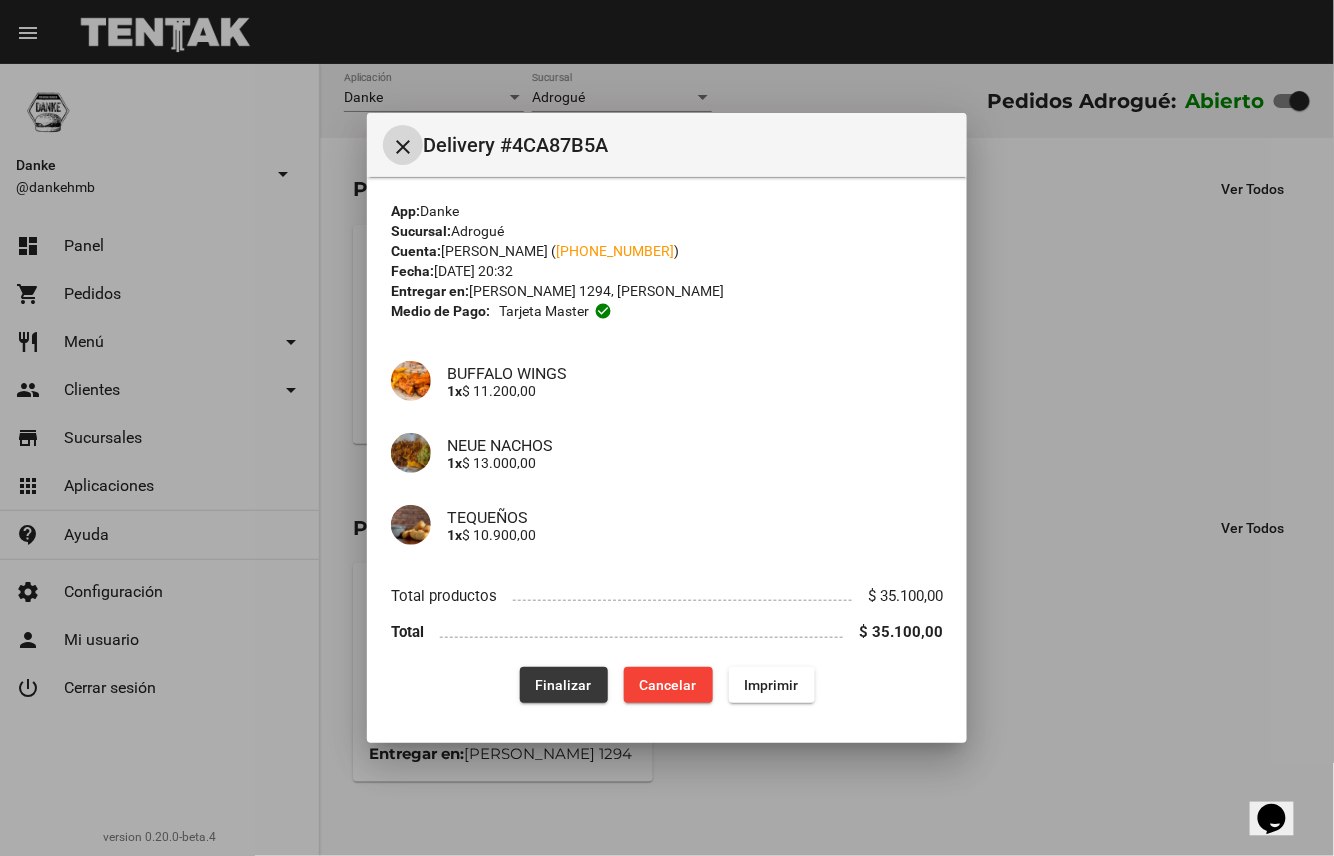 click on "Finalizar" 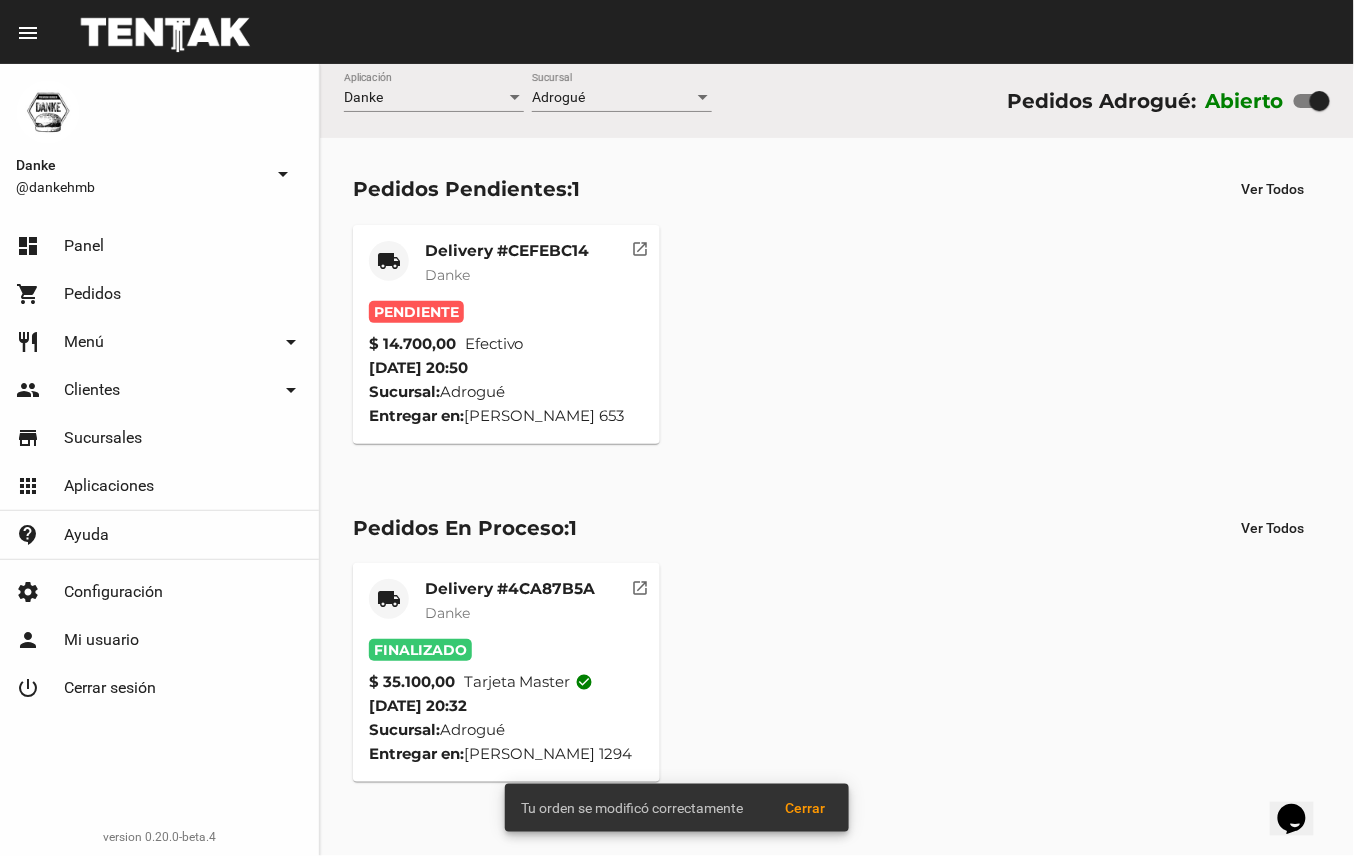 click on "Delivery #CEFEBC14" 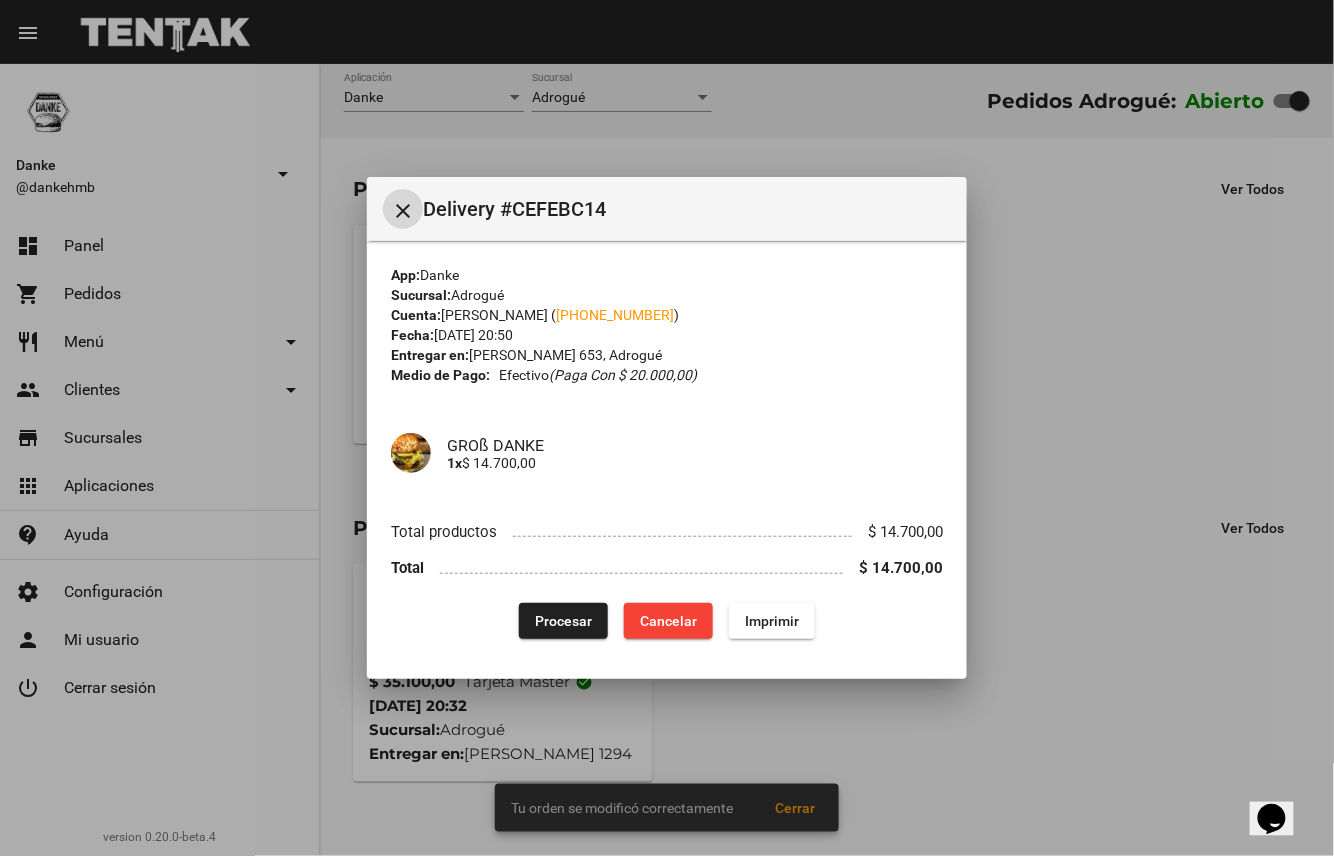type 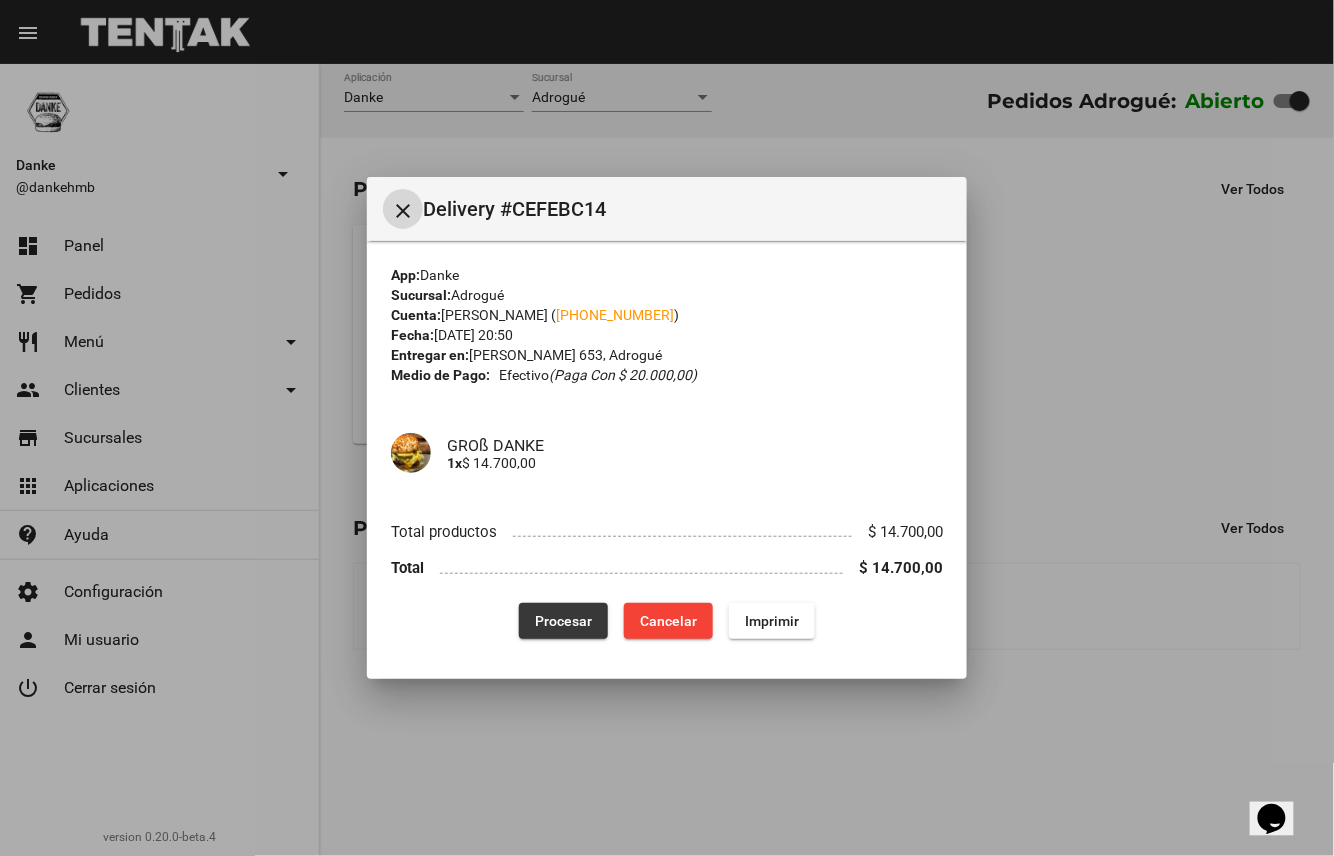 click on "Procesar" 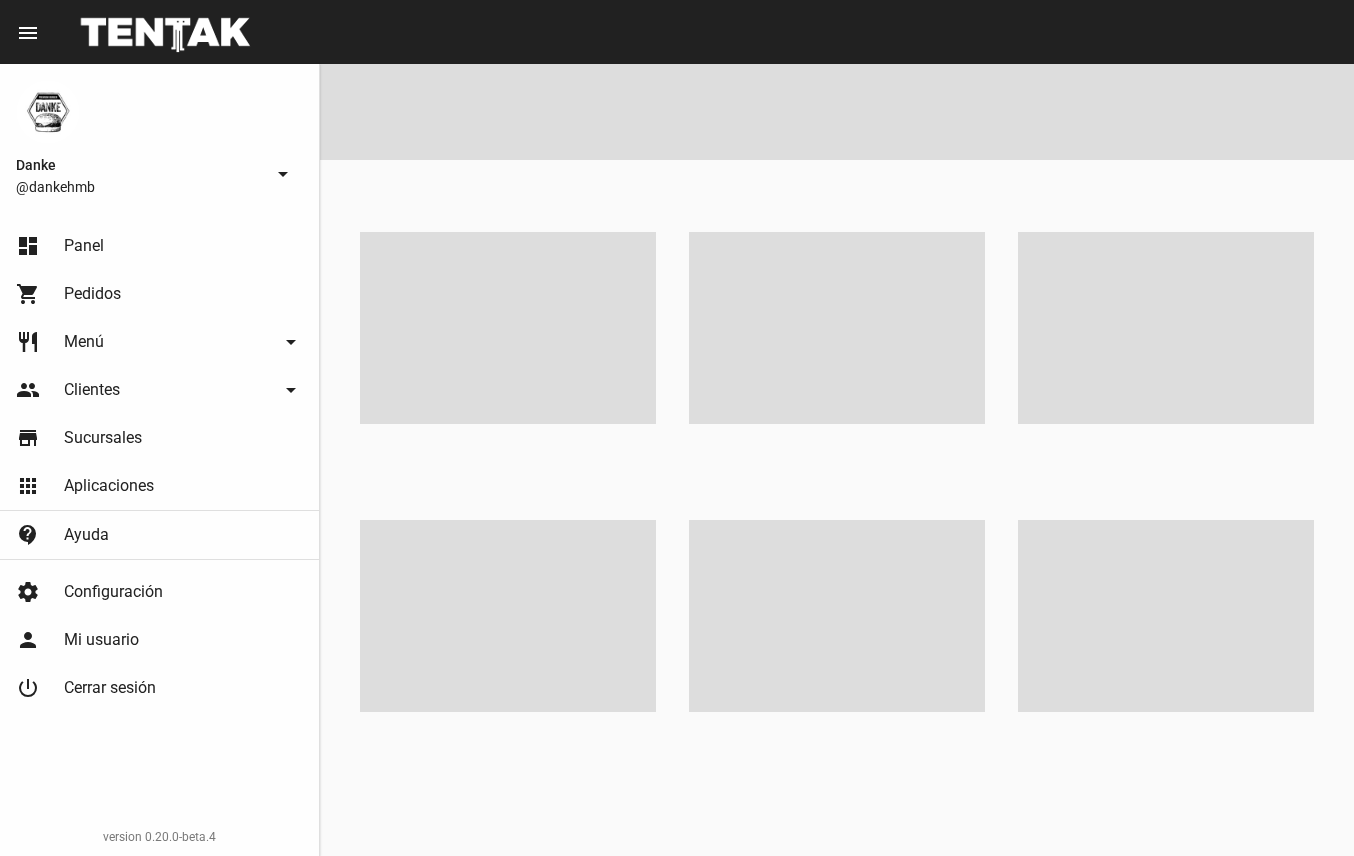 scroll, scrollTop: 0, scrollLeft: 0, axis: both 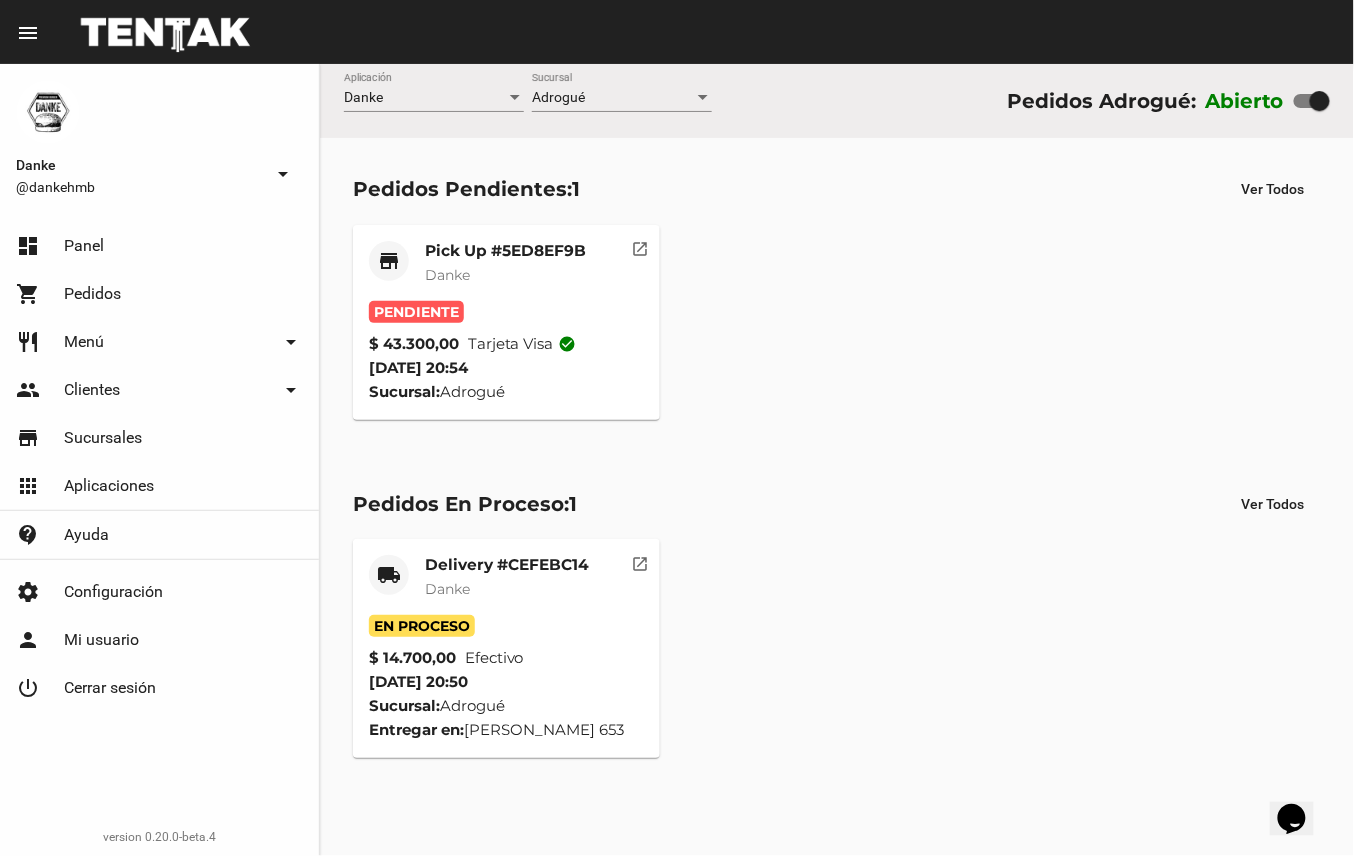 click on "Danke" 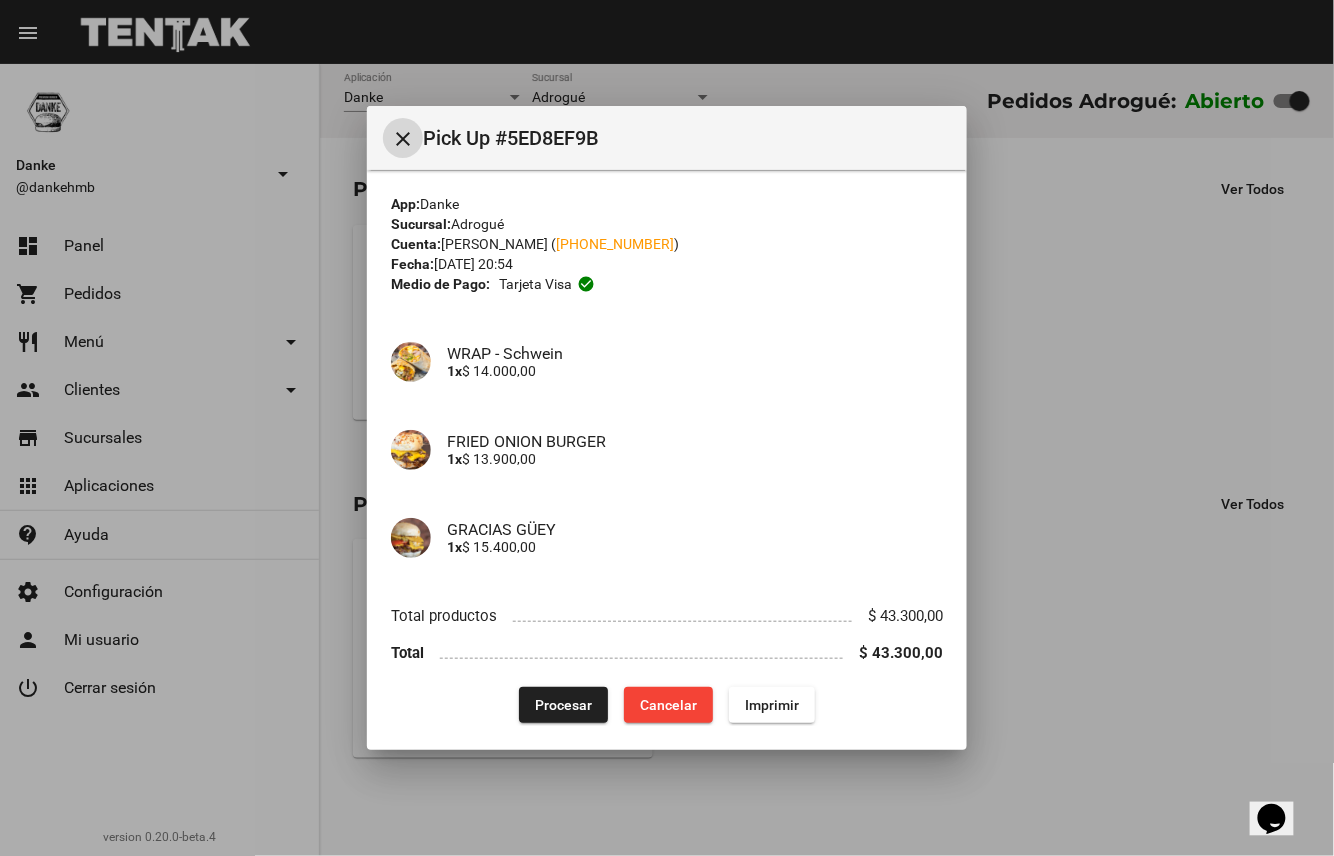 type 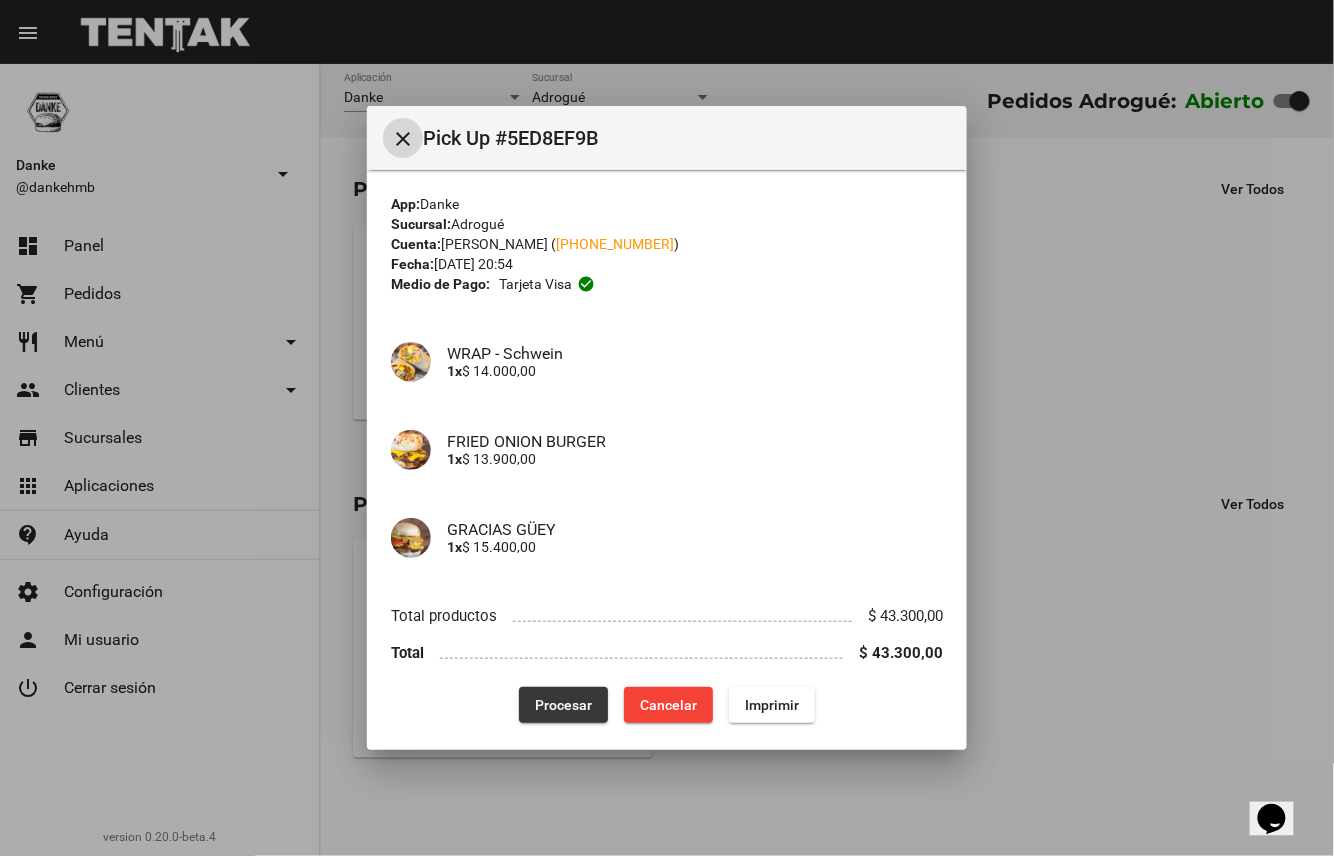 click on "Procesar" 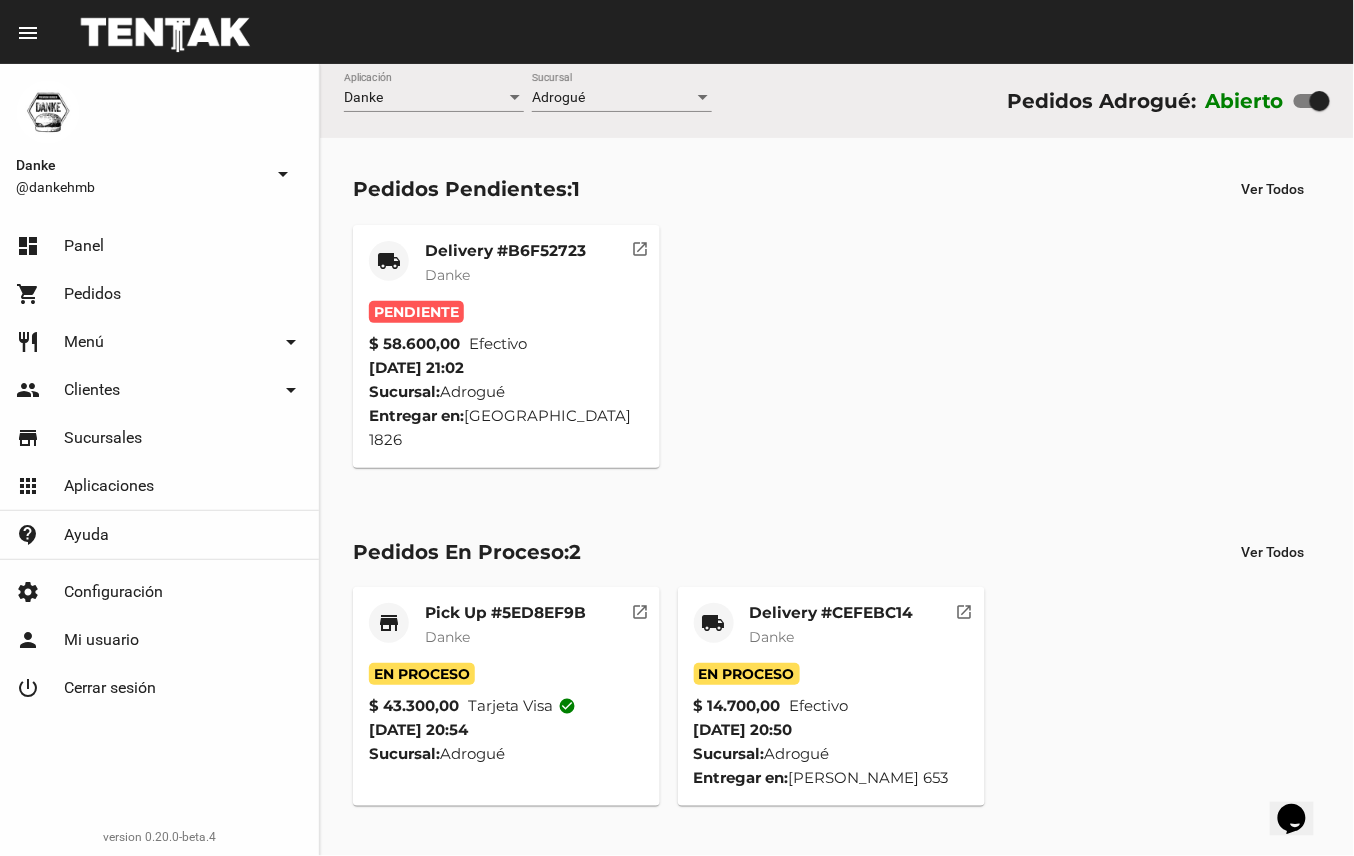 click on "Delivery #B6F52723" 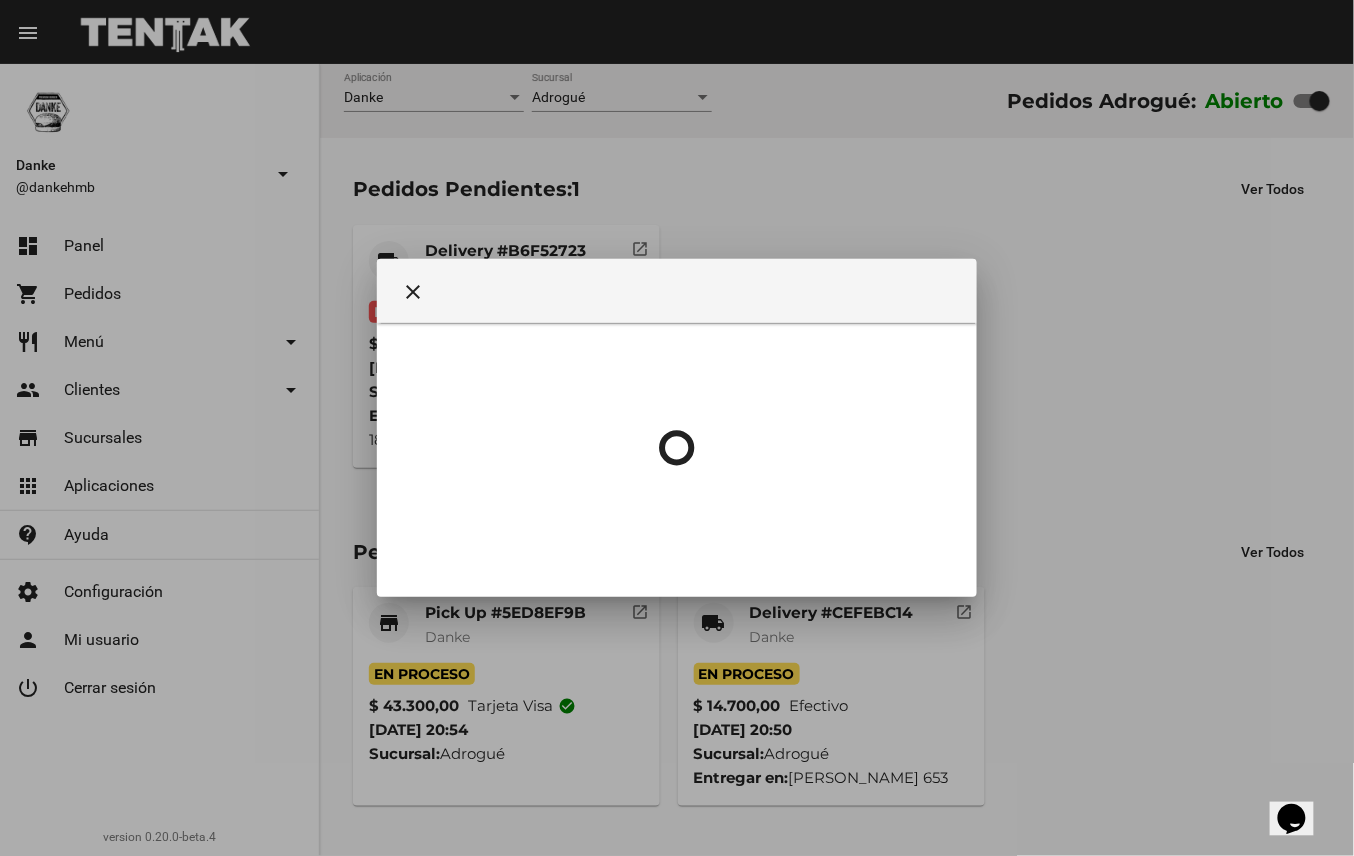 type 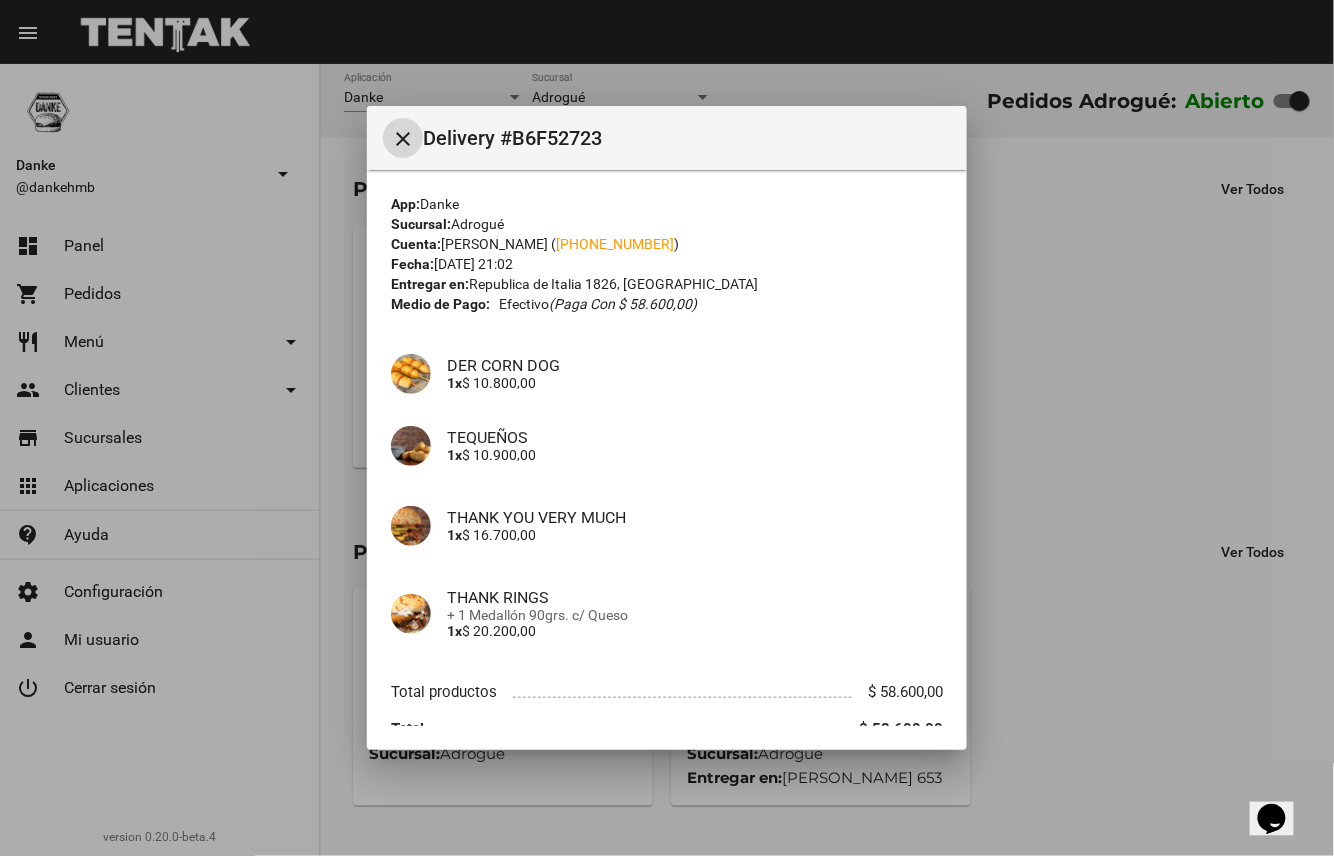 scroll, scrollTop: 89, scrollLeft: 0, axis: vertical 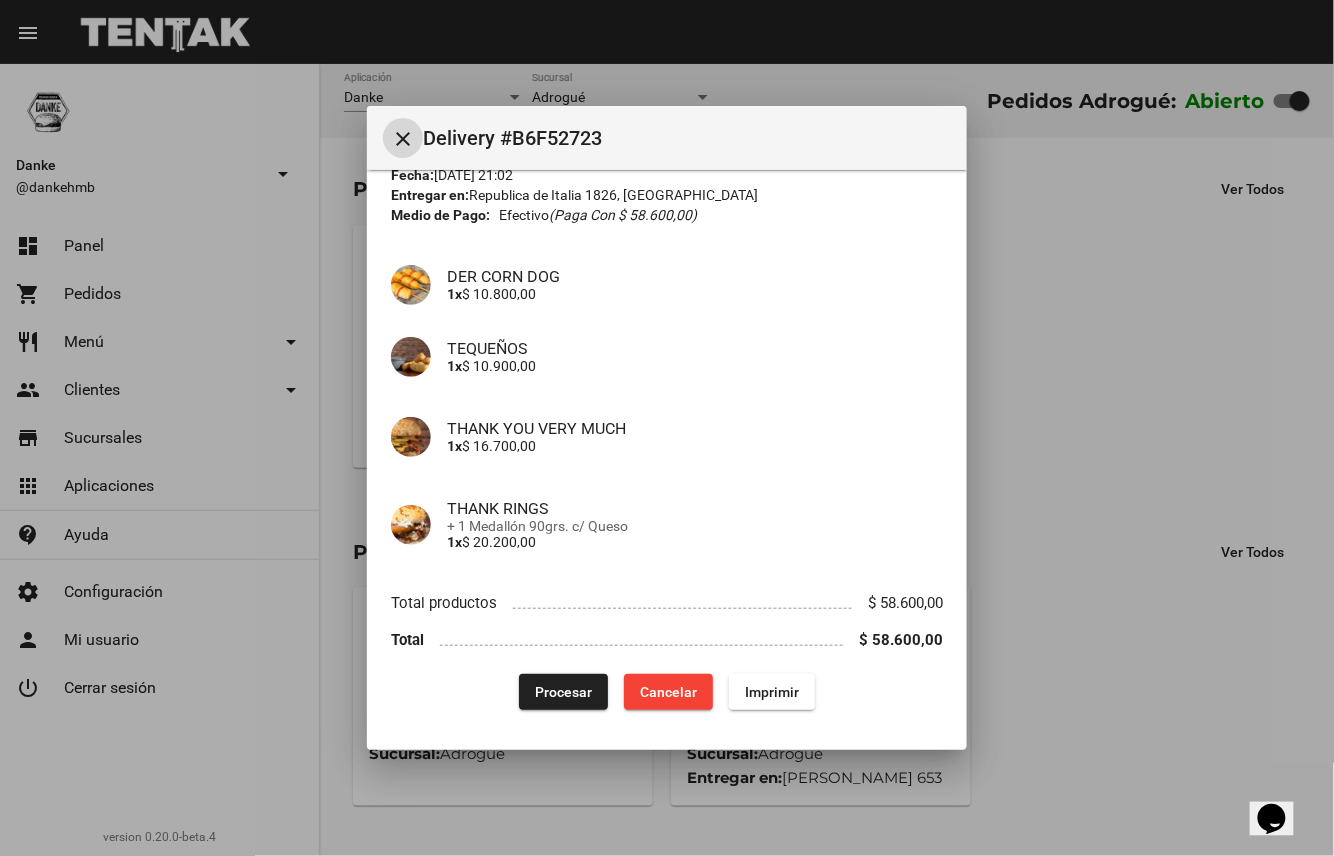 click on "Procesar" 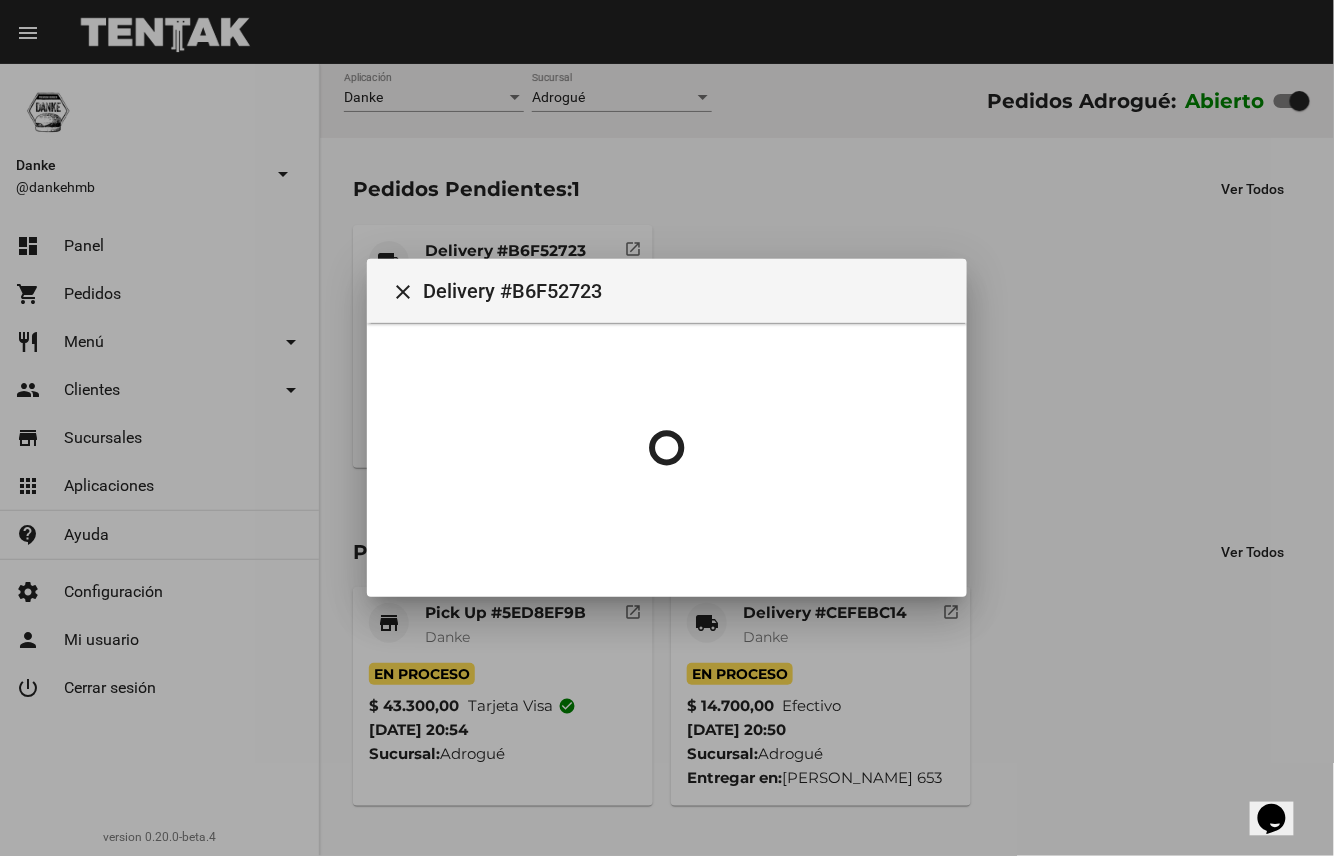 scroll, scrollTop: 0, scrollLeft: 0, axis: both 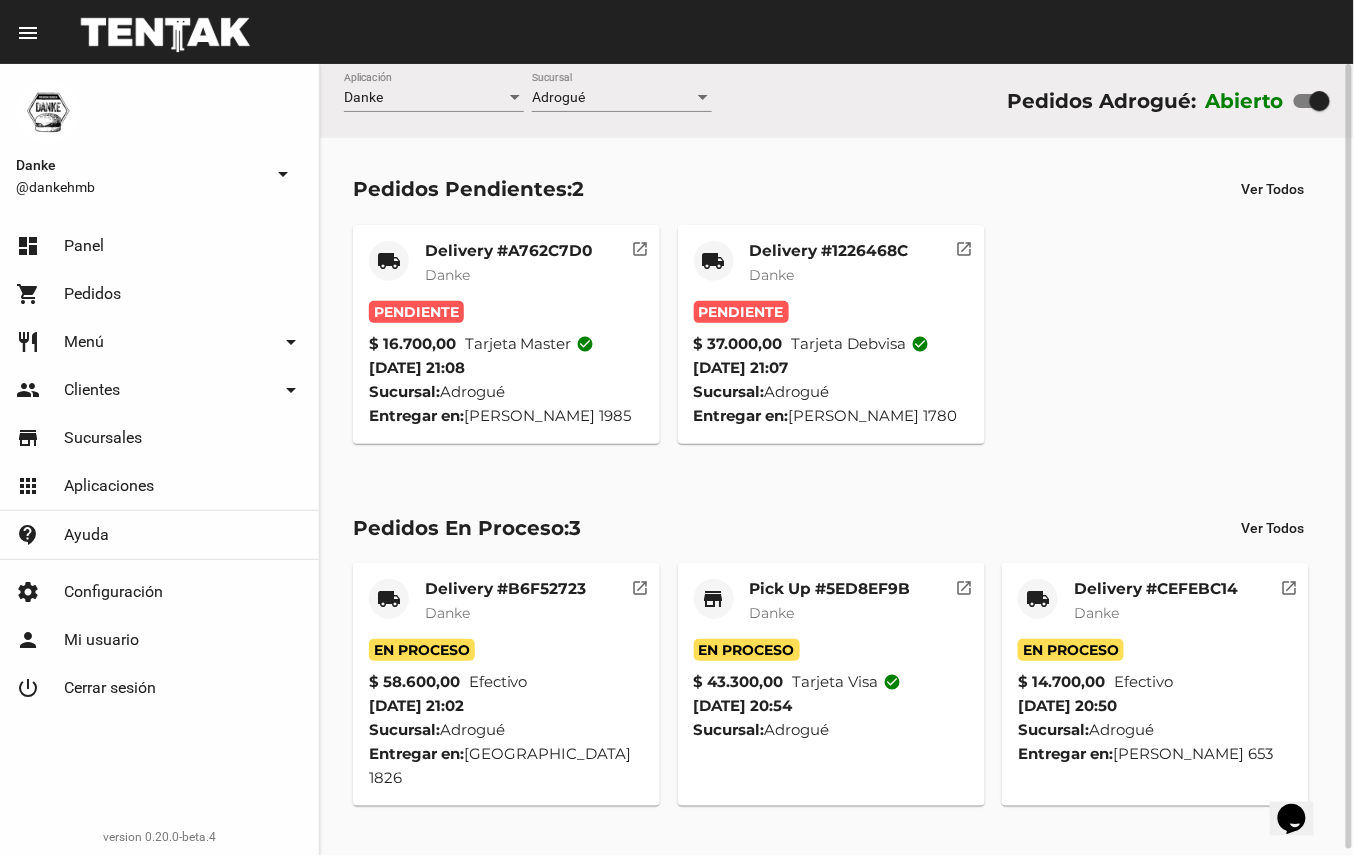 click on "Delivery #1226468C" 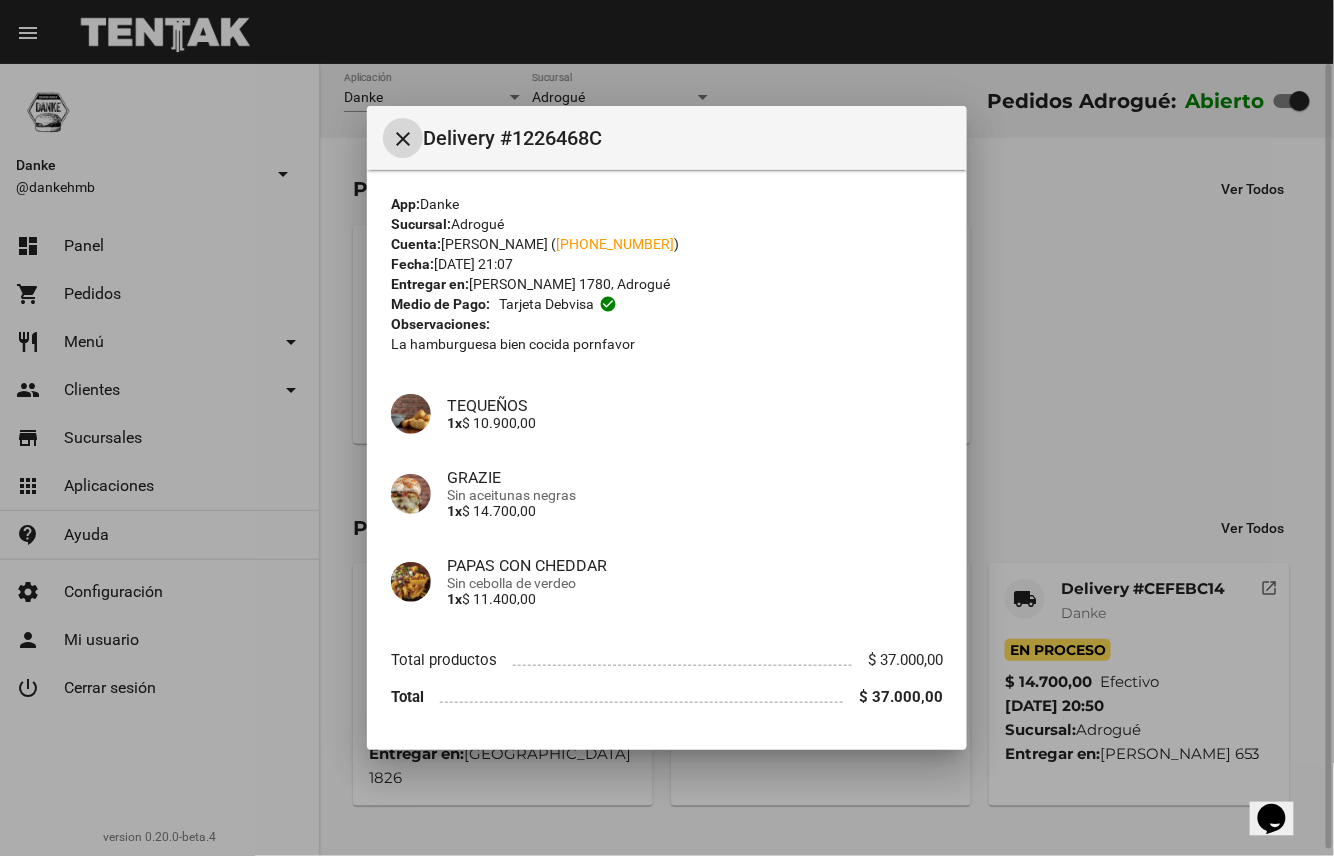 type 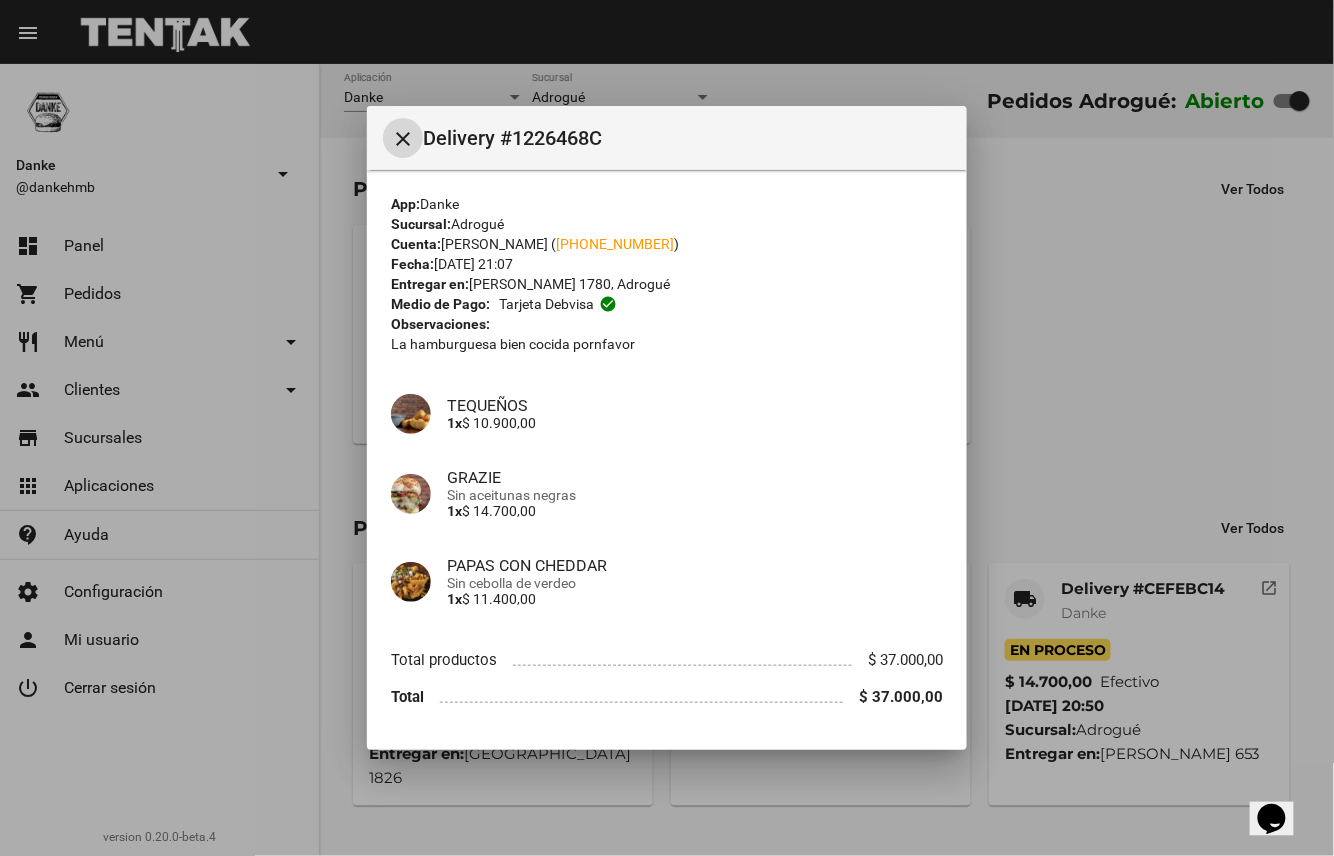 scroll, scrollTop: 57, scrollLeft: 0, axis: vertical 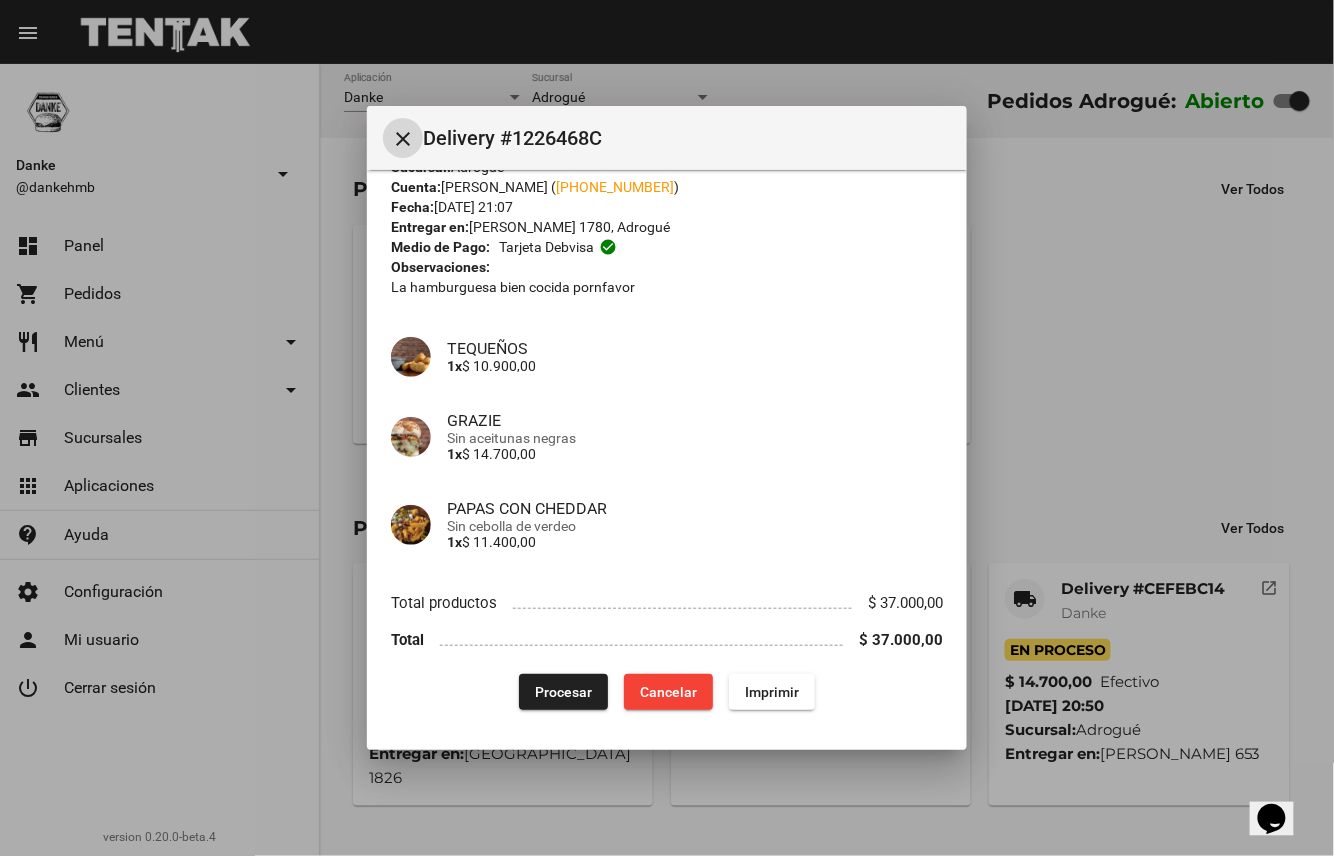 click on "Procesar" 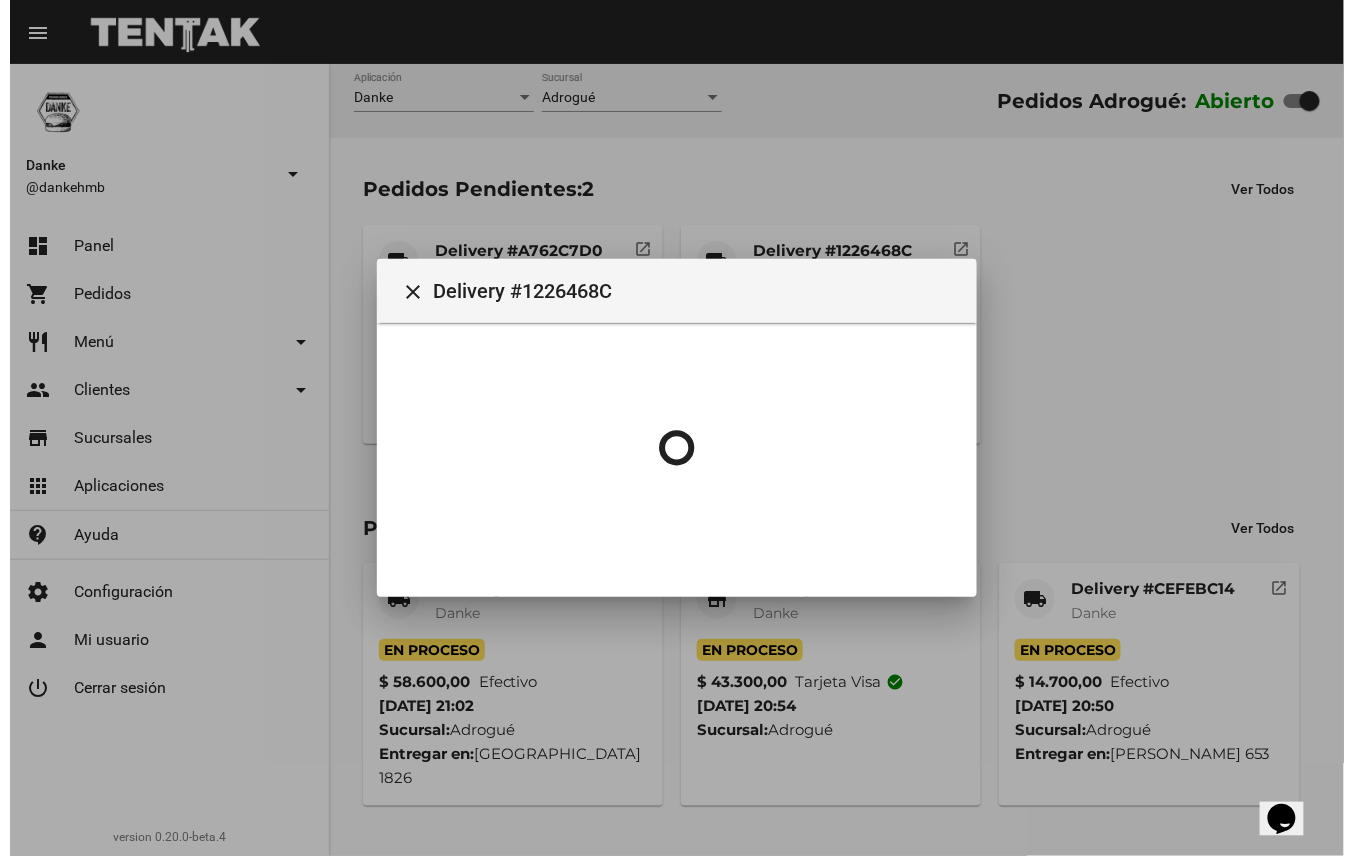 scroll, scrollTop: 0, scrollLeft: 0, axis: both 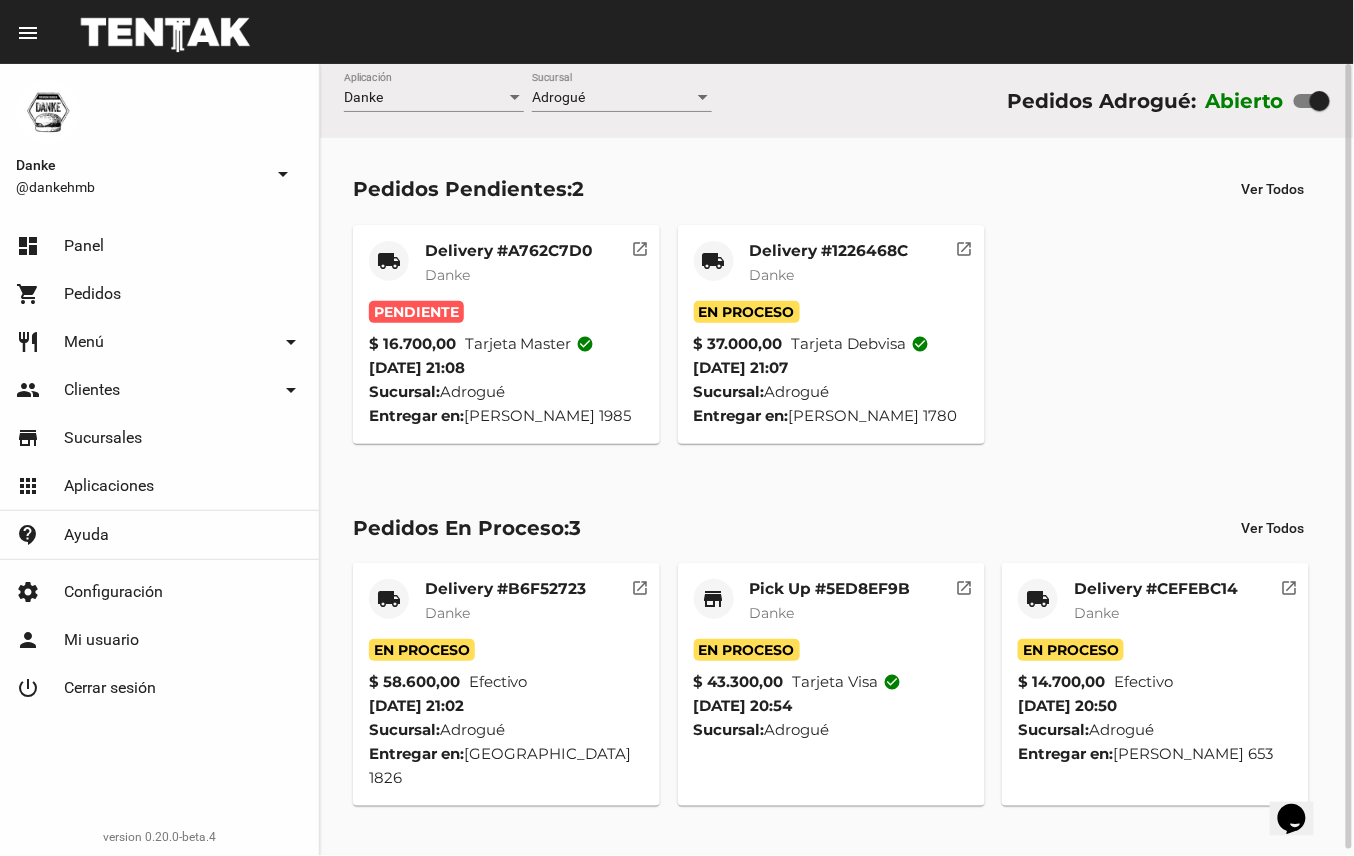 click on "Delivery #A762C7D0" 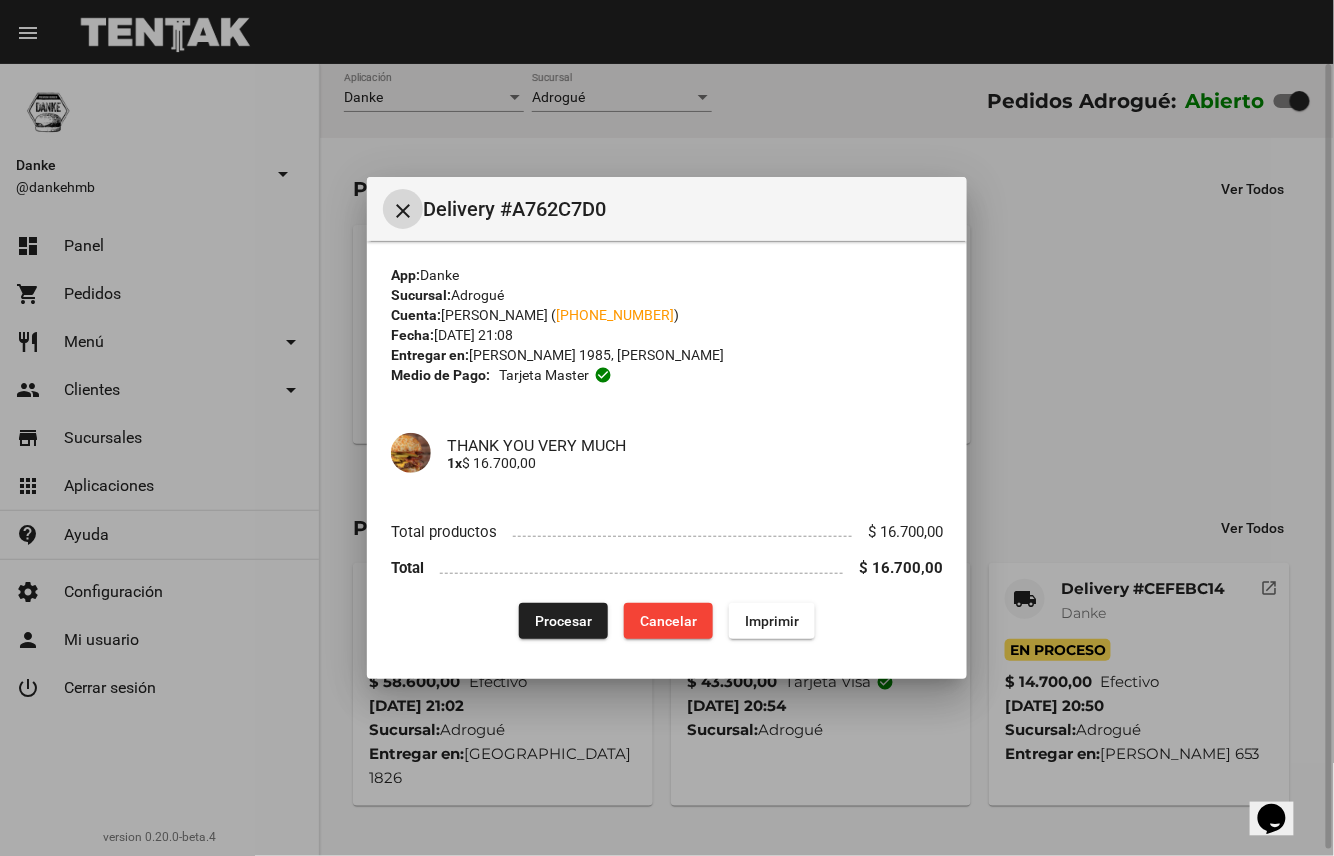 type 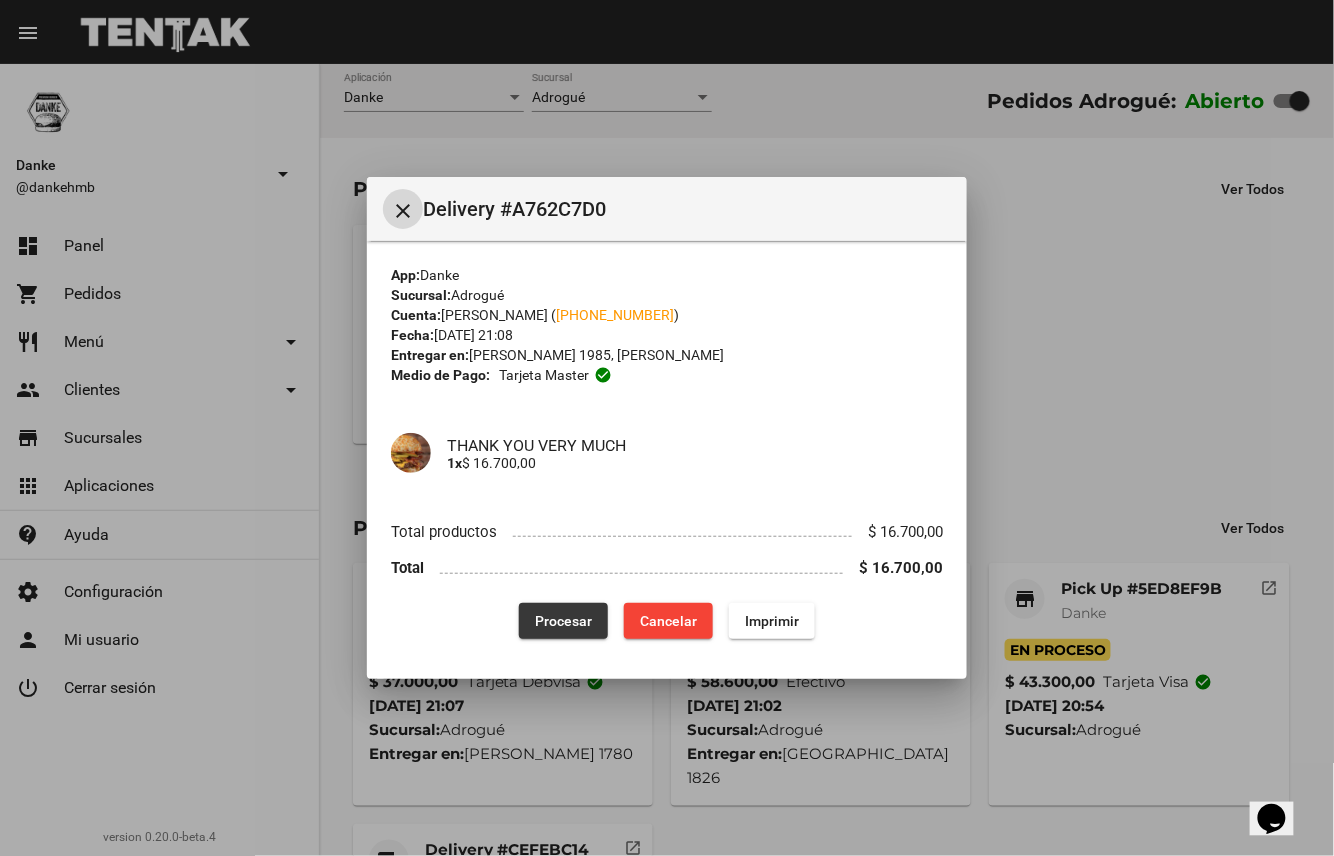 click on "Procesar" 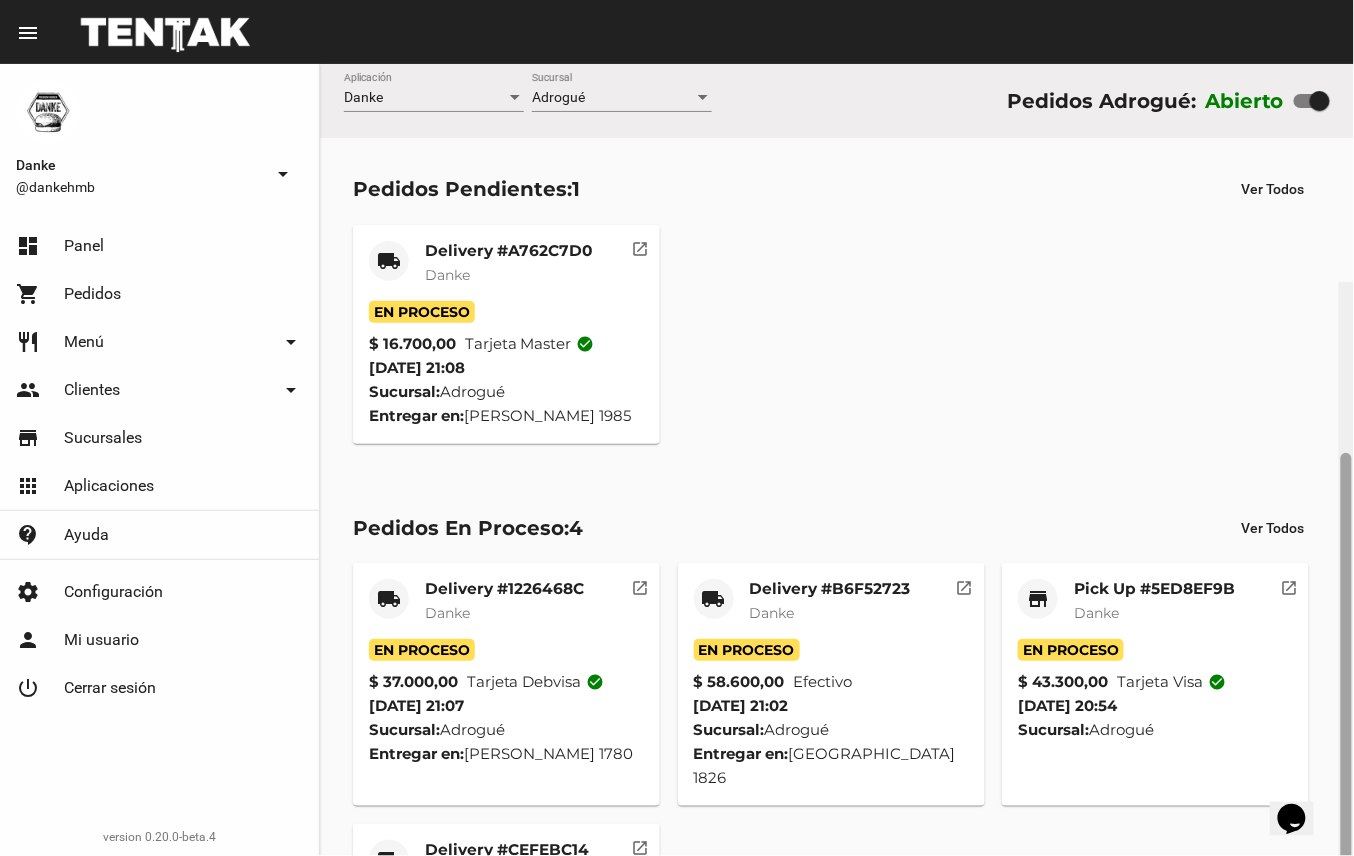 scroll, scrollTop: 218, scrollLeft: 0, axis: vertical 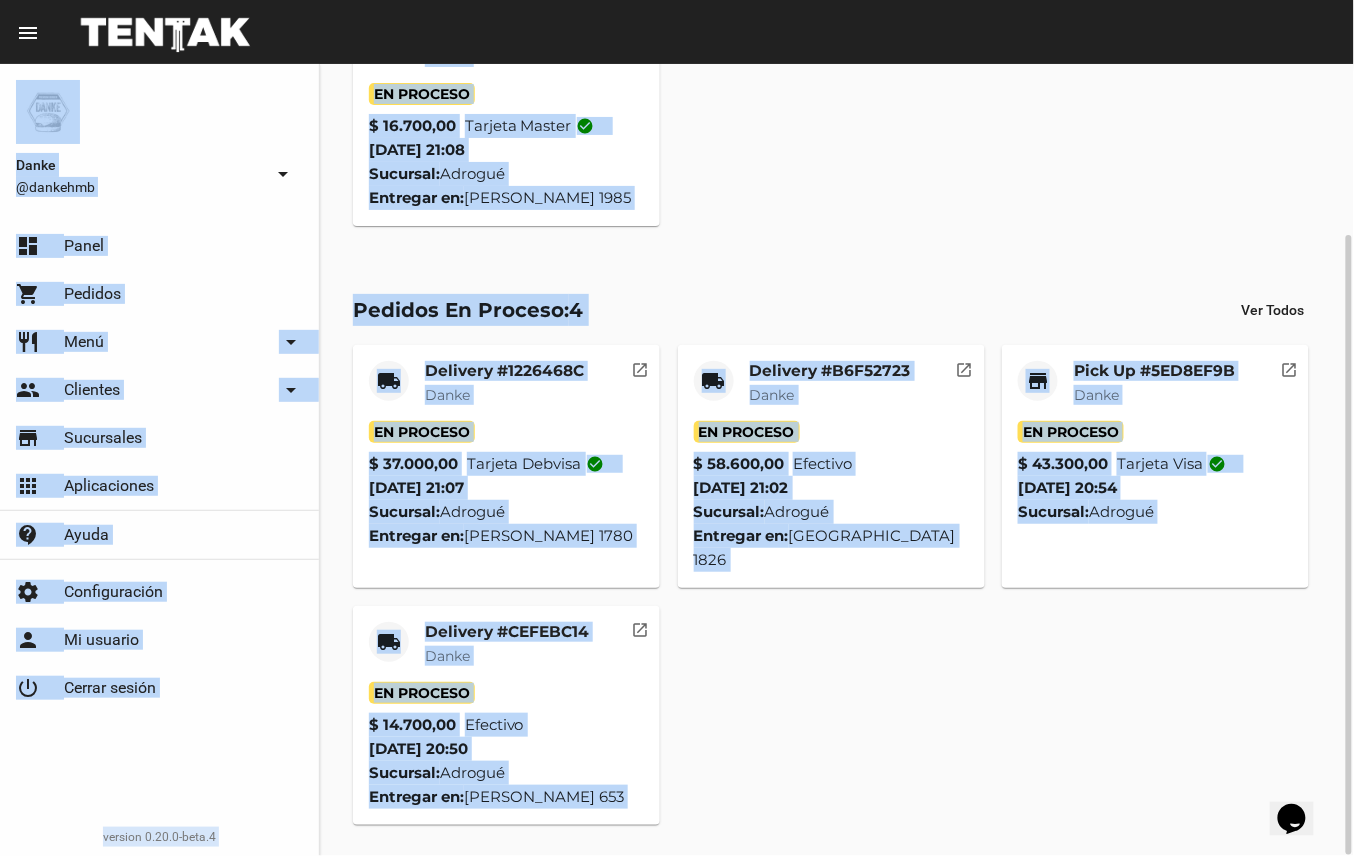 drag, startPoint x: 1353, startPoint y: 489, endPoint x: 1358, endPoint y: 817, distance: 328.03812 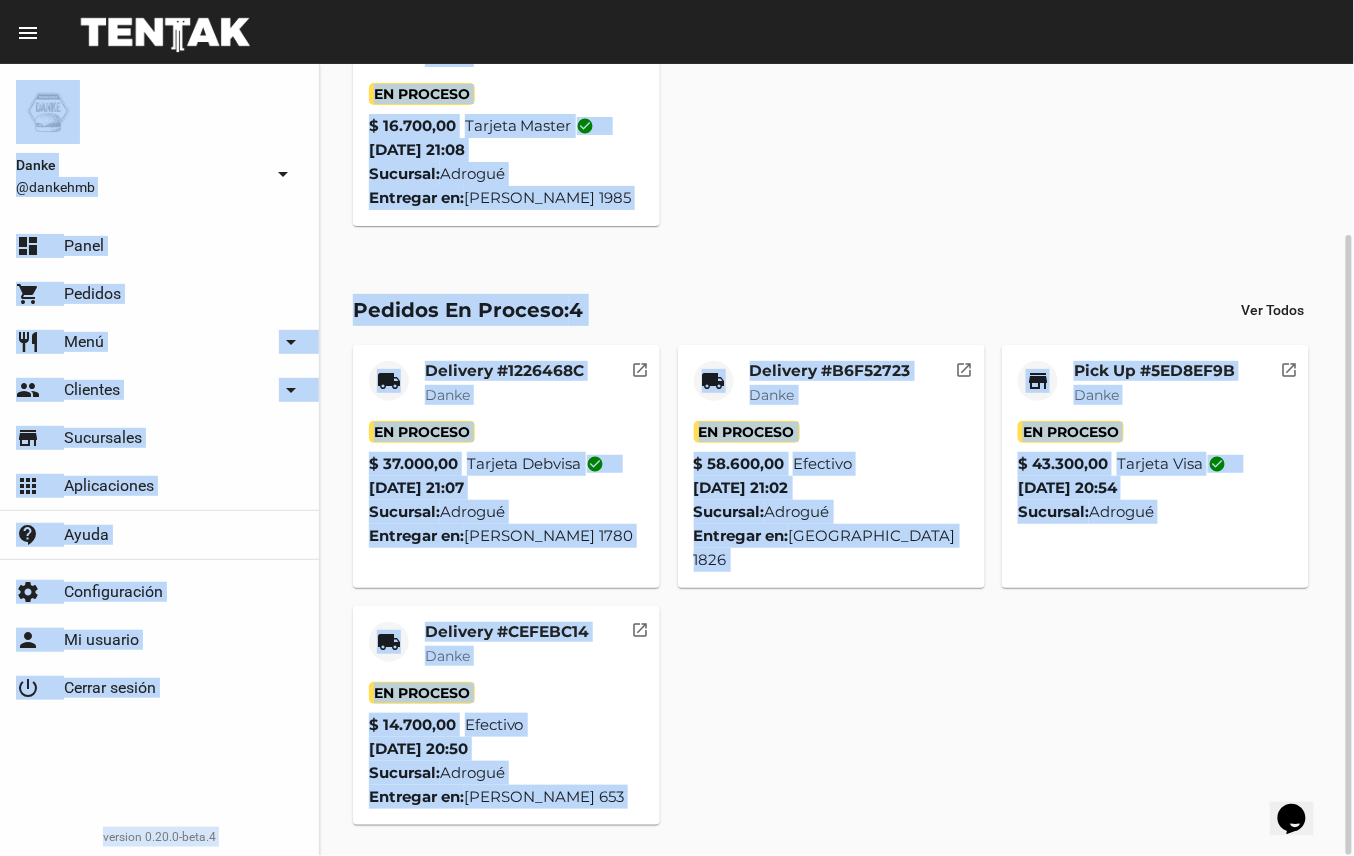 click on "local_shipping Delivery #1226468C Danke En Proceso $ 37.000,00 Tarjeta debvisa check_circle 25/7/25 21:07 Sucursal:  Adrogué  Entregar en:  Hipólito Bouchard 1780   open_in_new local_shipping Delivery #B6F52723 Danke En Proceso $ 58.600,00 Efectivo  25/7/25 21:02 Sucursal:  Adrogué  Entregar en:  Republica de Italia 1826   open_in_new store Pick Up #5ED8EF9B Danke En Proceso $ 43.300,00 Tarjeta visa check_circle 25/7/25 20:54 Sucursal:  Adrogué  open_in_new local_shipping Delivery #CEFEBC14 Danke En Proceso $ 14.700,00 Efectivo  25/7/25 20:50 Sucursal:  Adrogué  Entregar en:  Hipólito Bouchard 653   open_in_new" 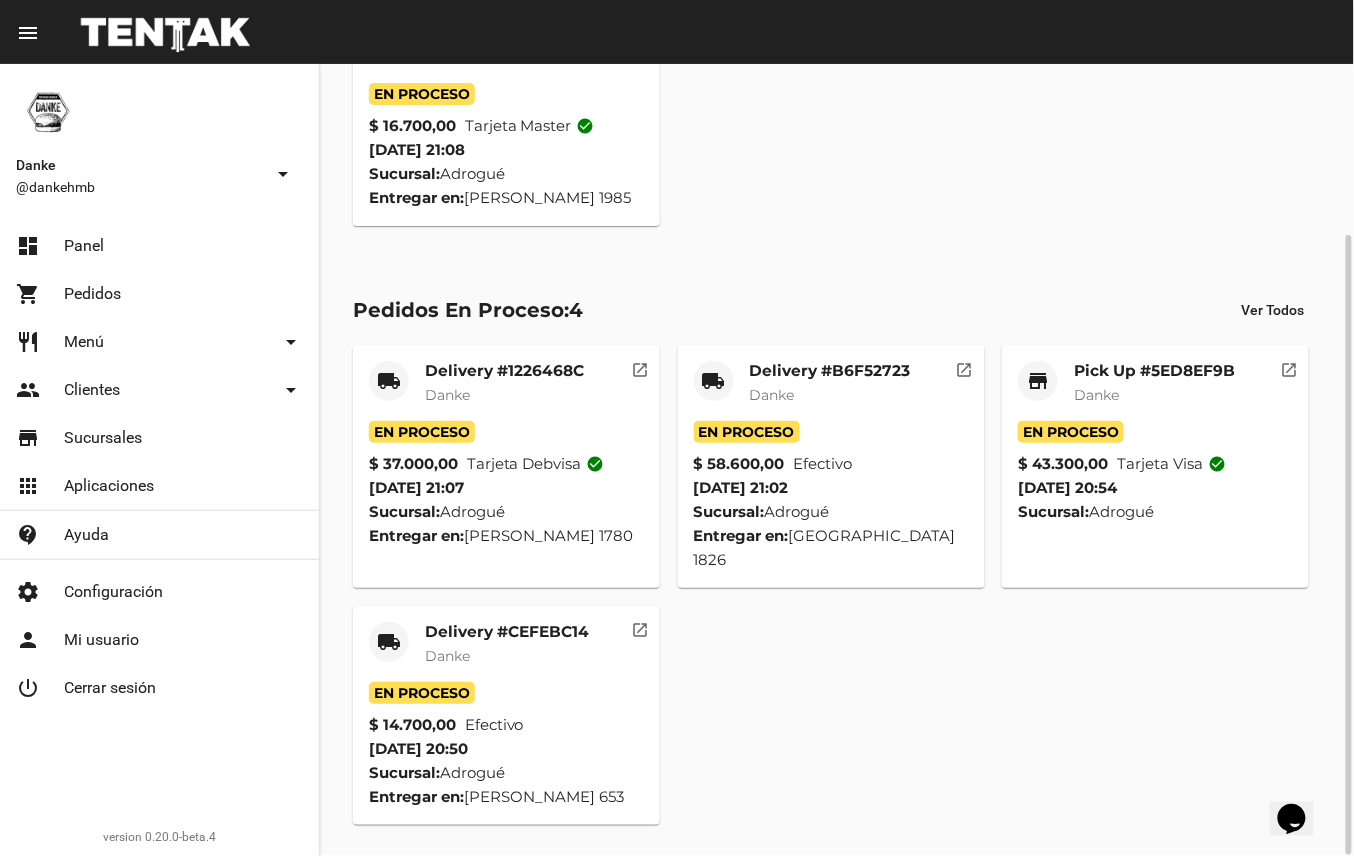 scroll, scrollTop: 88, scrollLeft: 0, axis: vertical 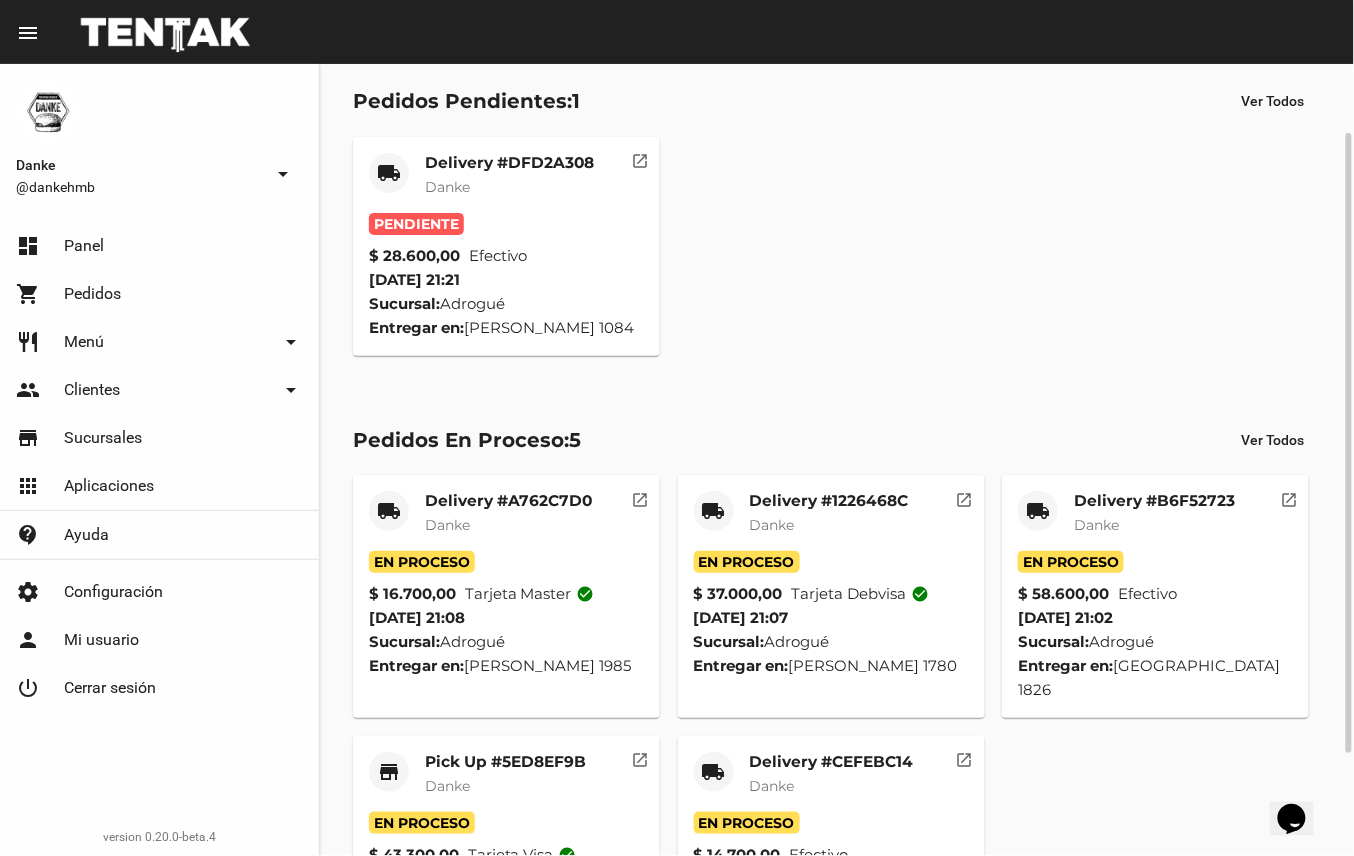 click on "Danke" 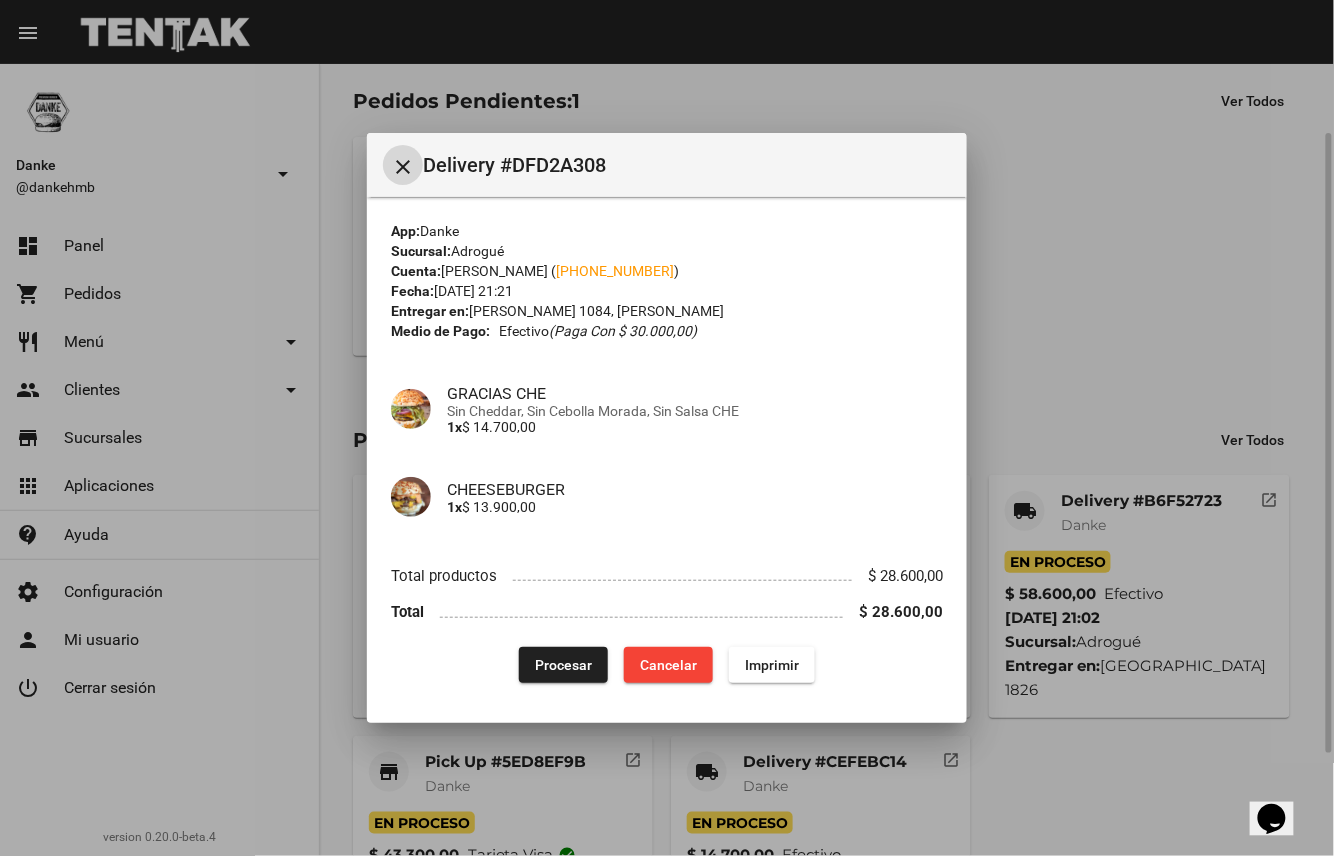 type 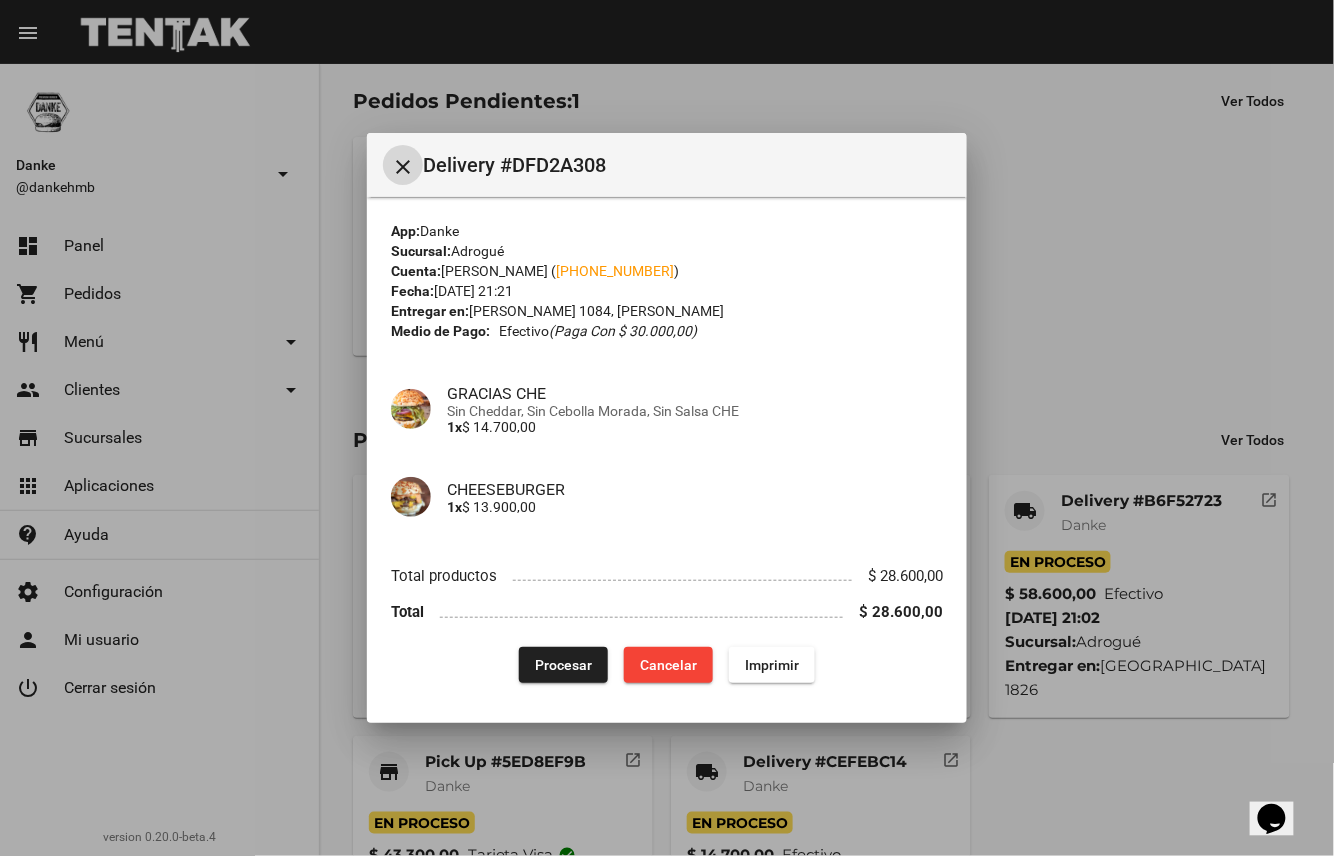 click on "Procesar" 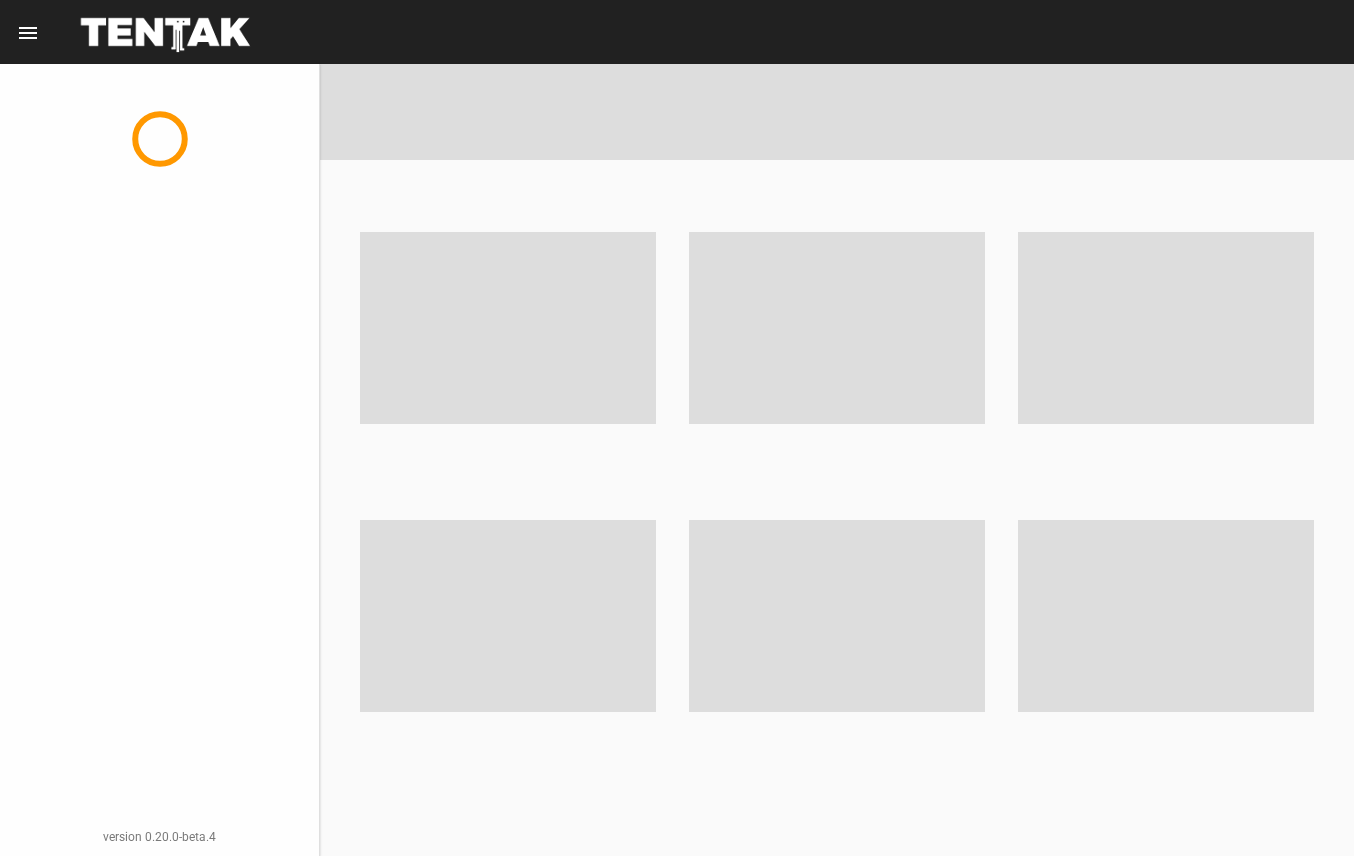 scroll, scrollTop: 0, scrollLeft: 0, axis: both 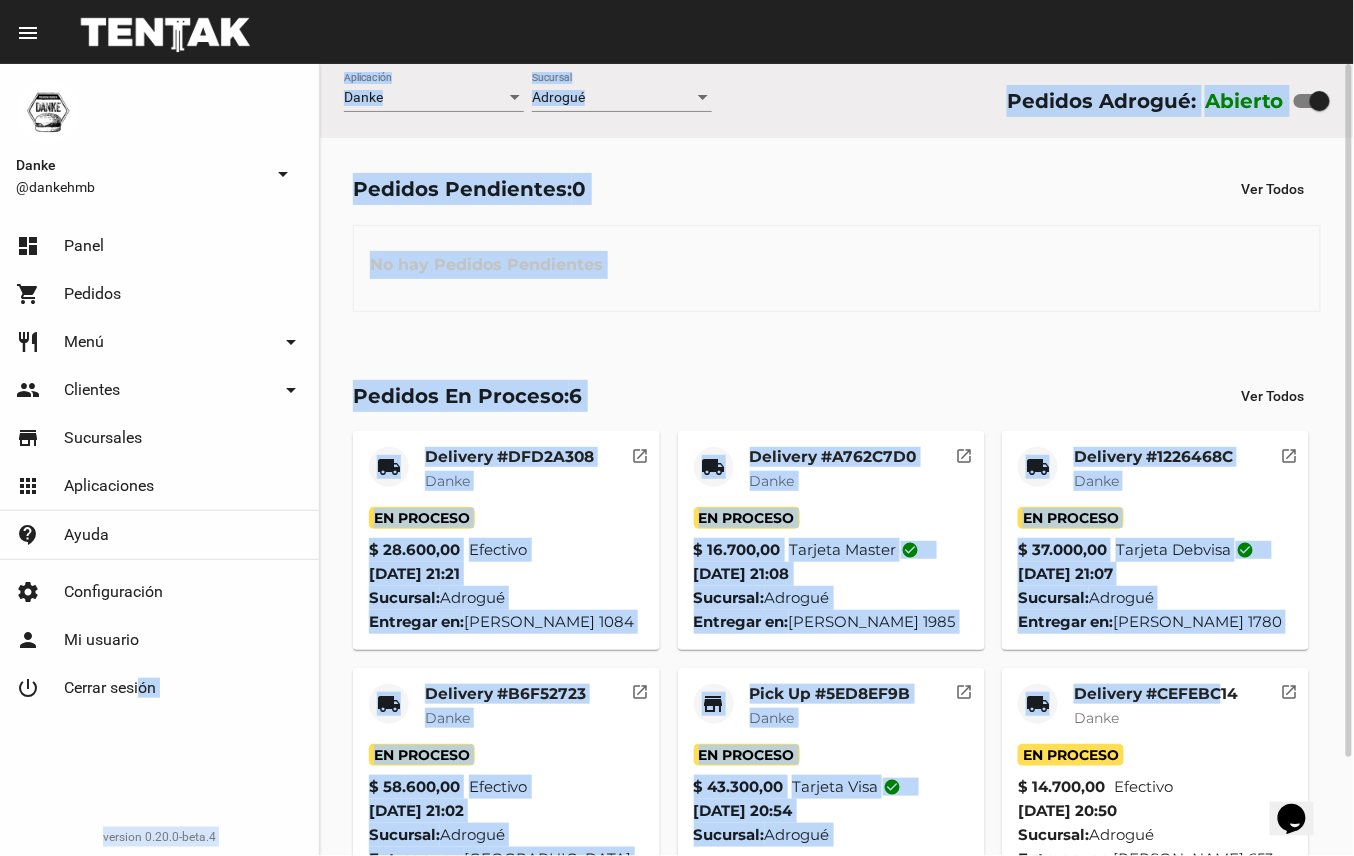 drag, startPoint x: 140, startPoint y: 746, endPoint x: 1224, endPoint y: 688, distance: 1085.5505 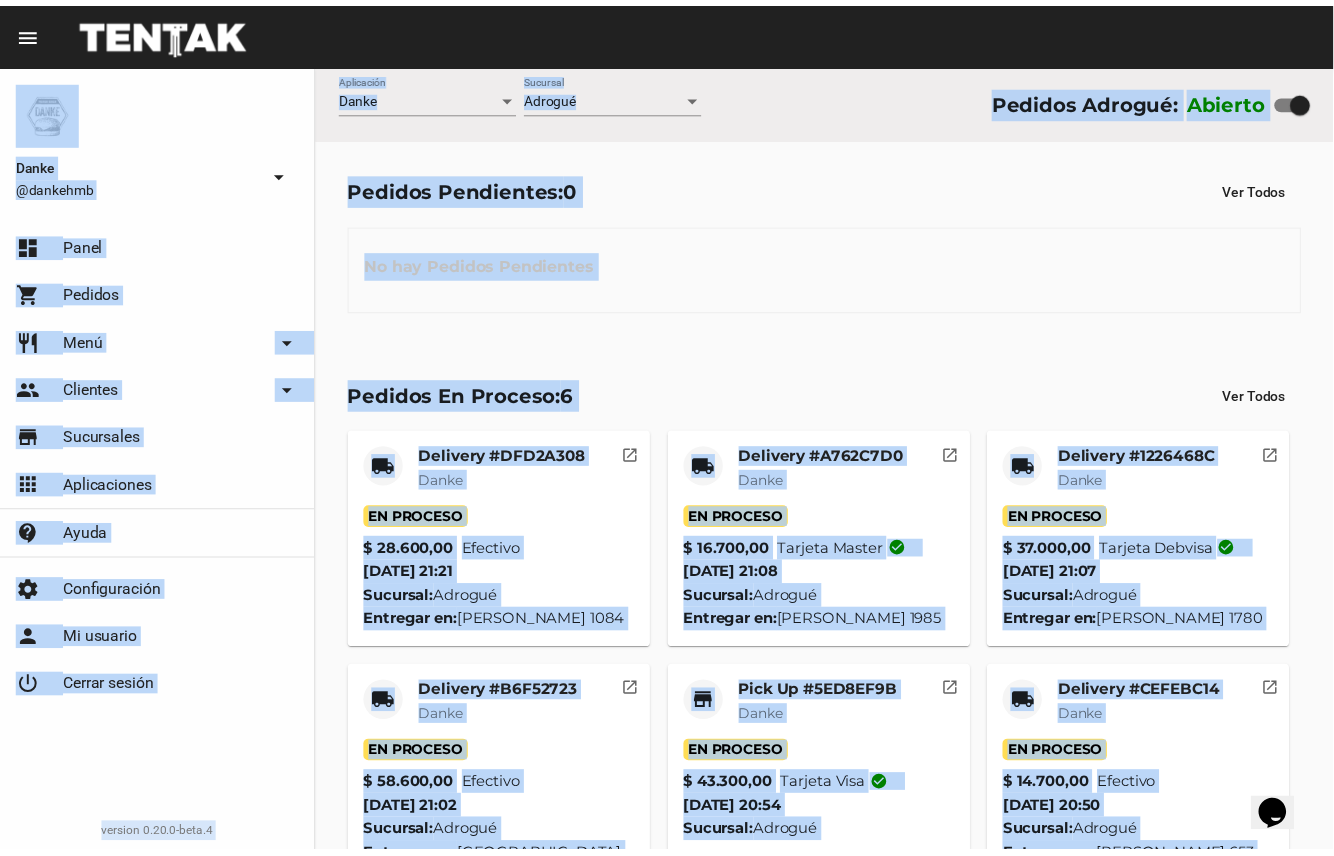scroll, scrollTop: 112, scrollLeft: 0, axis: vertical 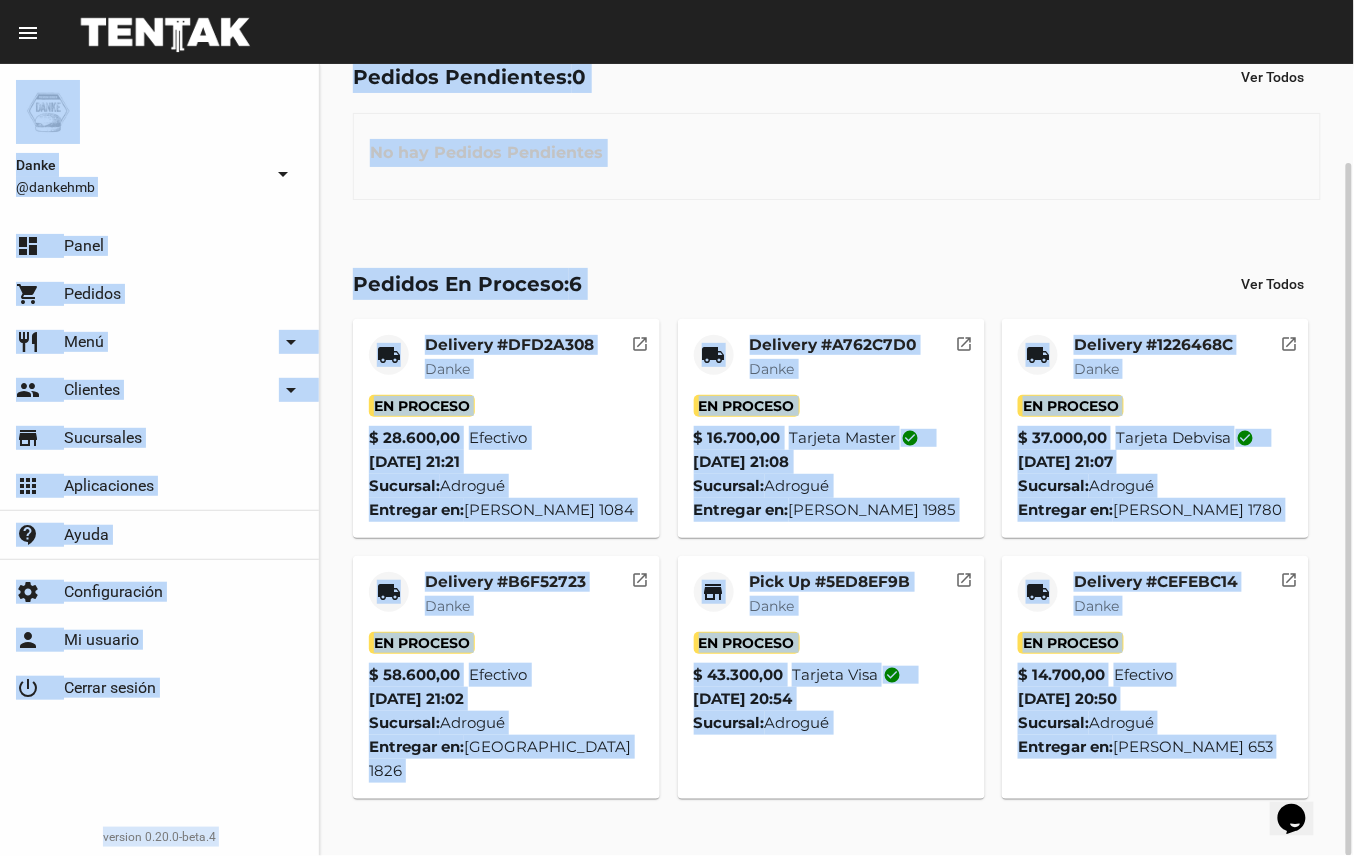 drag, startPoint x: 1224, startPoint y: 688, endPoint x: 1354, endPoint y: 789, distance: 164.62381 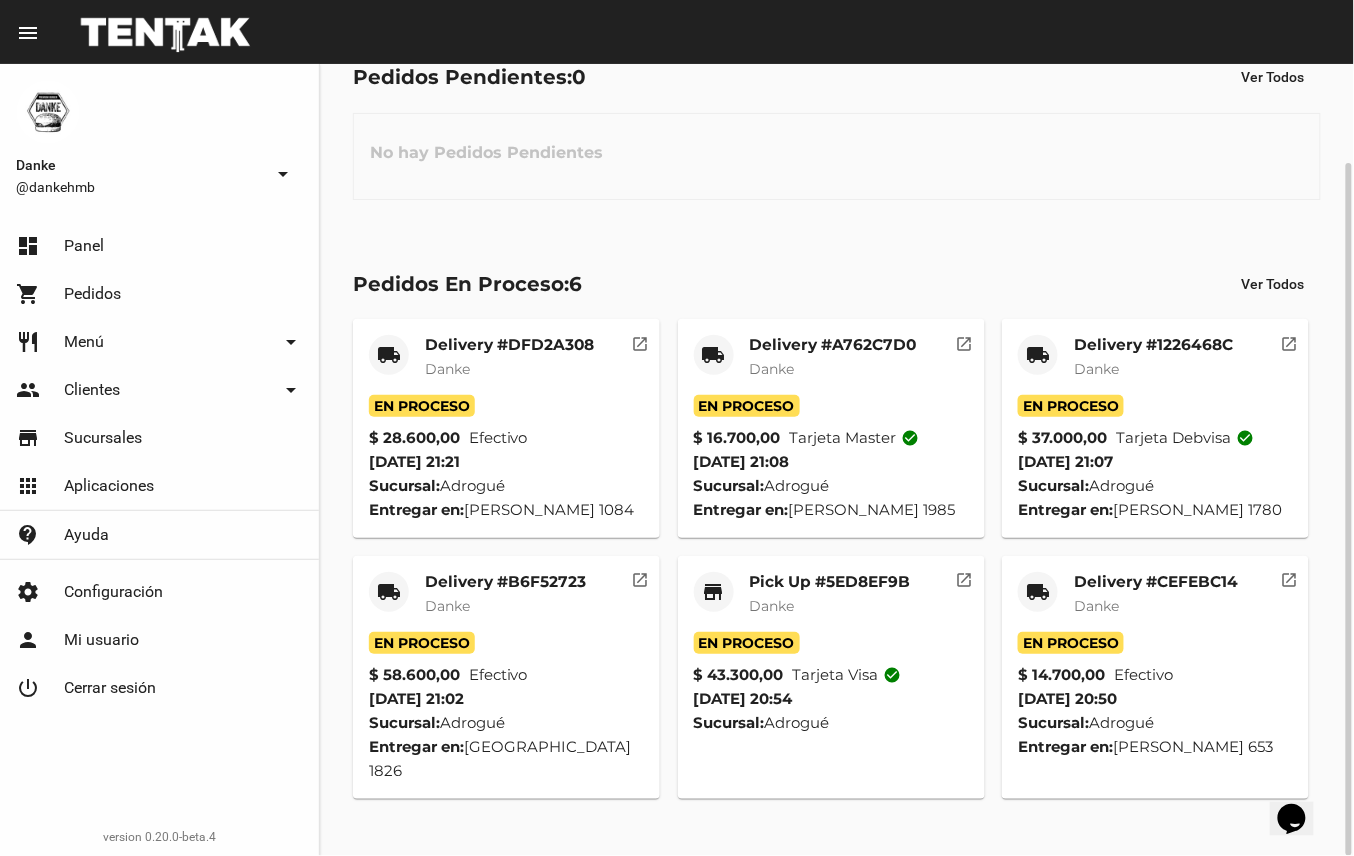 click on "Delivery #B6F52723" 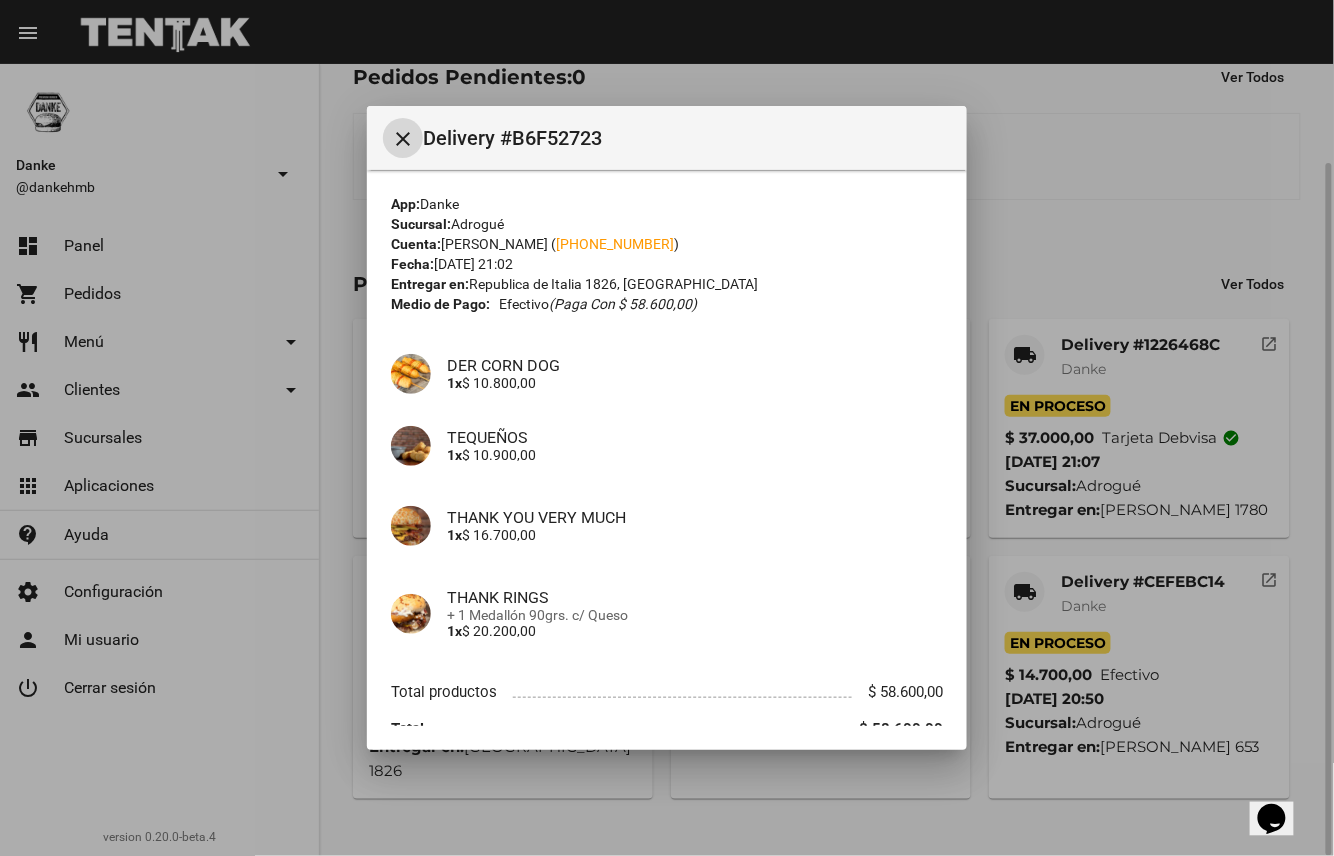 scroll, scrollTop: 89, scrollLeft: 0, axis: vertical 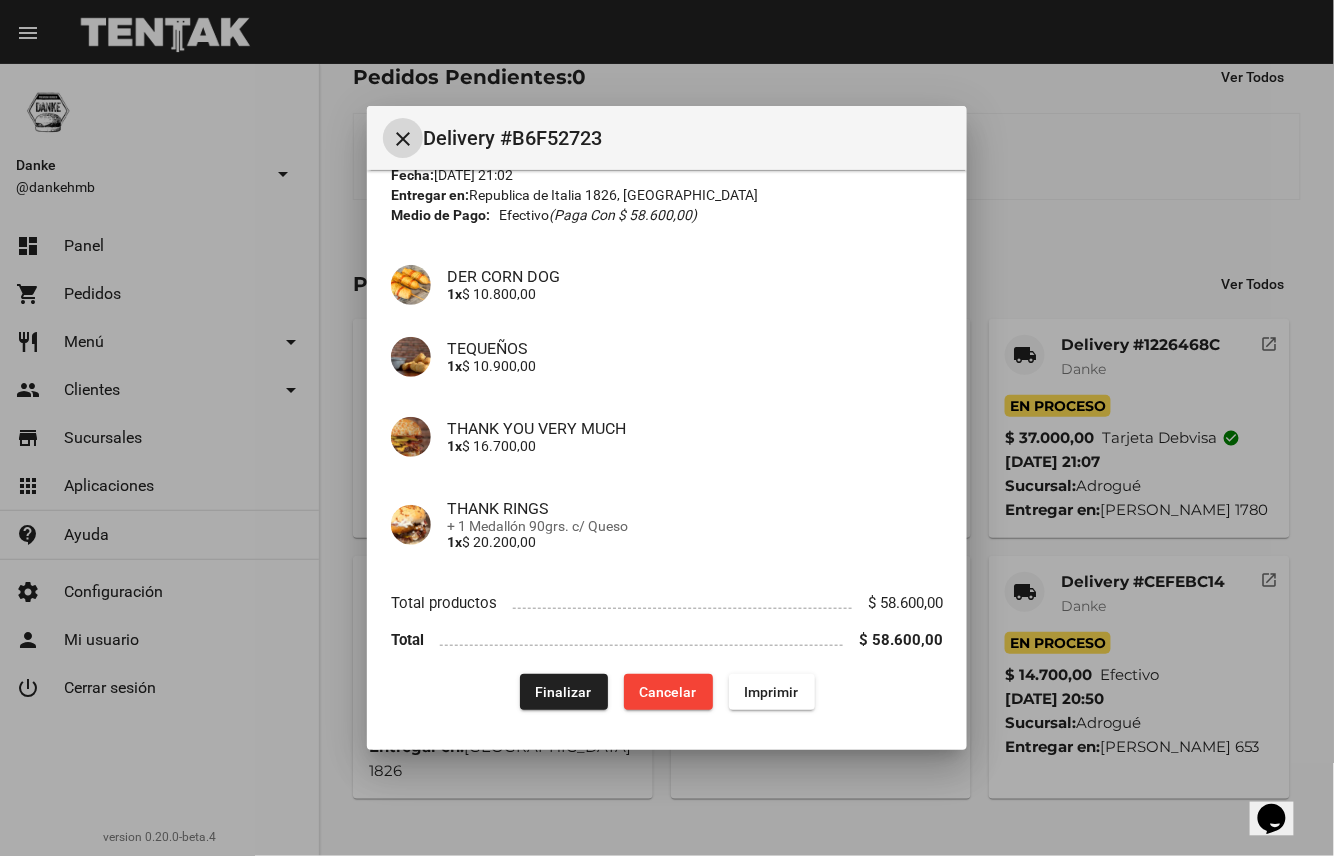 click on "Finalizar" 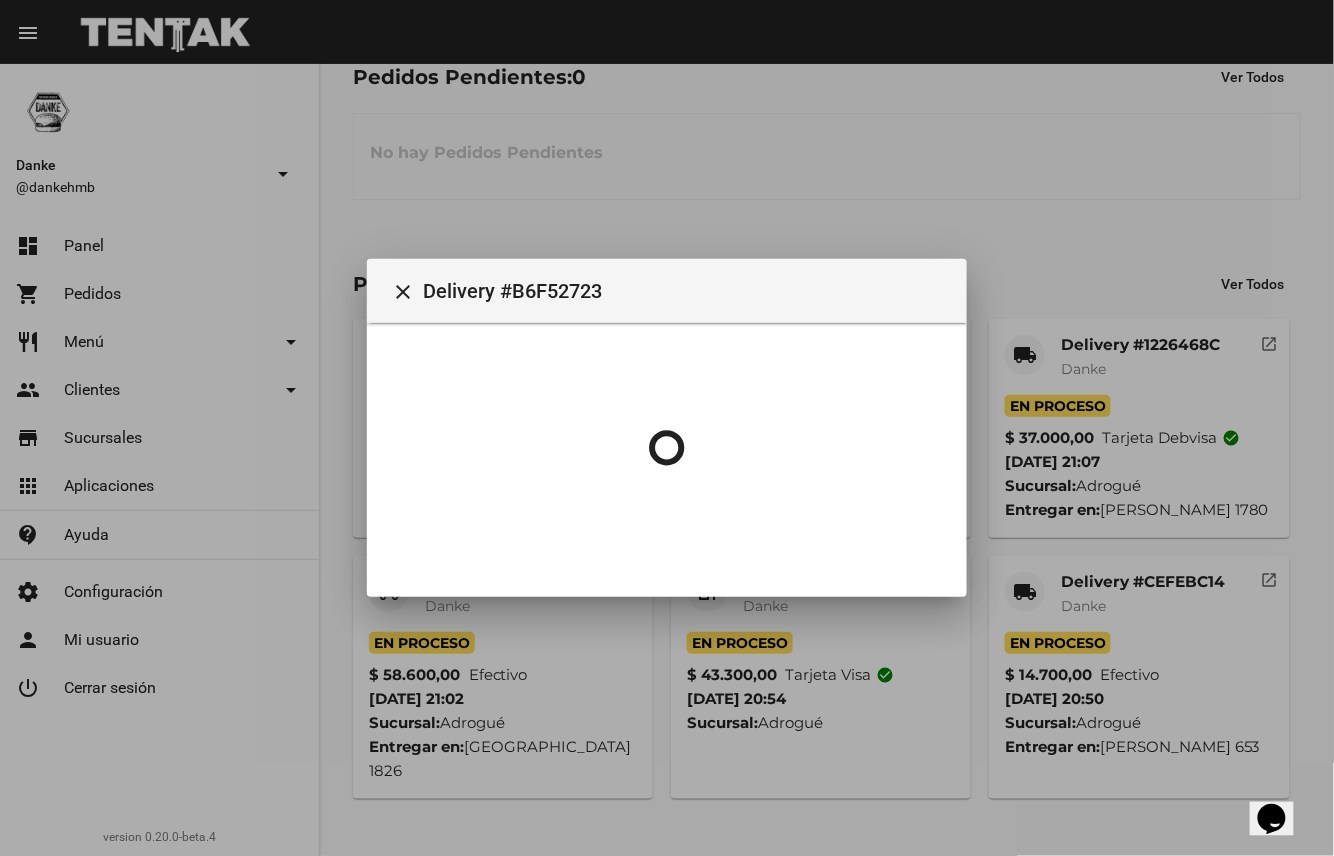 scroll, scrollTop: 0, scrollLeft: 0, axis: both 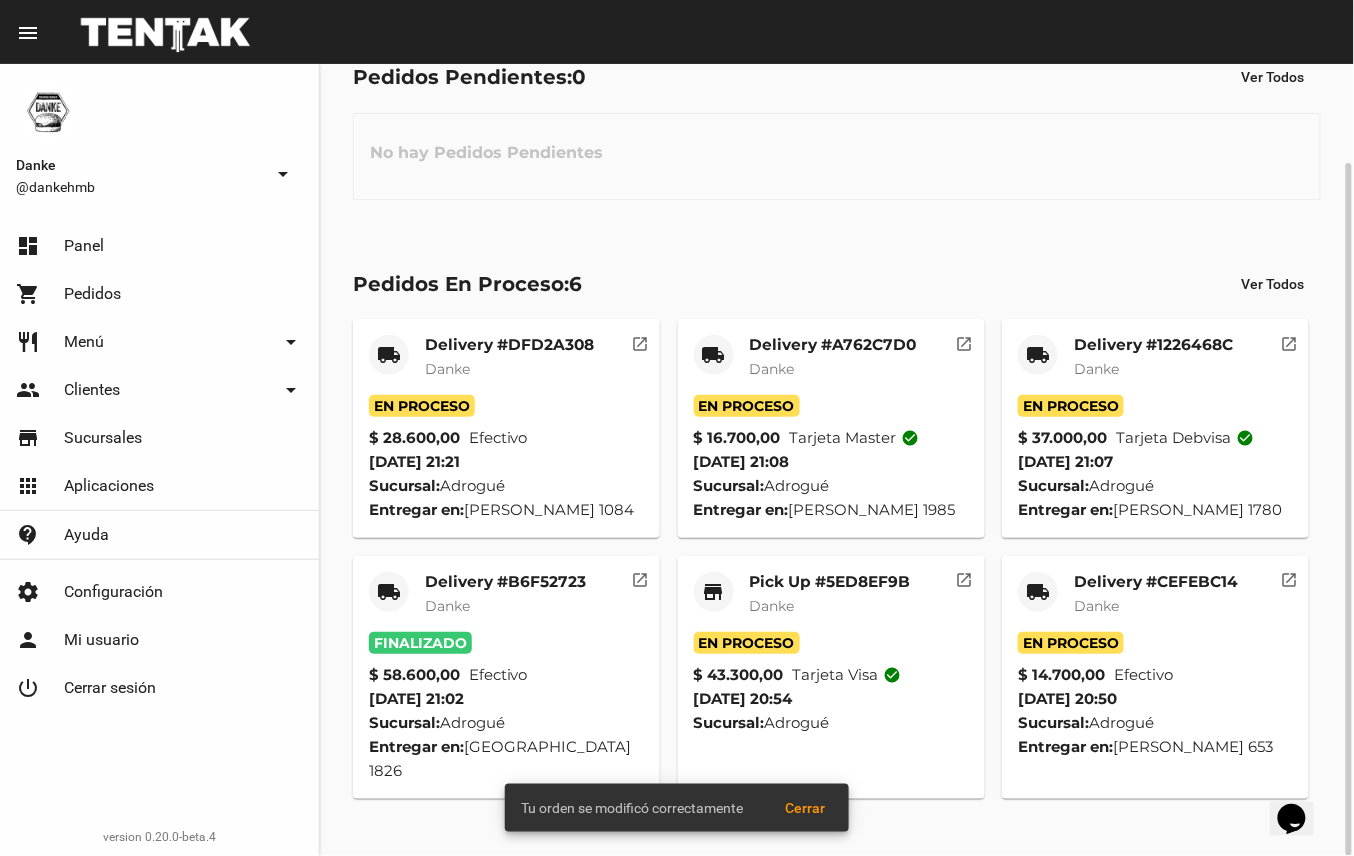 click on "Delivery #1226468C" 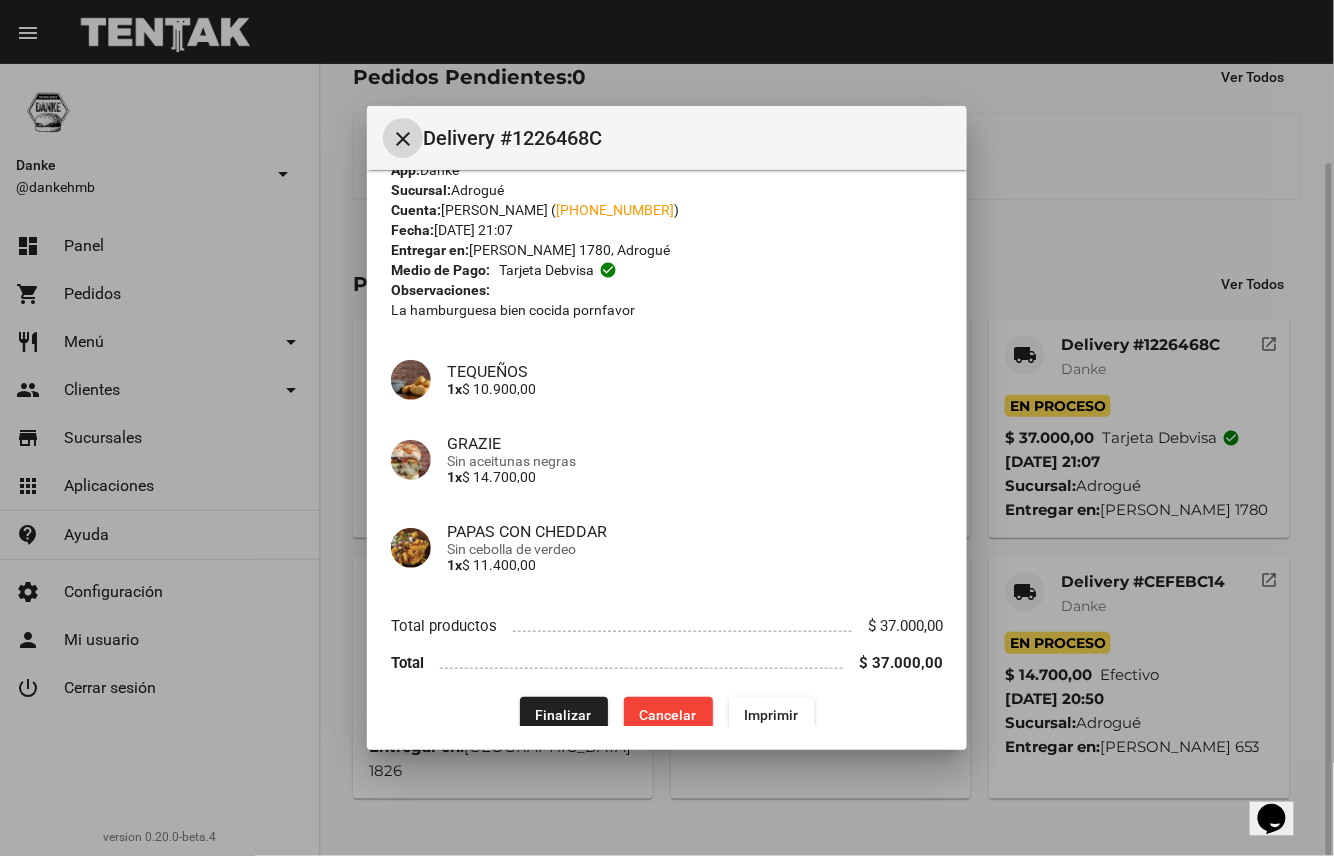 scroll, scrollTop: 57, scrollLeft: 0, axis: vertical 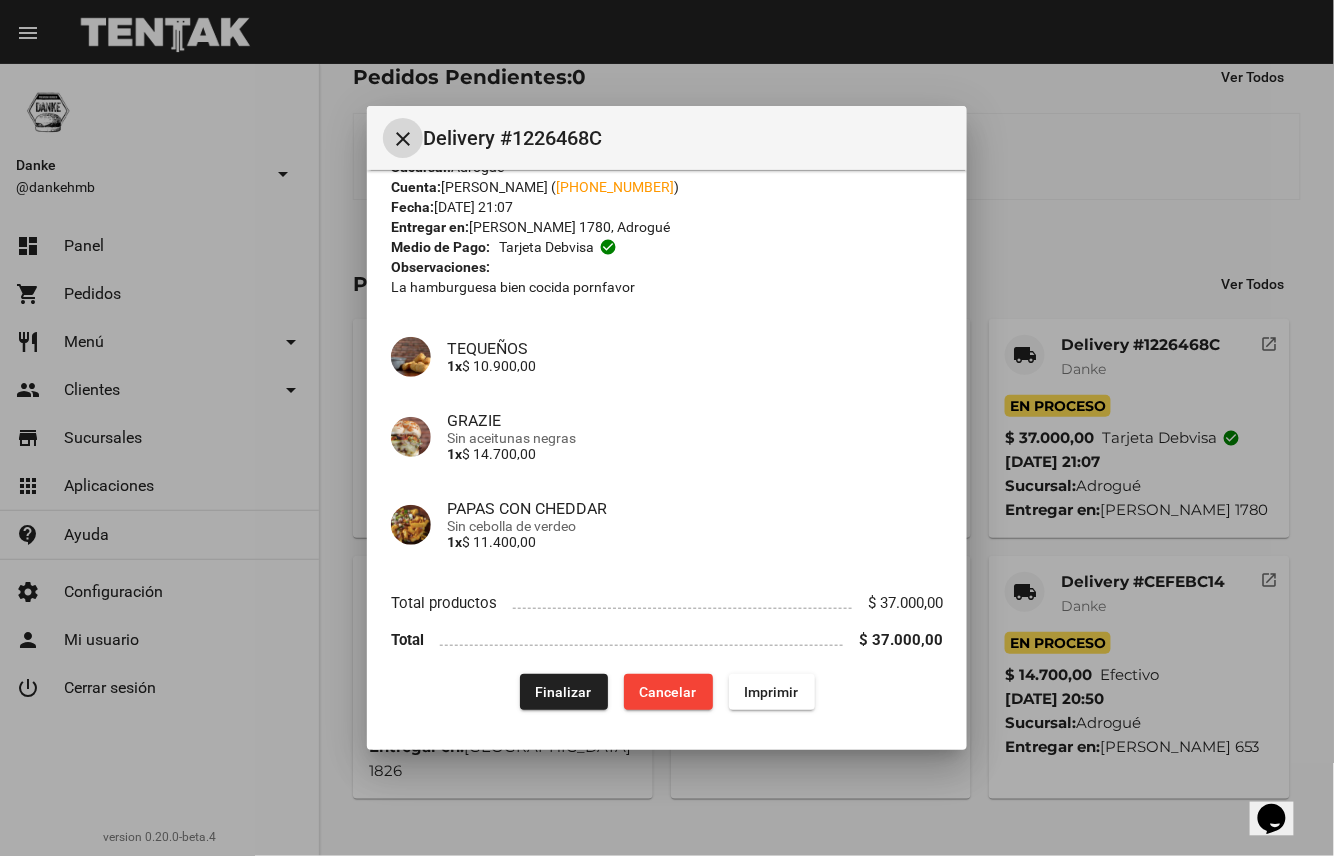 click on "Finalizar" 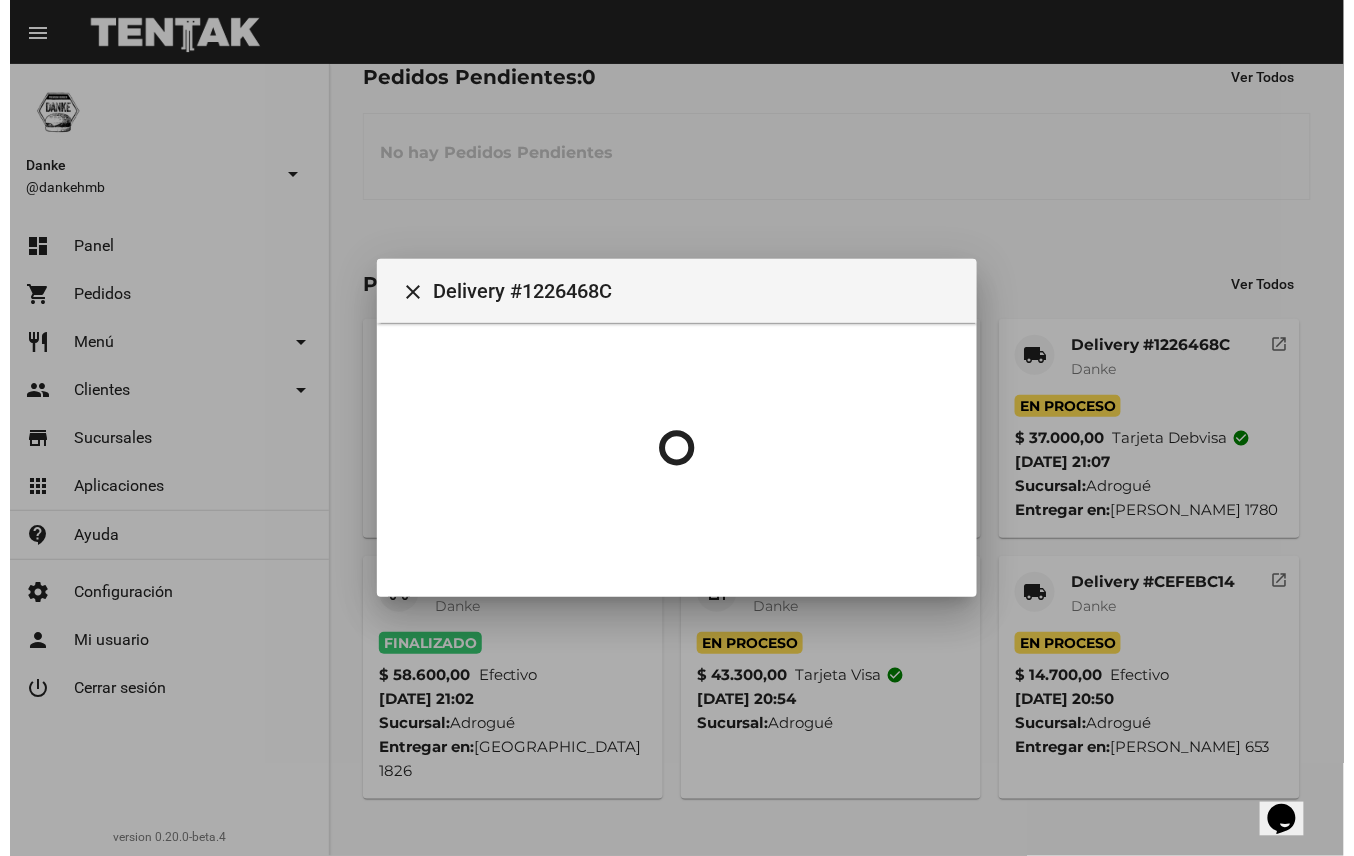 scroll, scrollTop: 0, scrollLeft: 0, axis: both 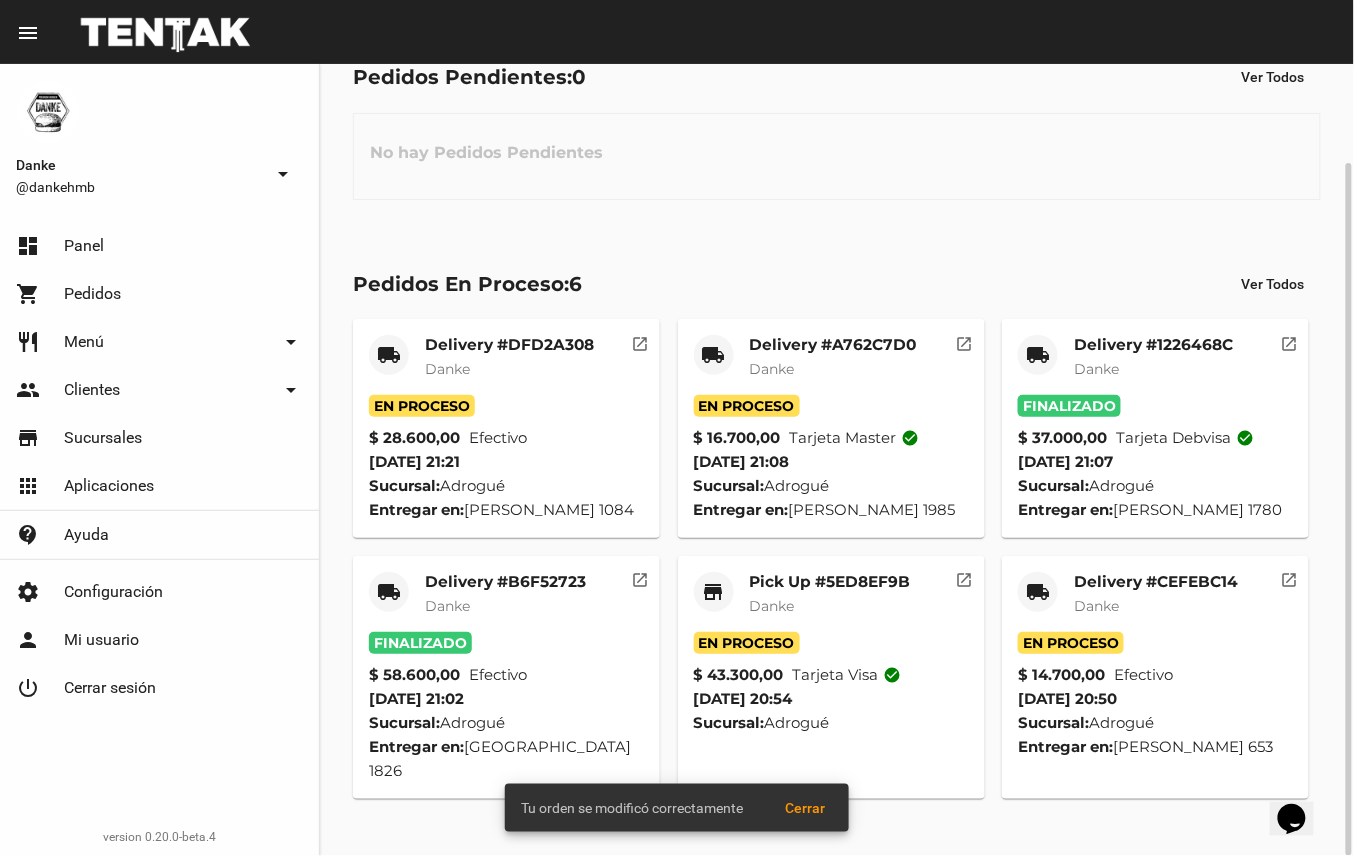 click on "Delivery #A762C7D0" 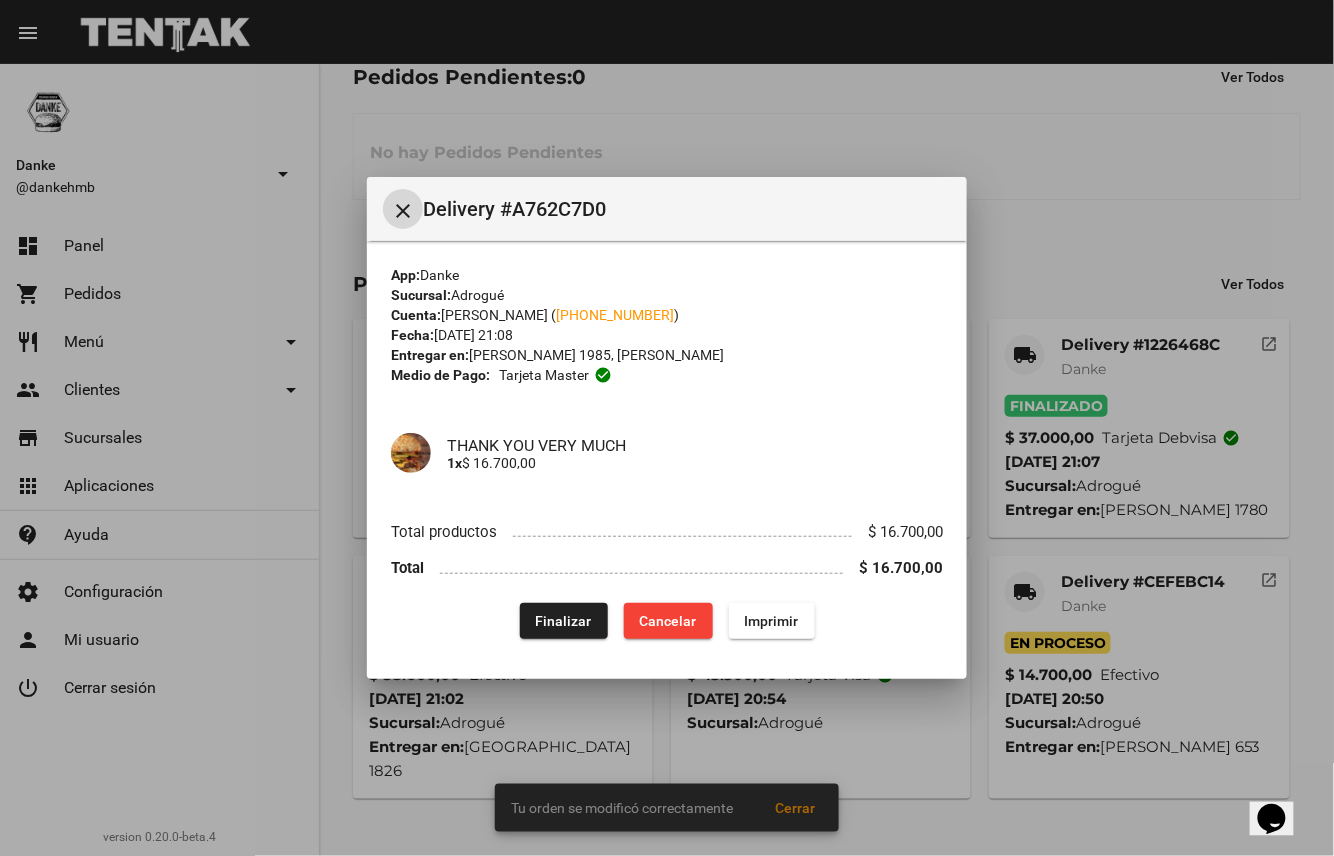 click on "Finalizar" 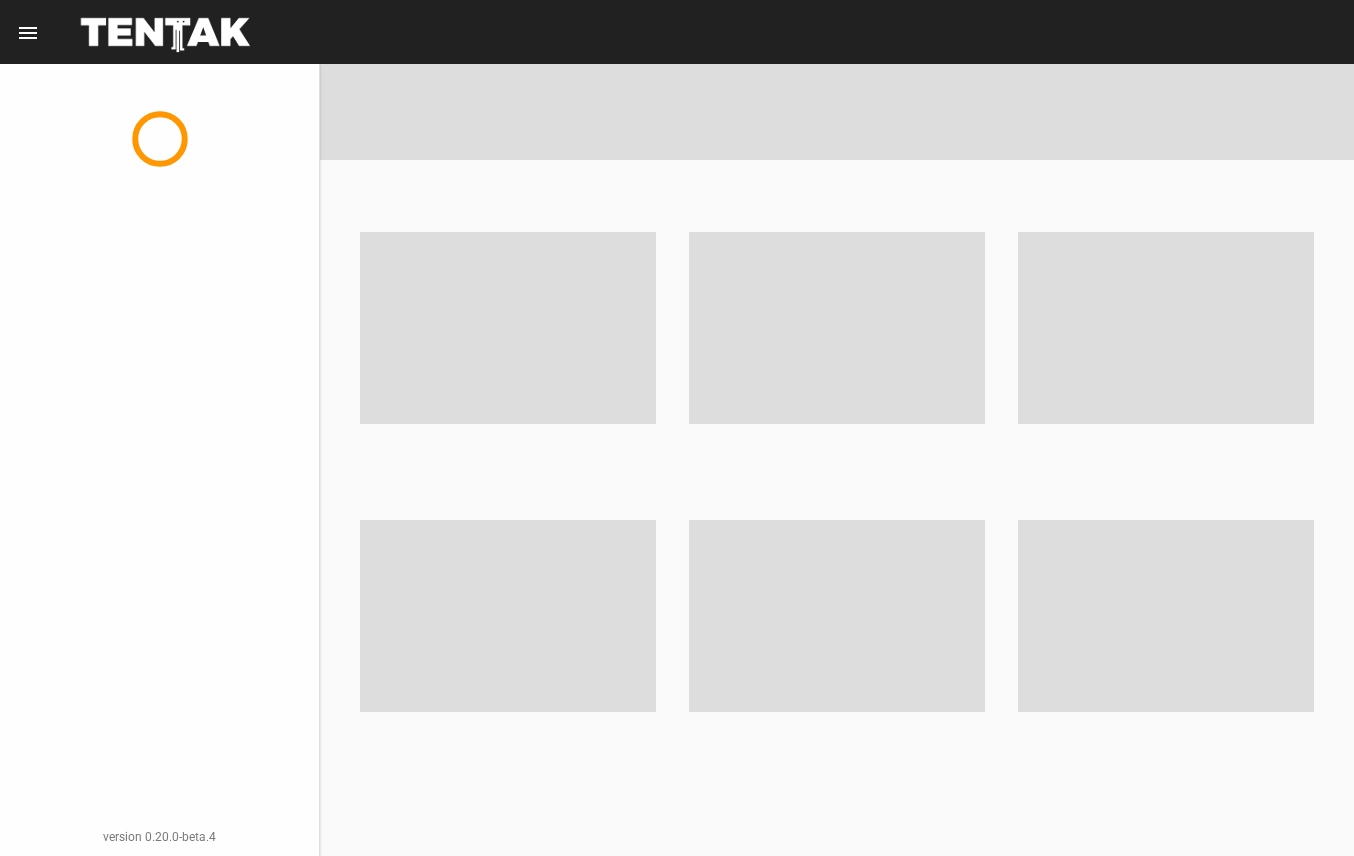 scroll, scrollTop: 0, scrollLeft: 0, axis: both 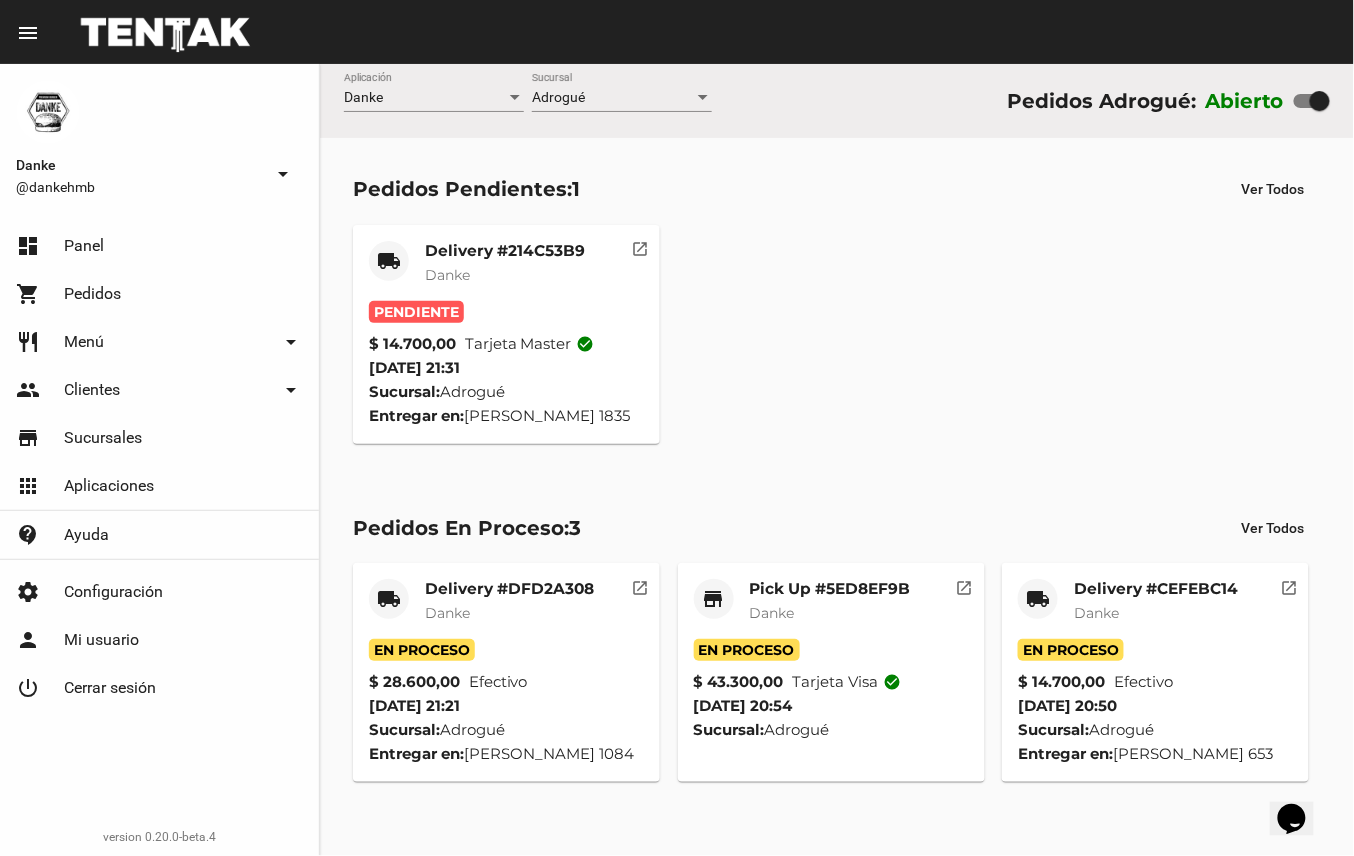 click on "Pick Up #5ED8EF9B" 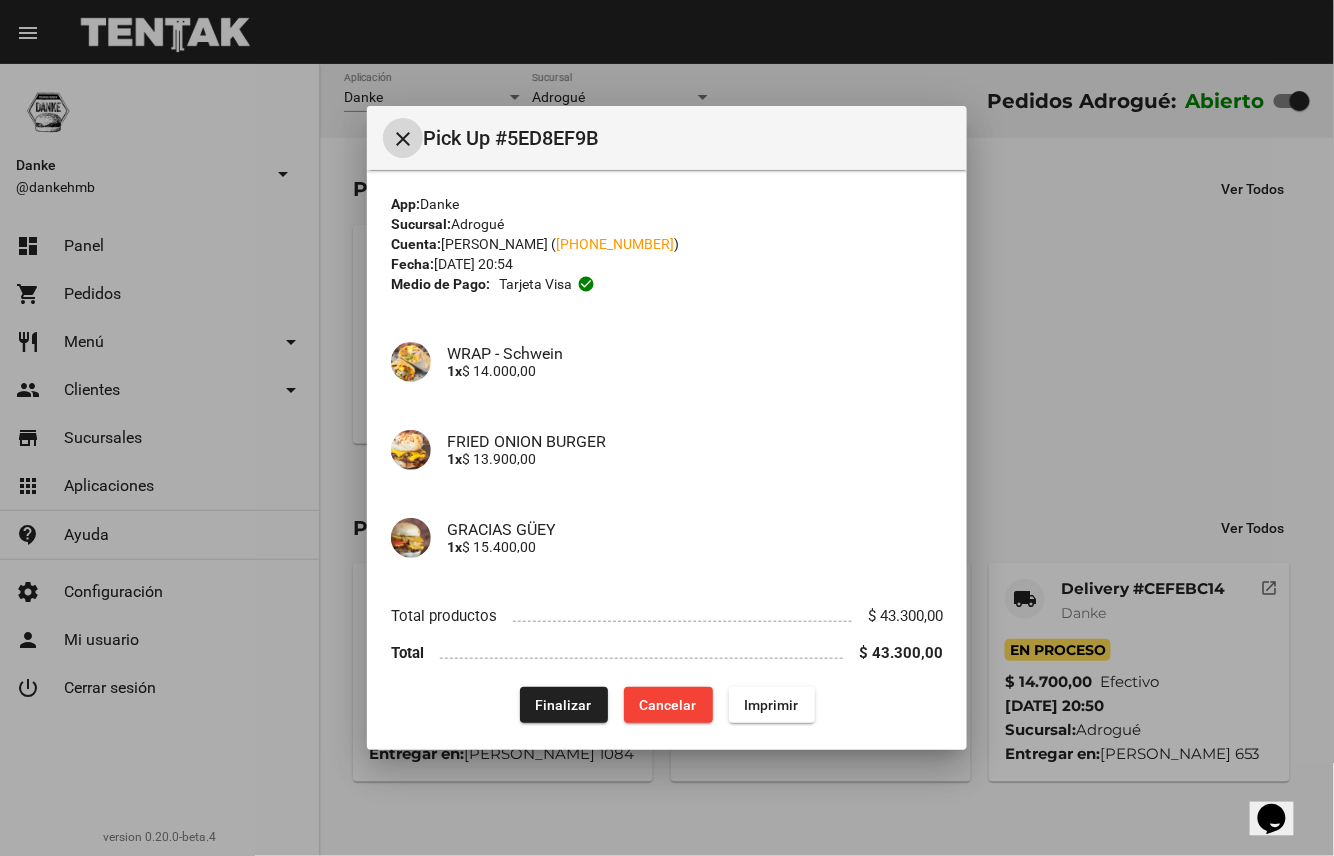 click on "Finalizar" 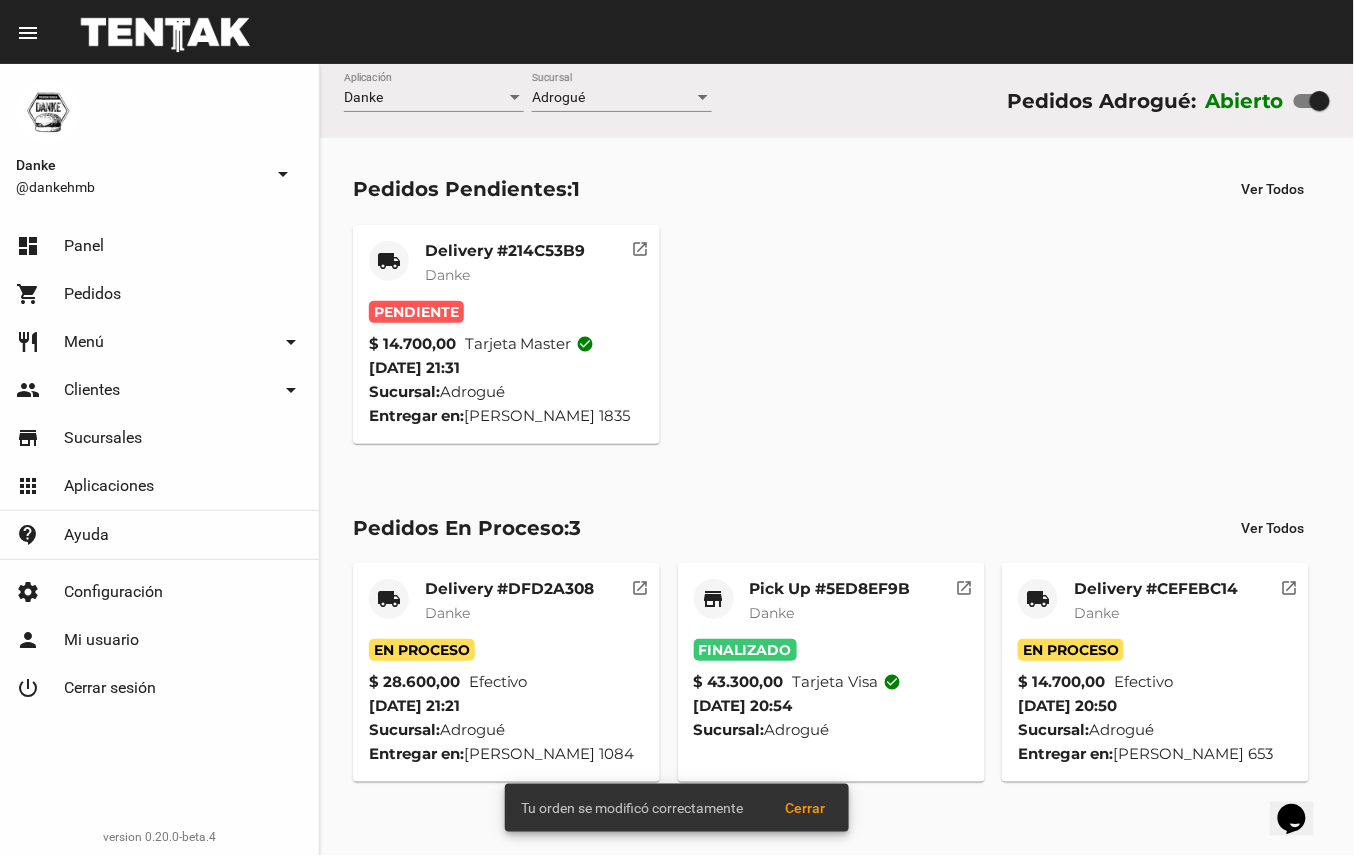 click on "Delivery #CEFEBC14" 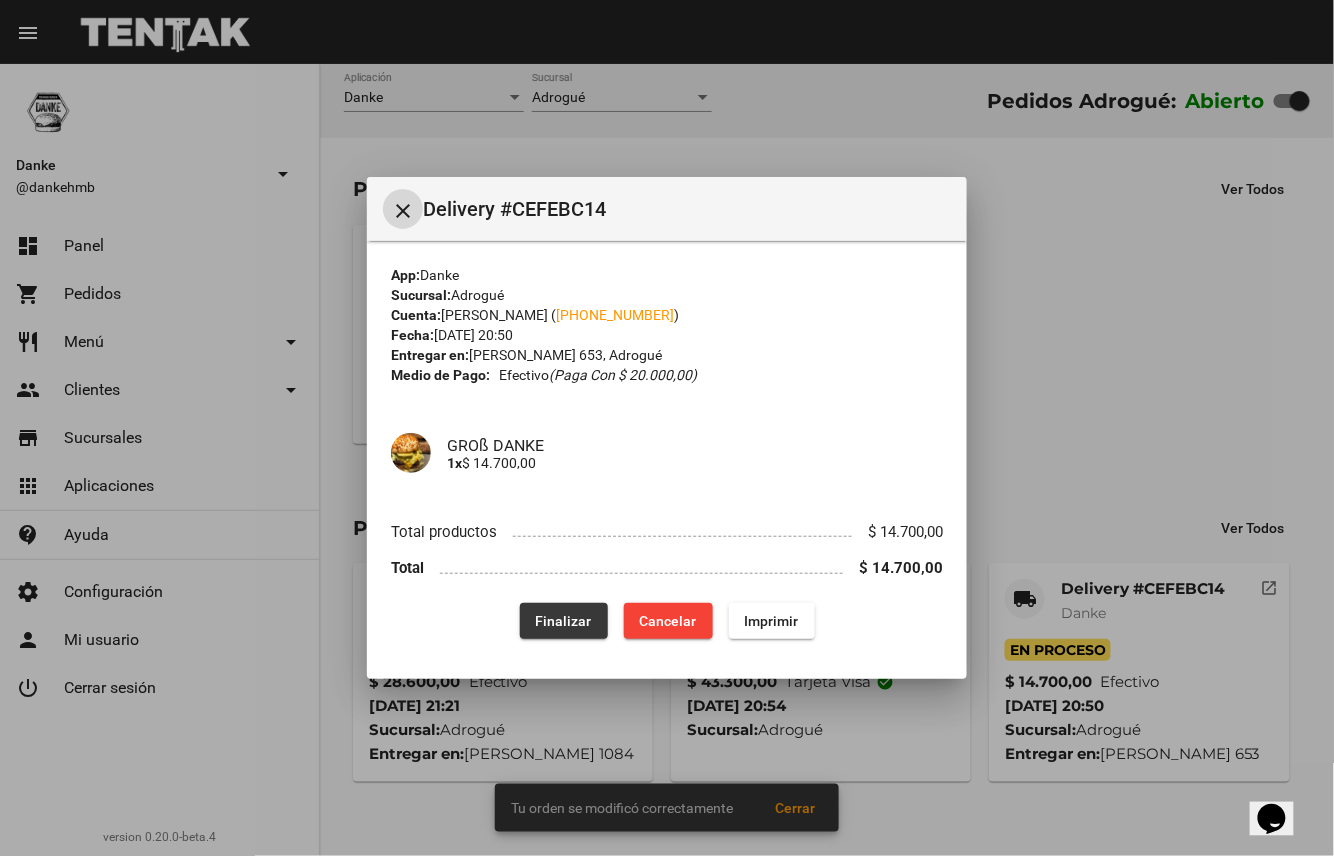 click on "Finalizar" 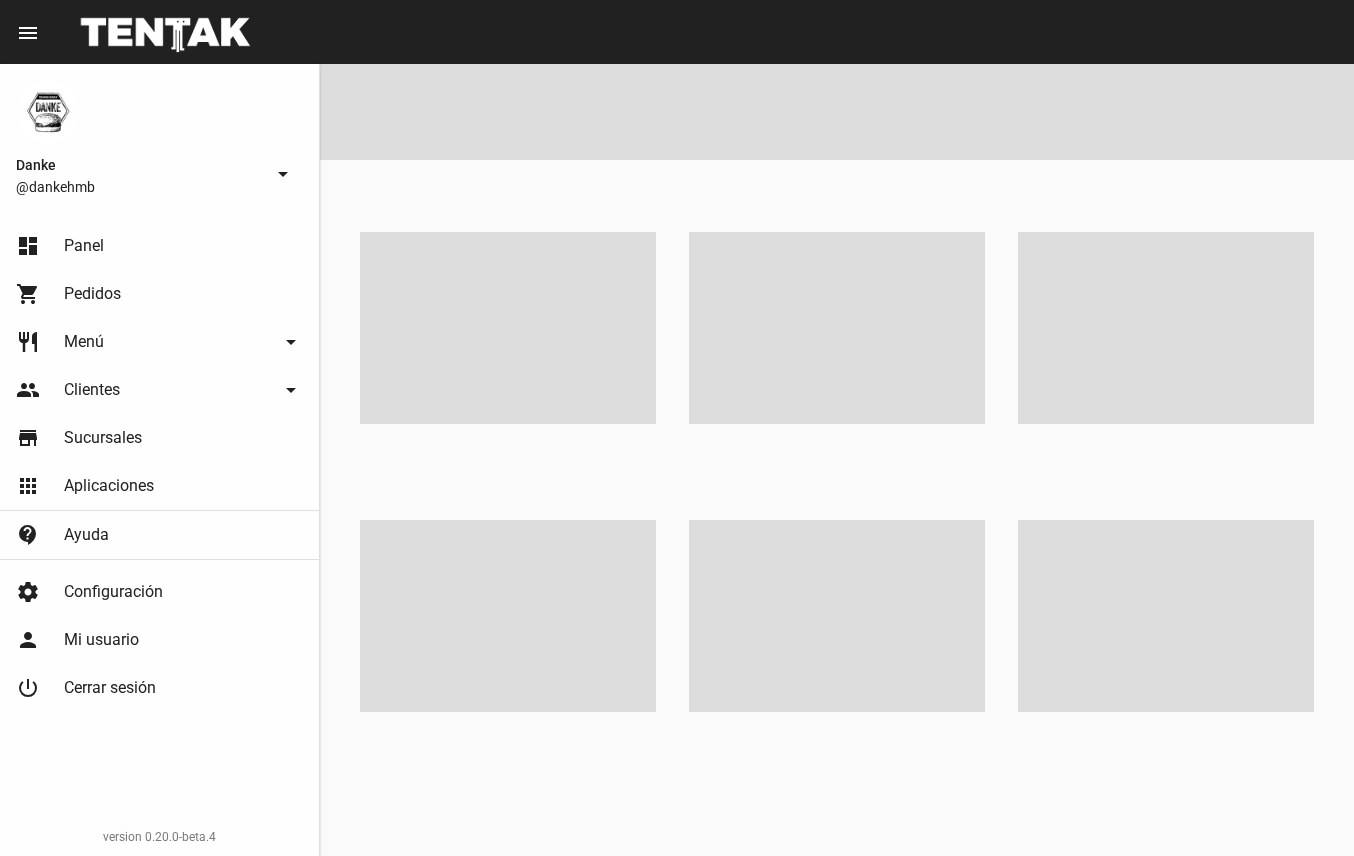 scroll, scrollTop: 0, scrollLeft: 0, axis: both 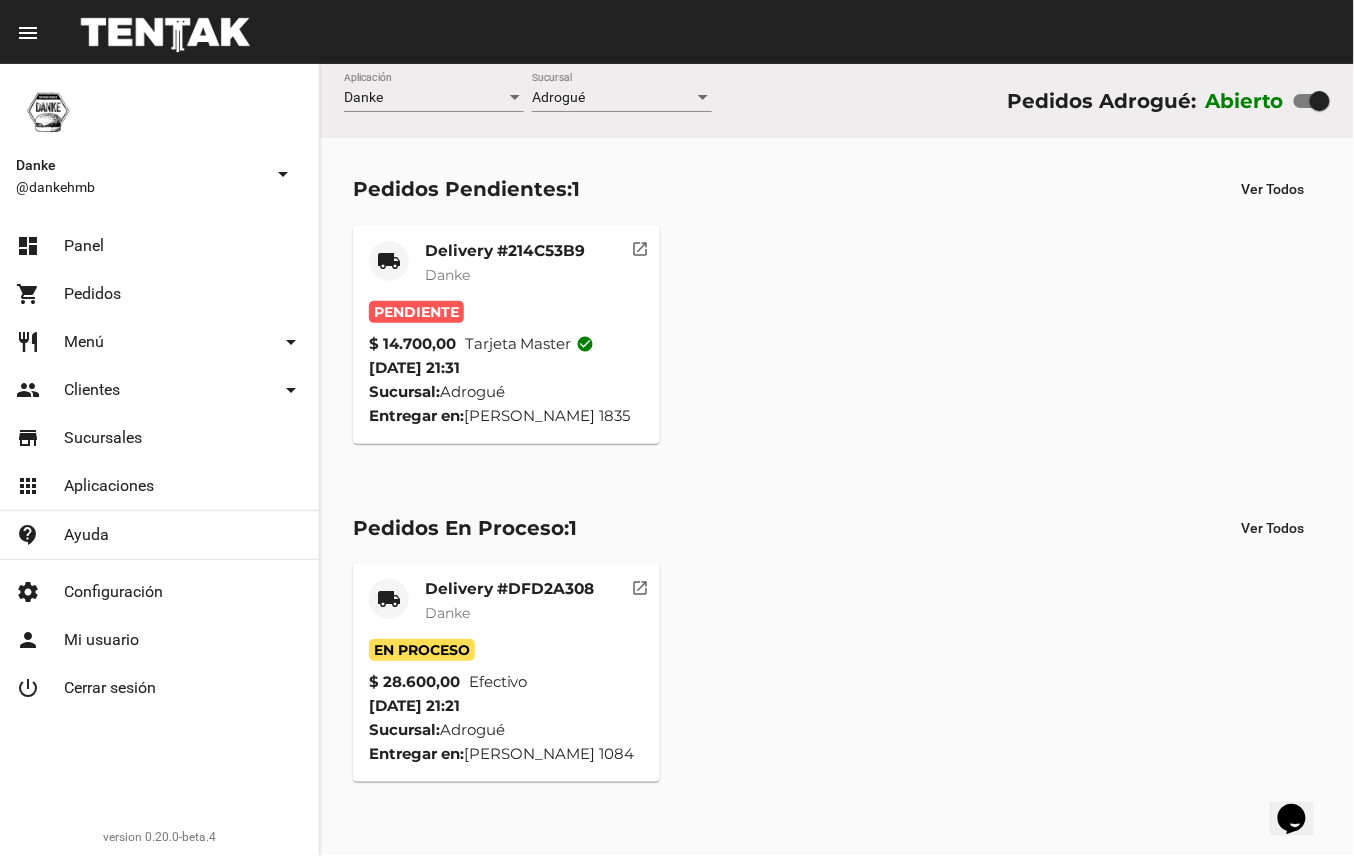 click on "Delivery #214C53B9" 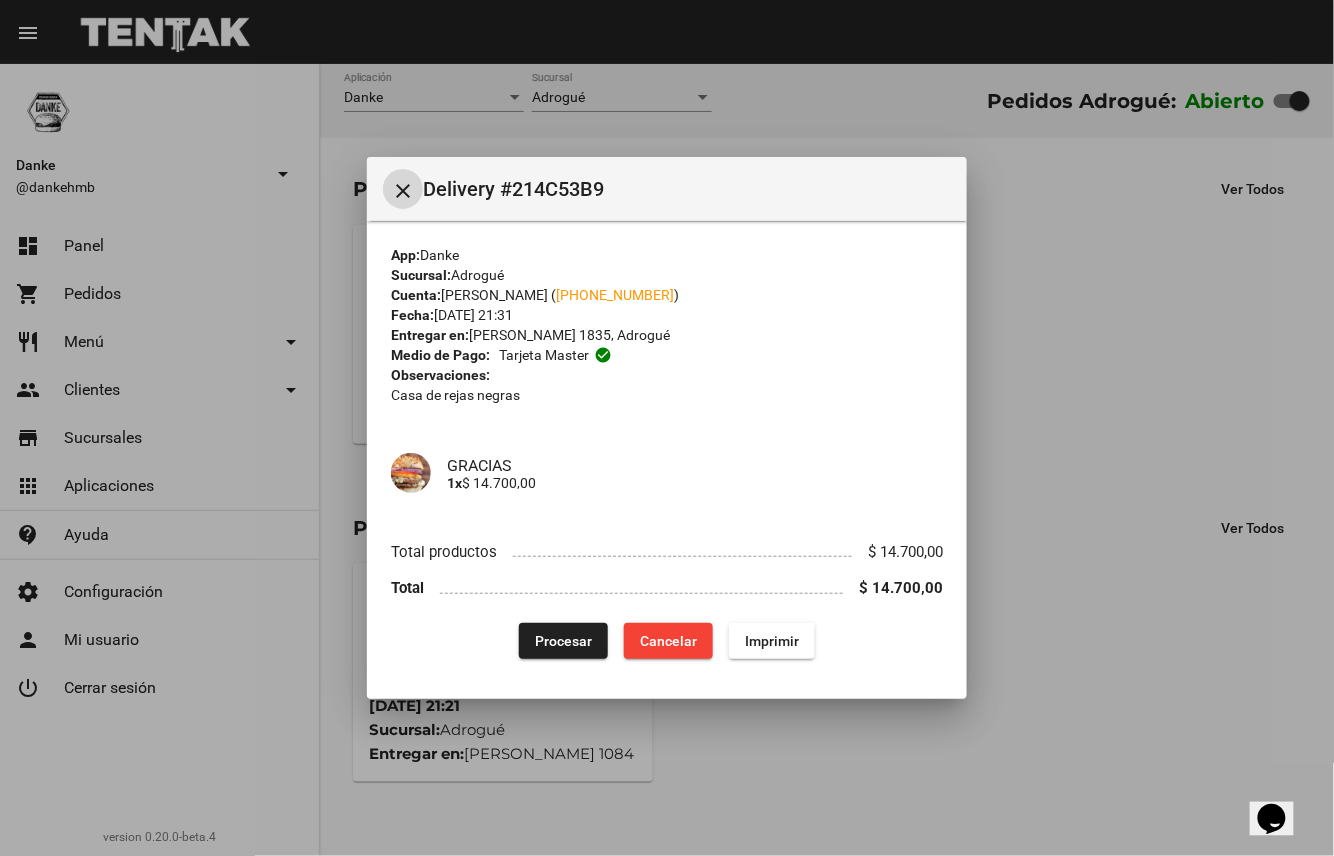 type 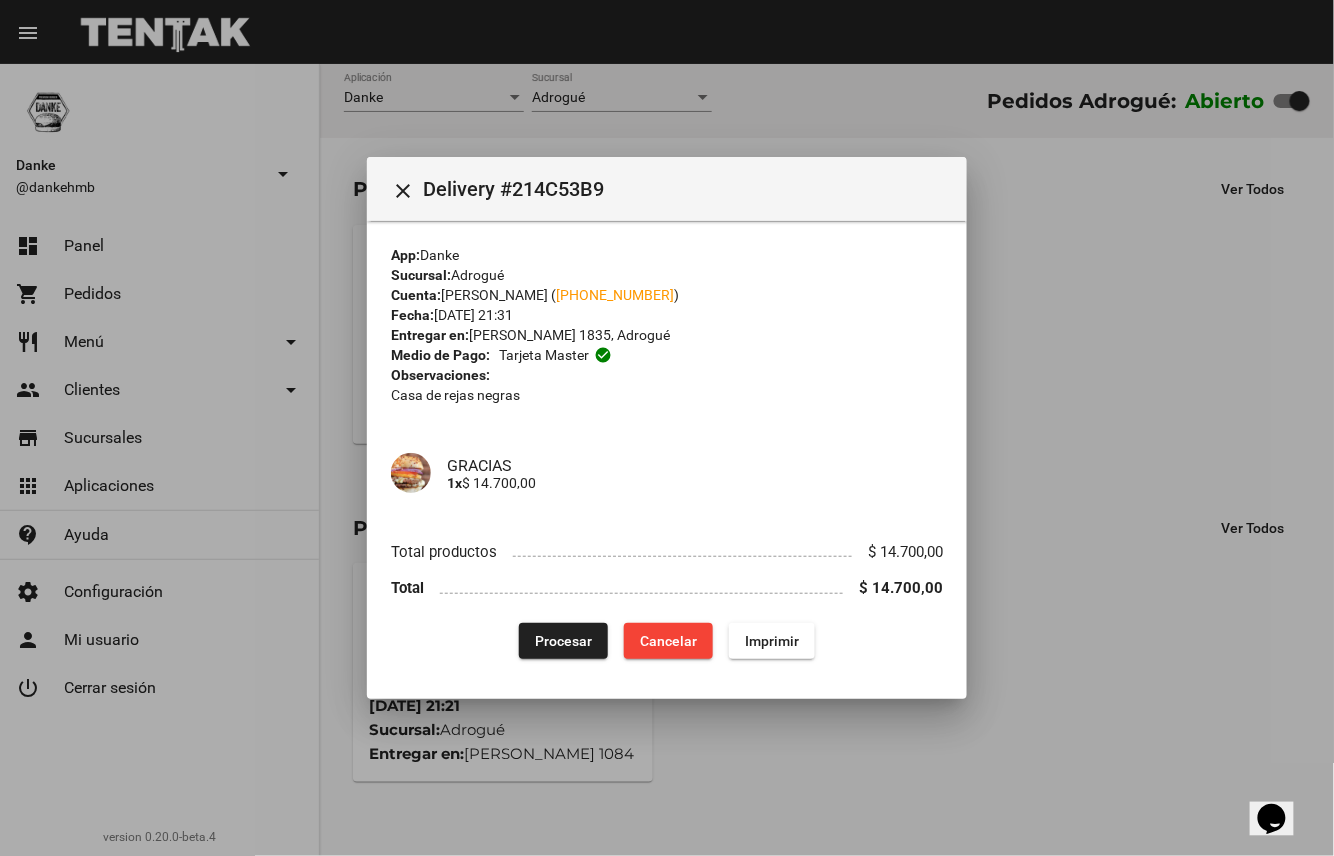 click on "Procesar" 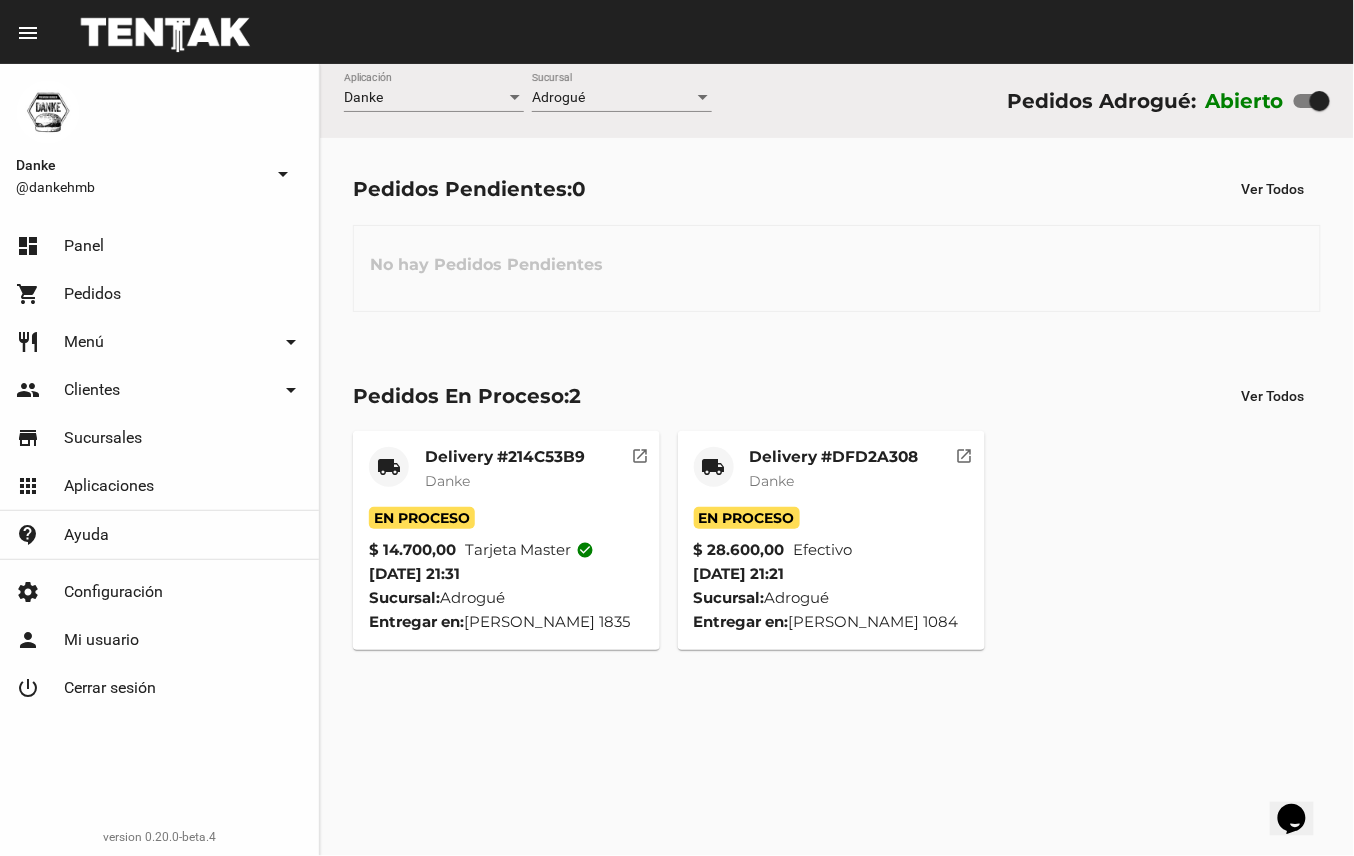 click on "Delivery #DFD2A308" 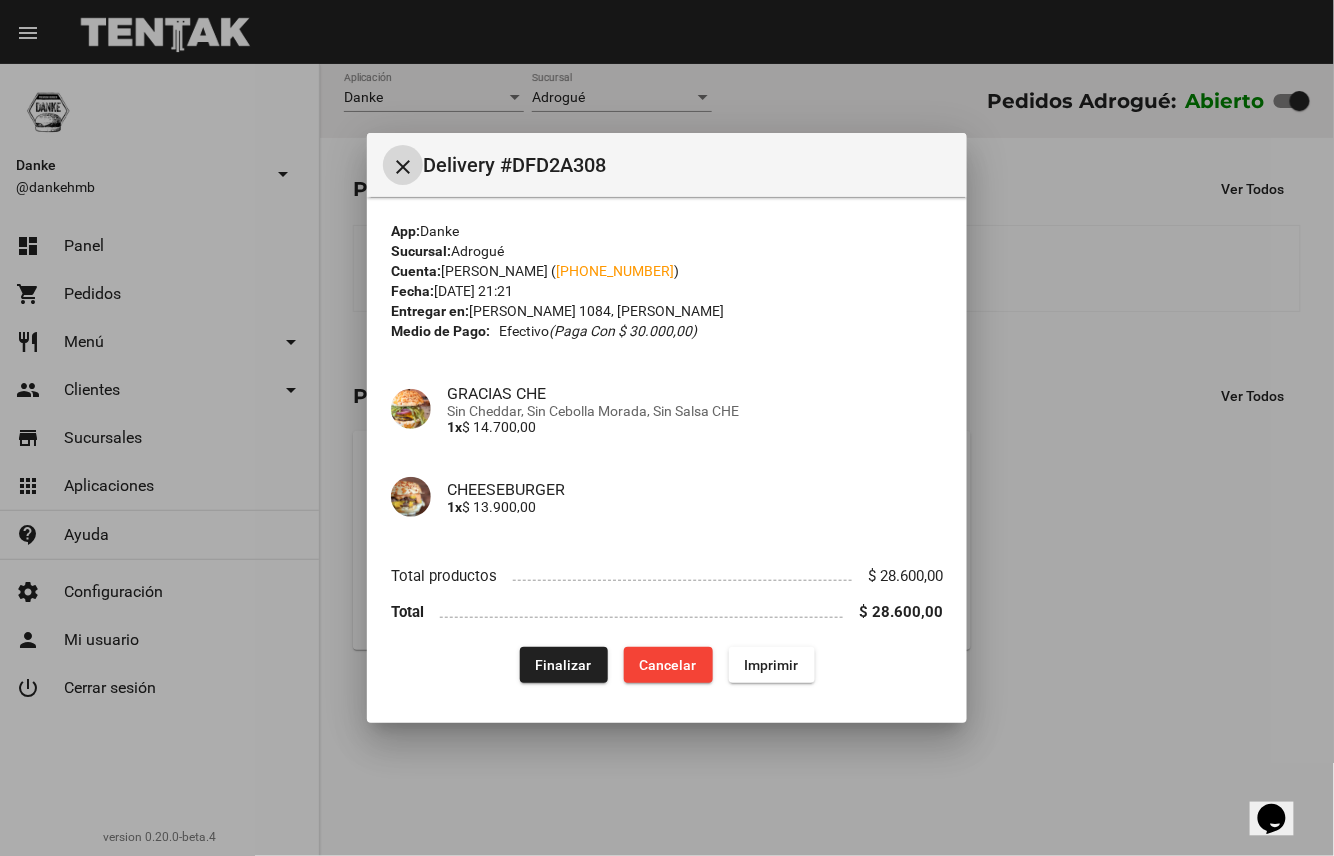 click on "Finalizar" 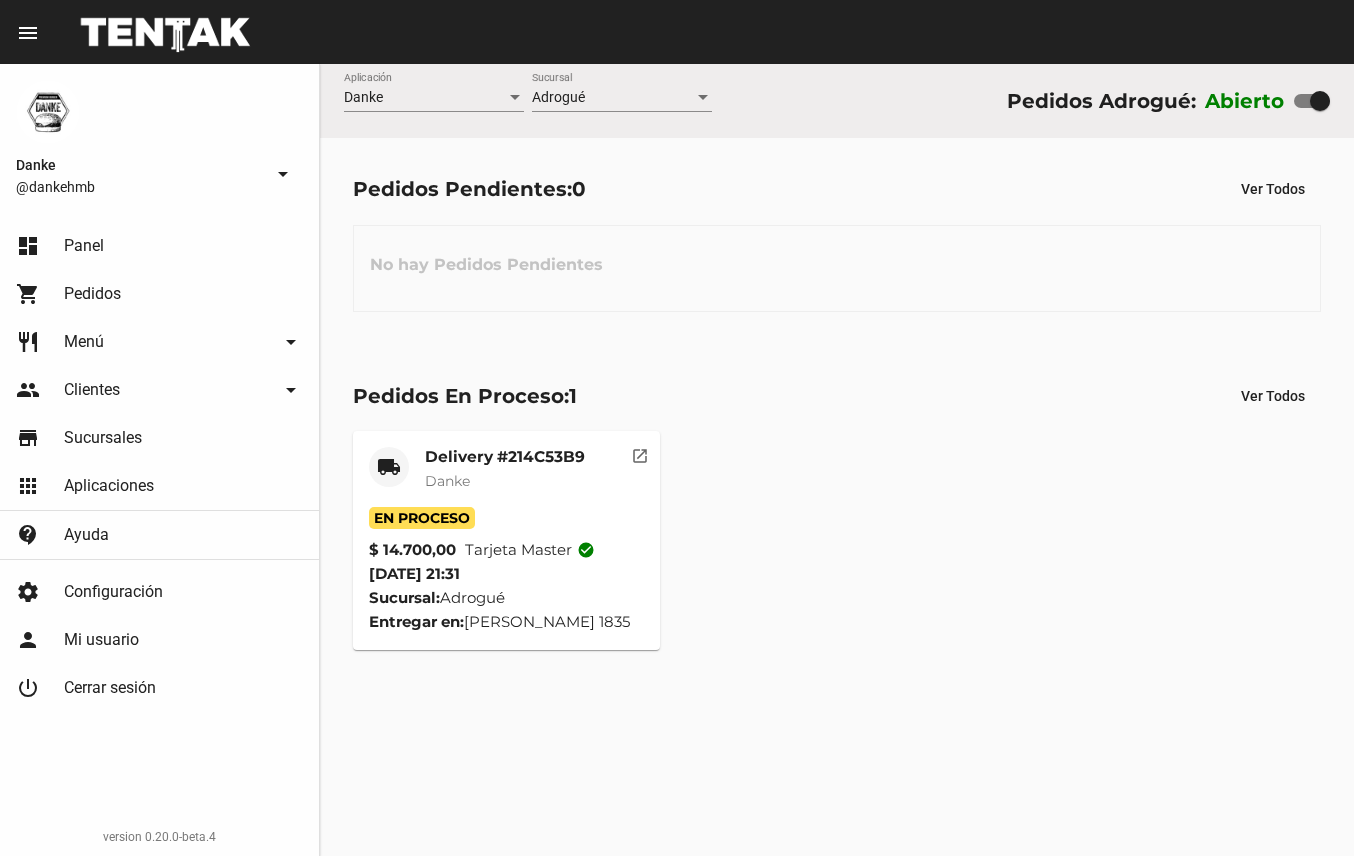 scroll, scrollTop: 0, scrollLeft: 0, axis: both 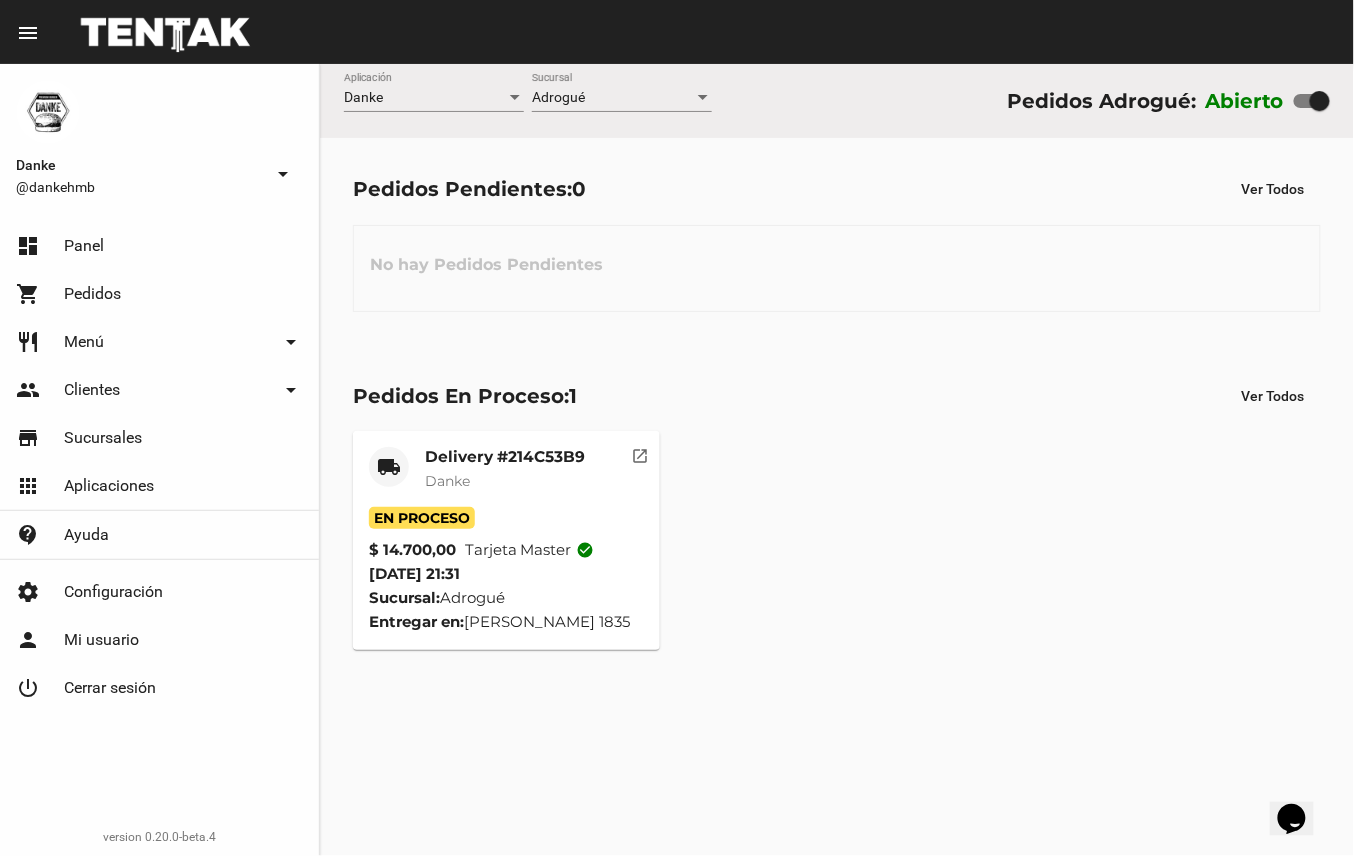 click on "Delivery #214C53B9" 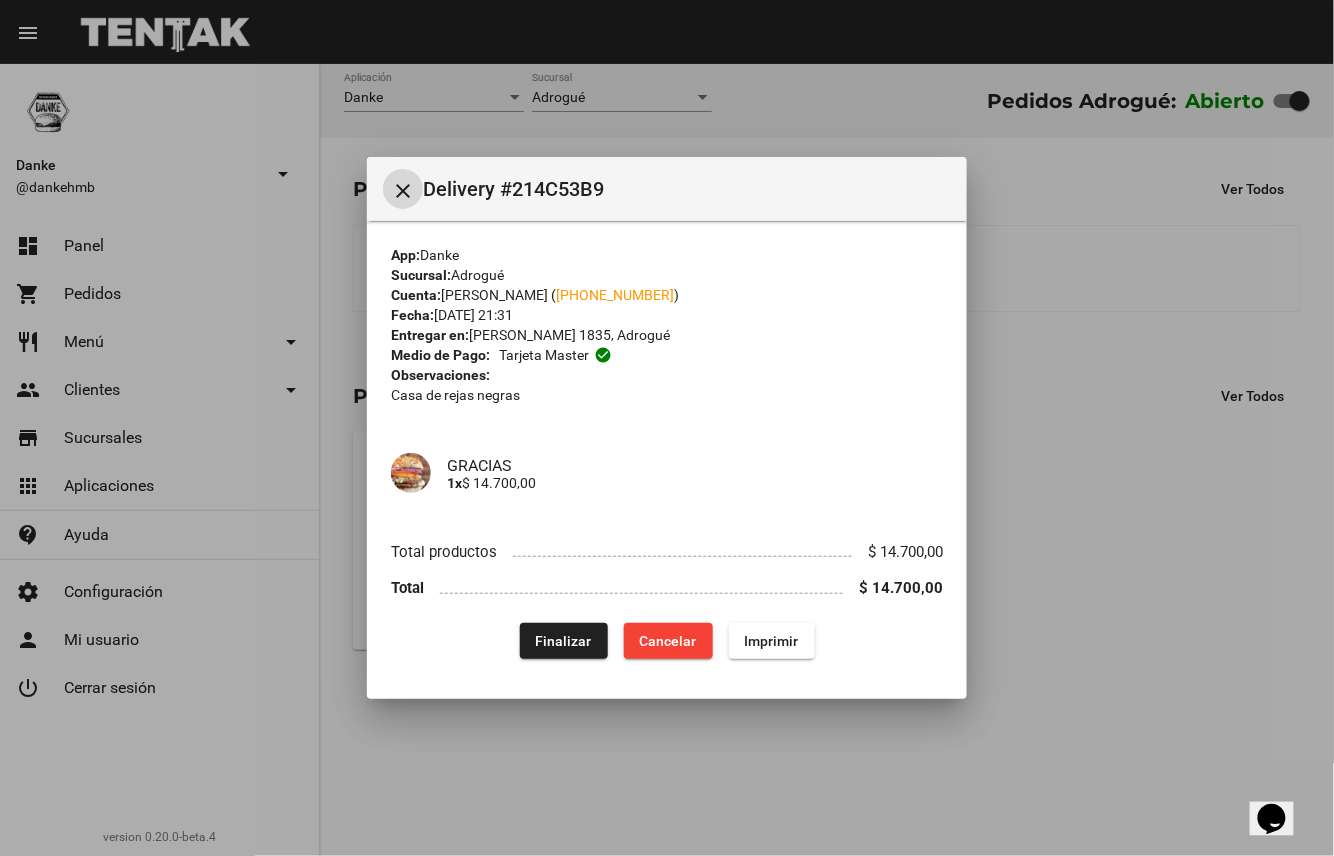 click on "Finalizar" 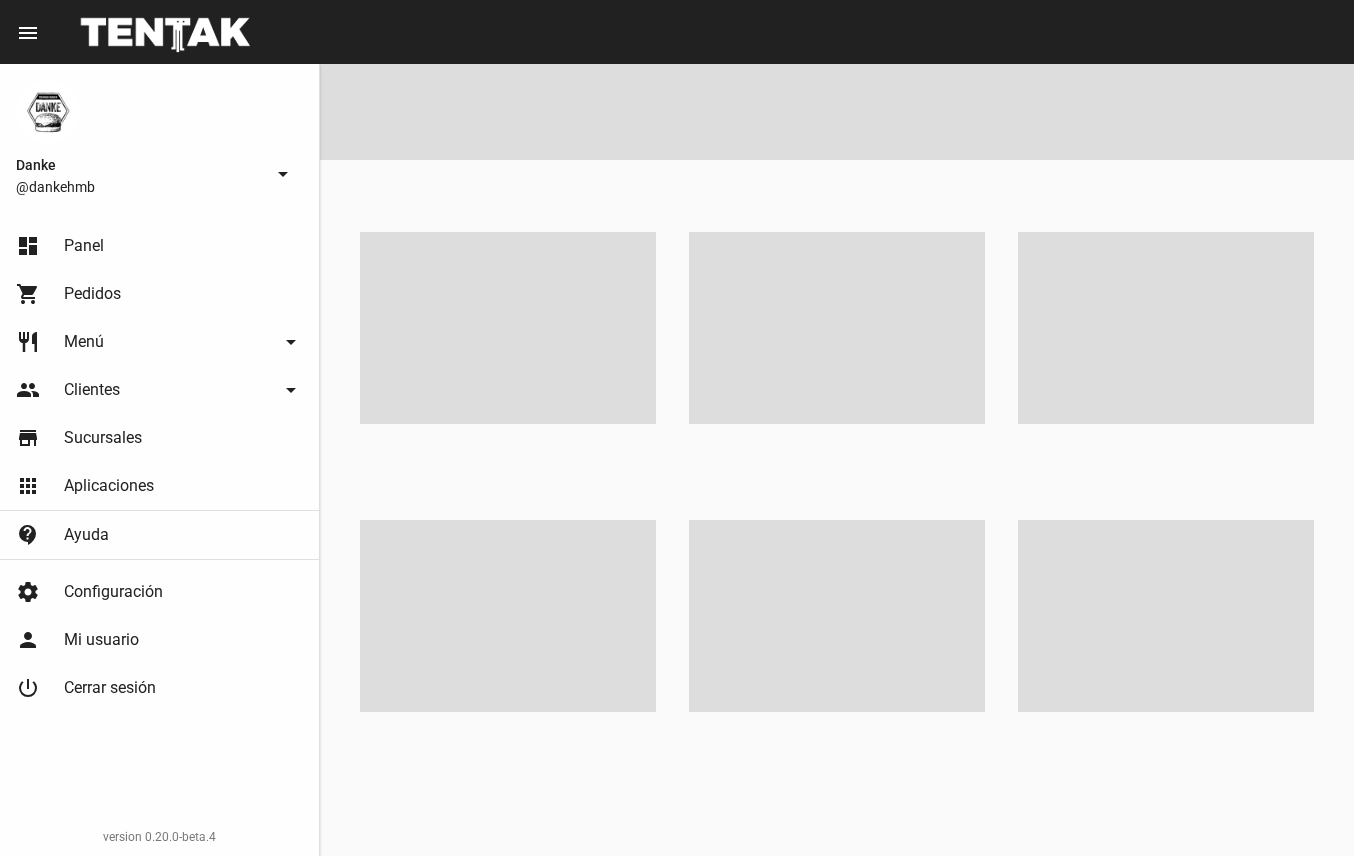 scroll, scrollTop: 0, scrollLeft: 0, axis: both 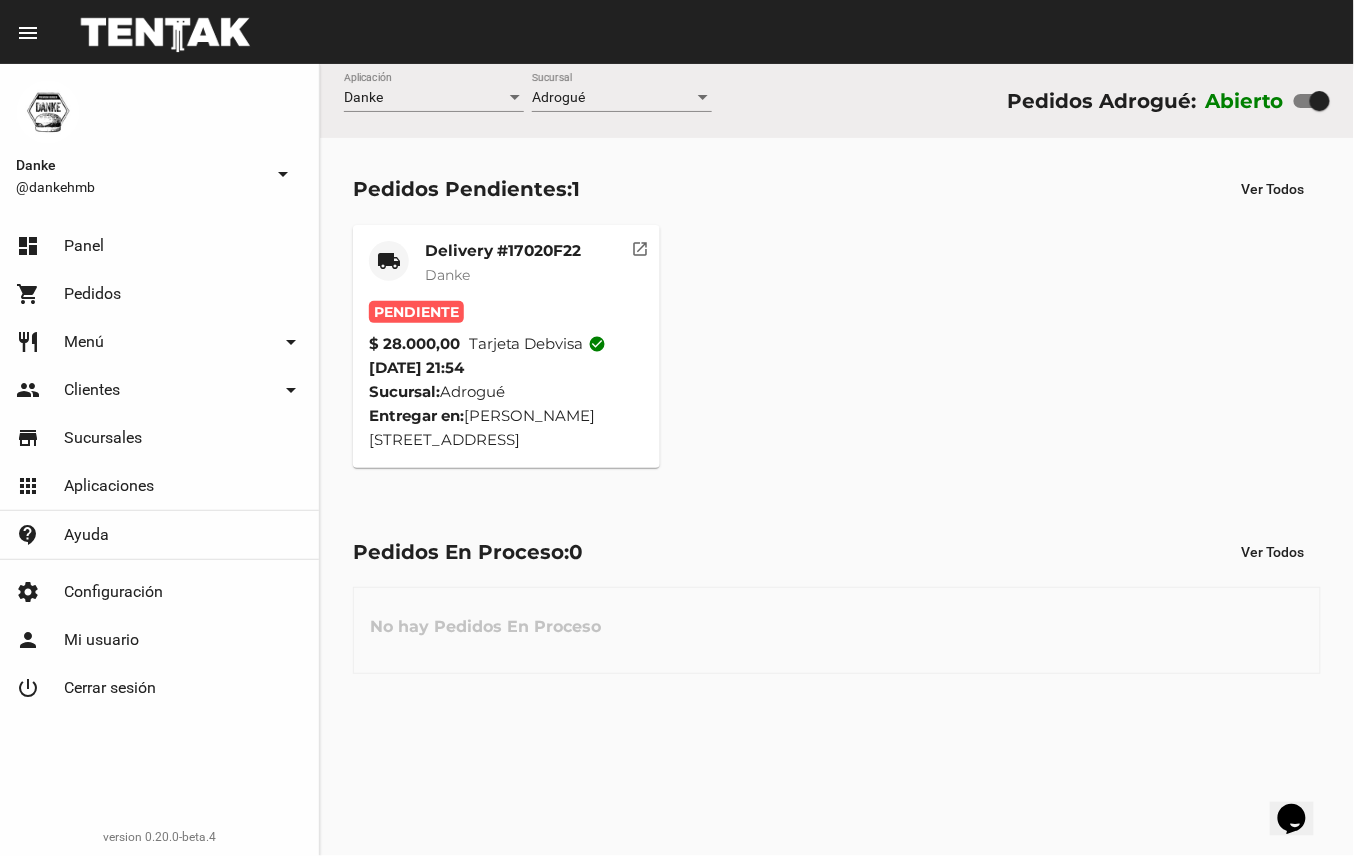 click on "Danke" 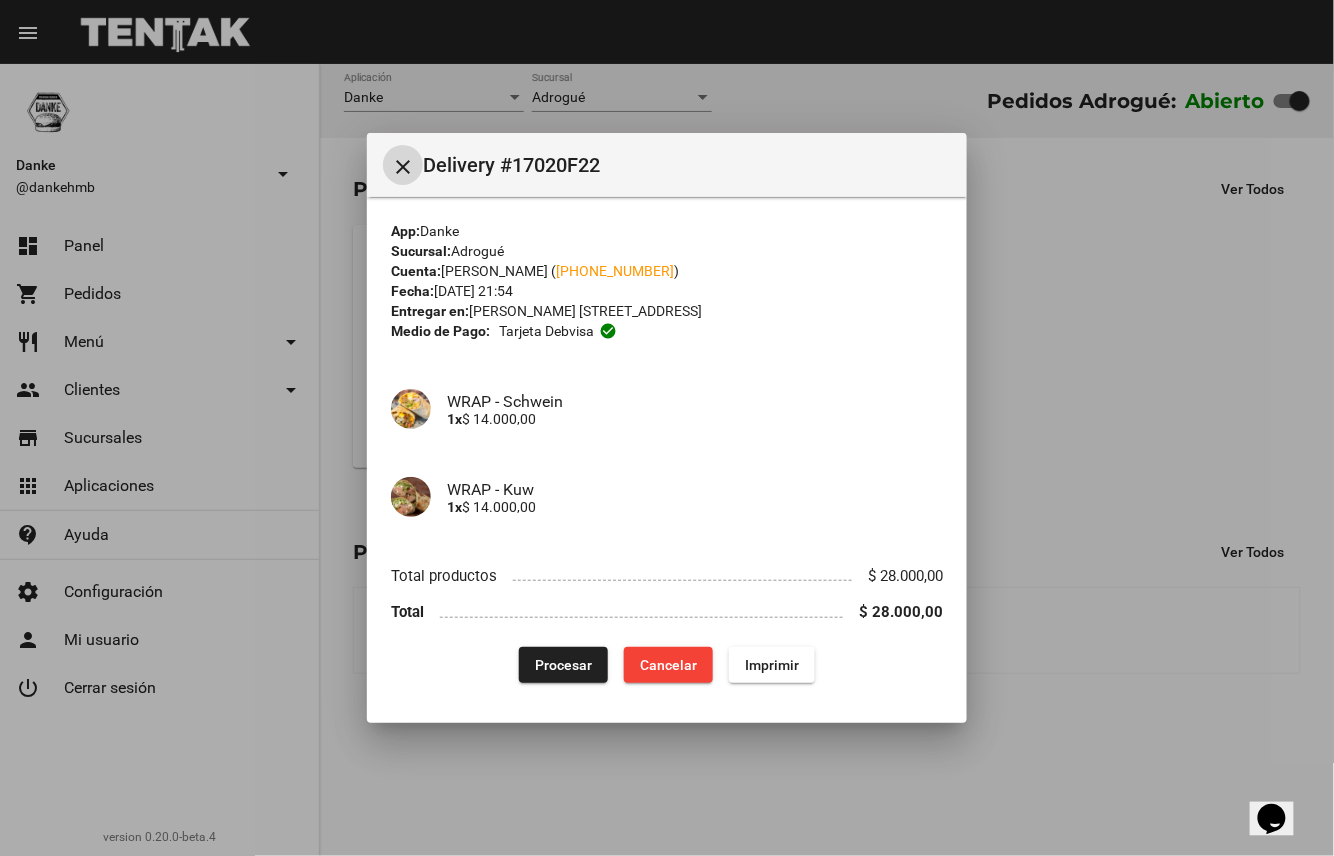 type 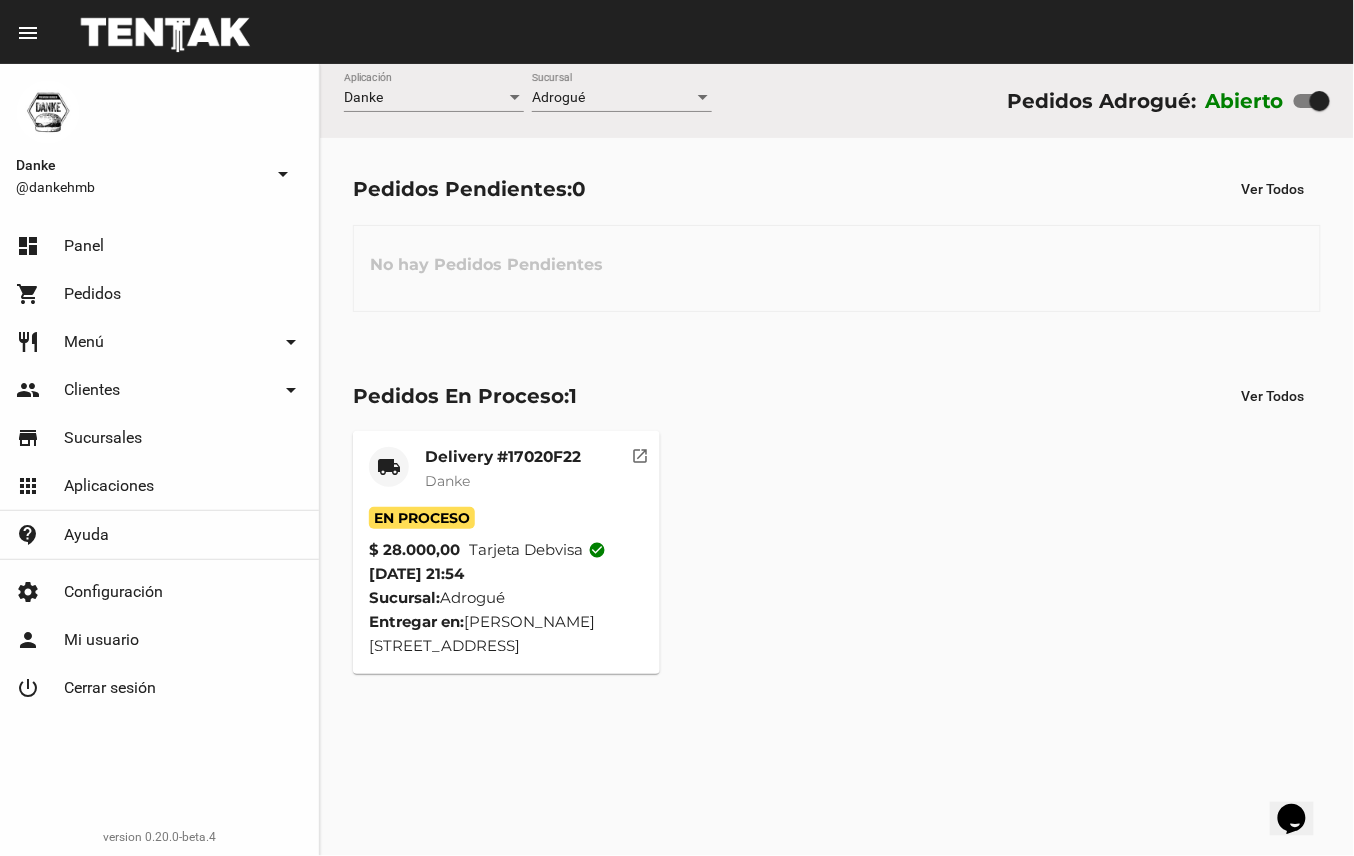 click on "Delivery #17020F22" 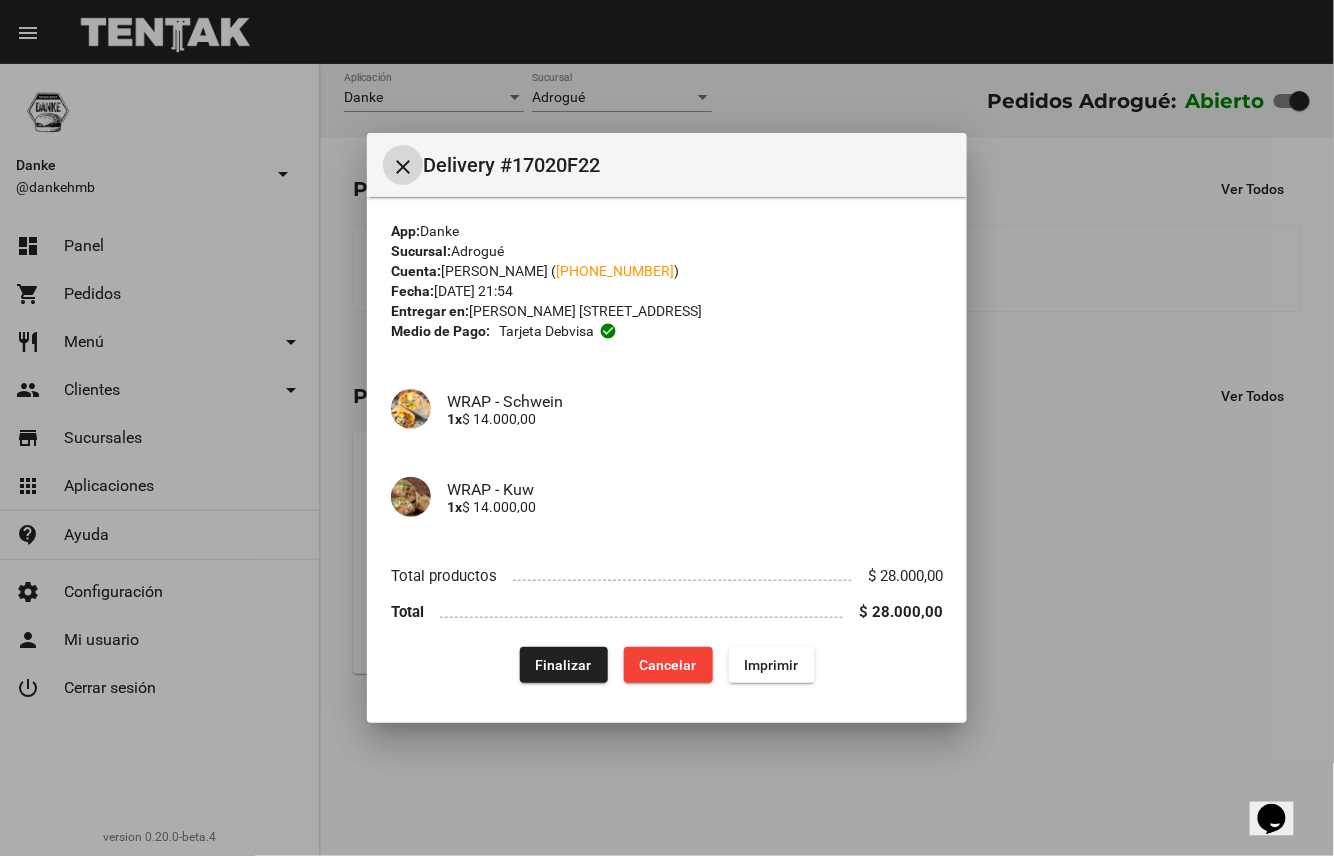 click on "Finalizar" 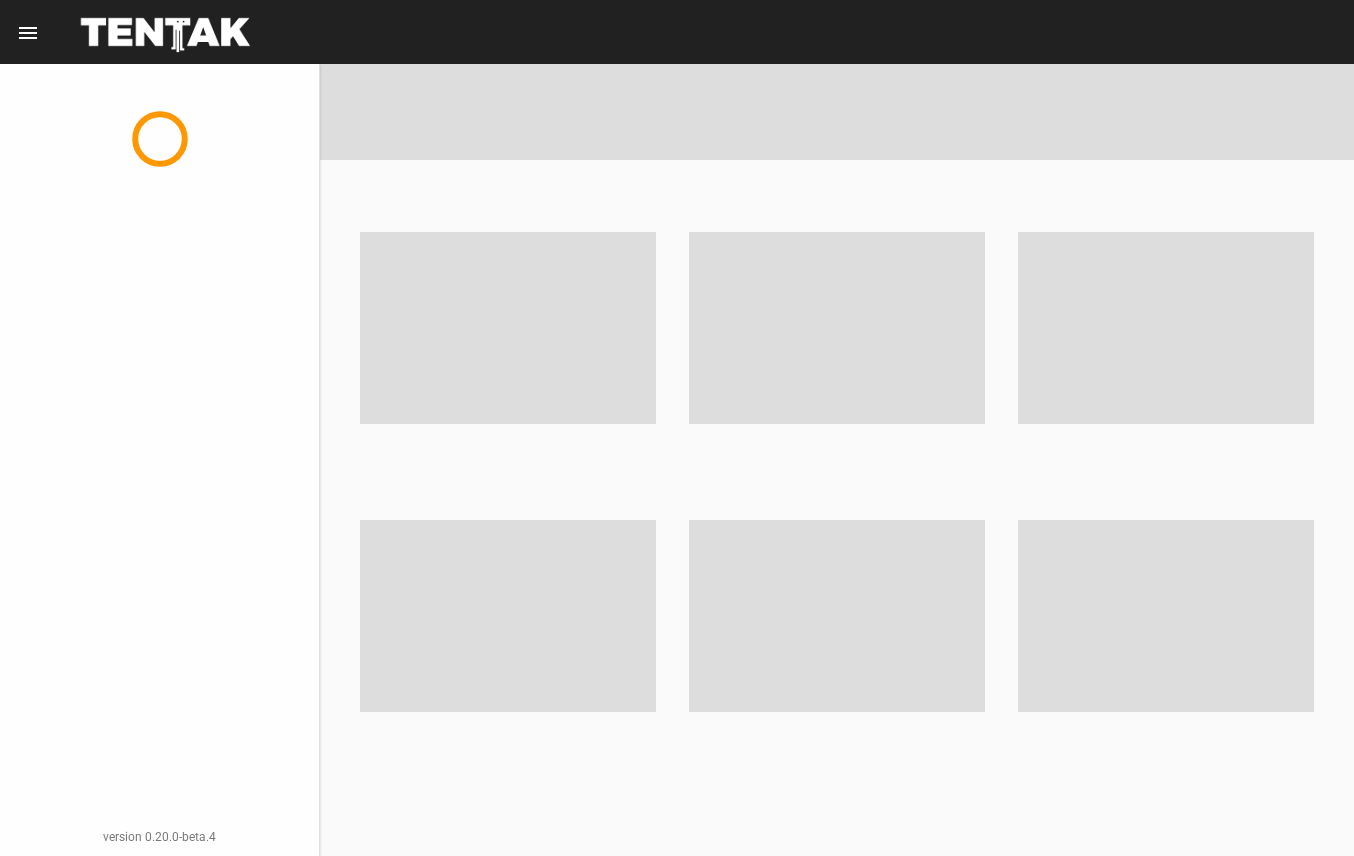 scroll, scrollTop: 0, scrollLeft: 0, axis: both 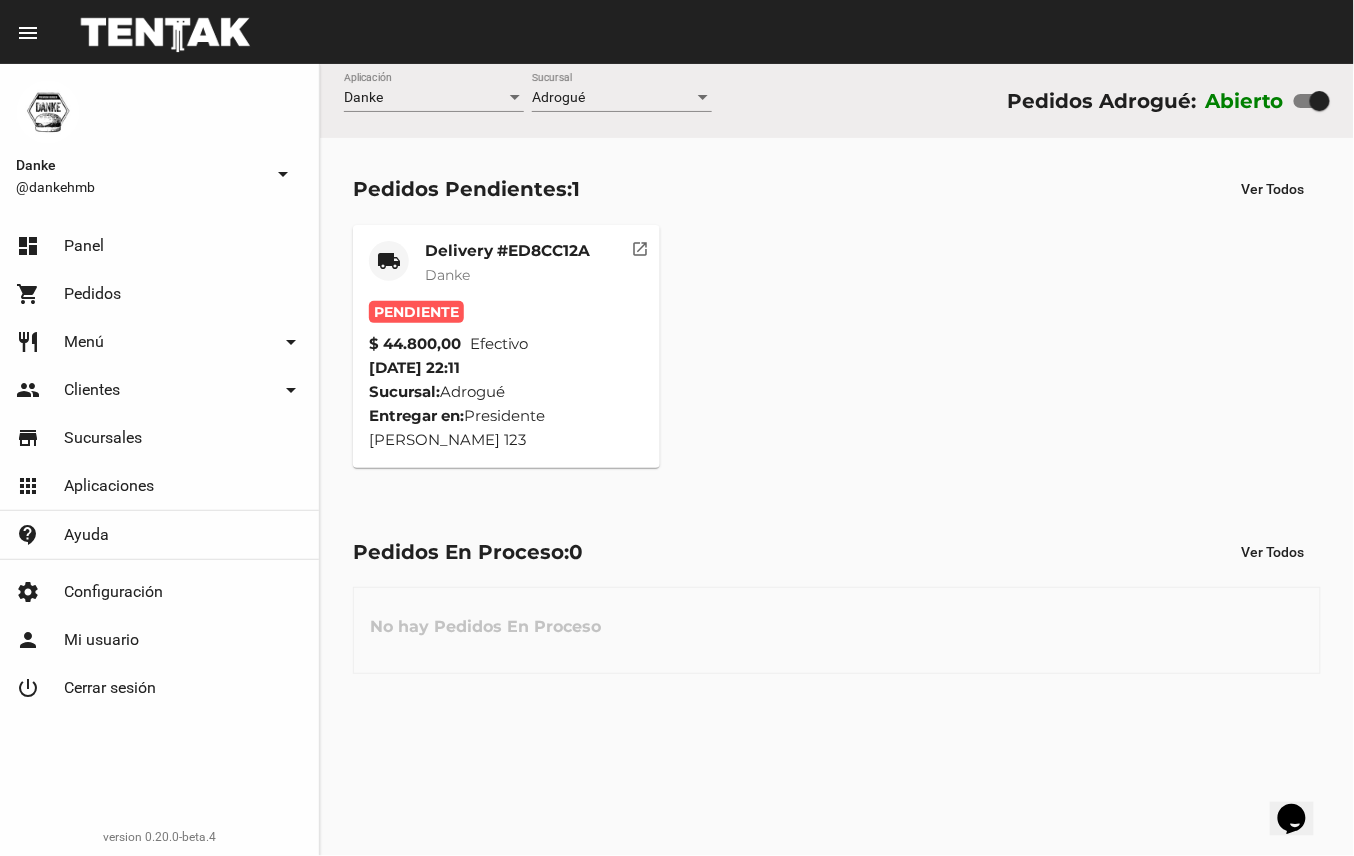 click on "Delivery #ED8CC12A" 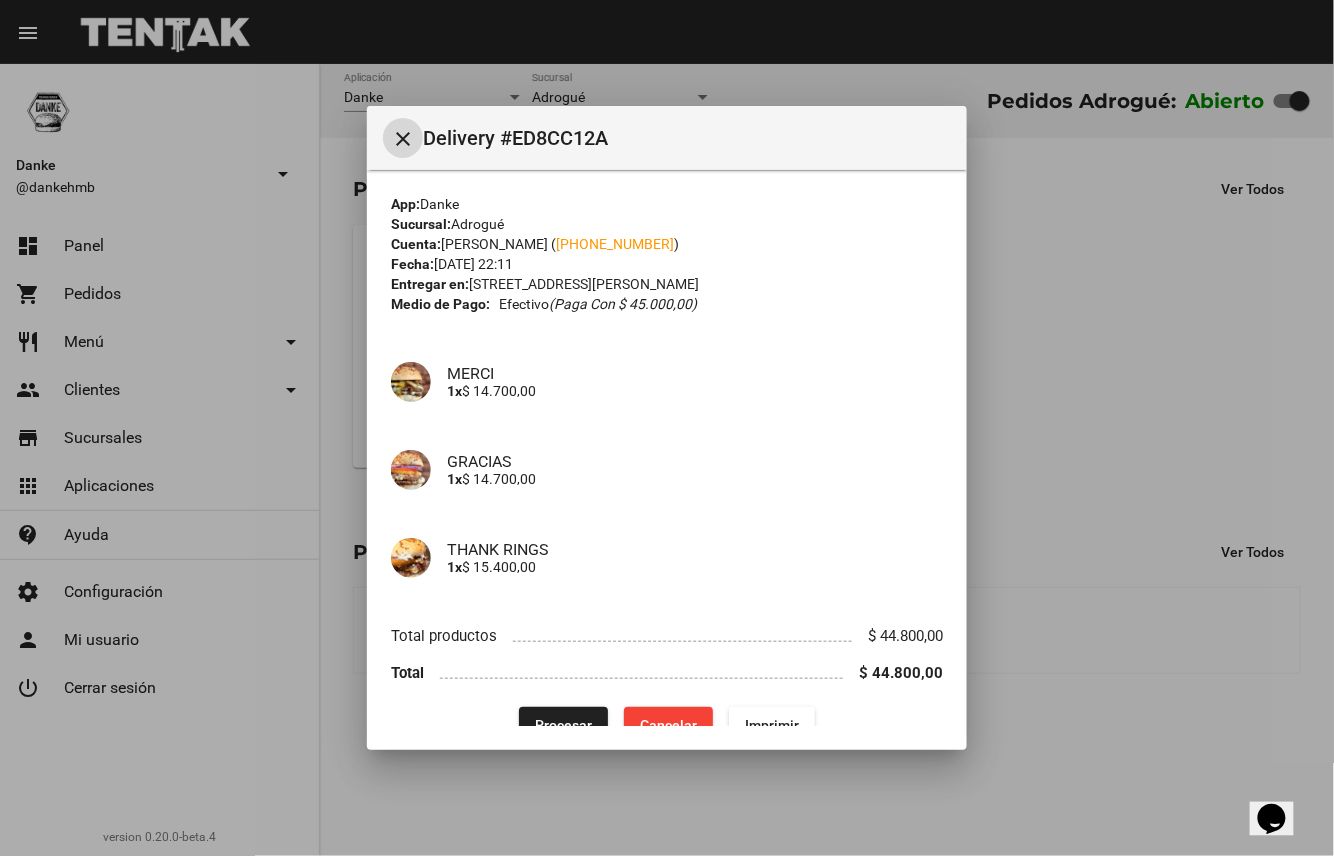 type 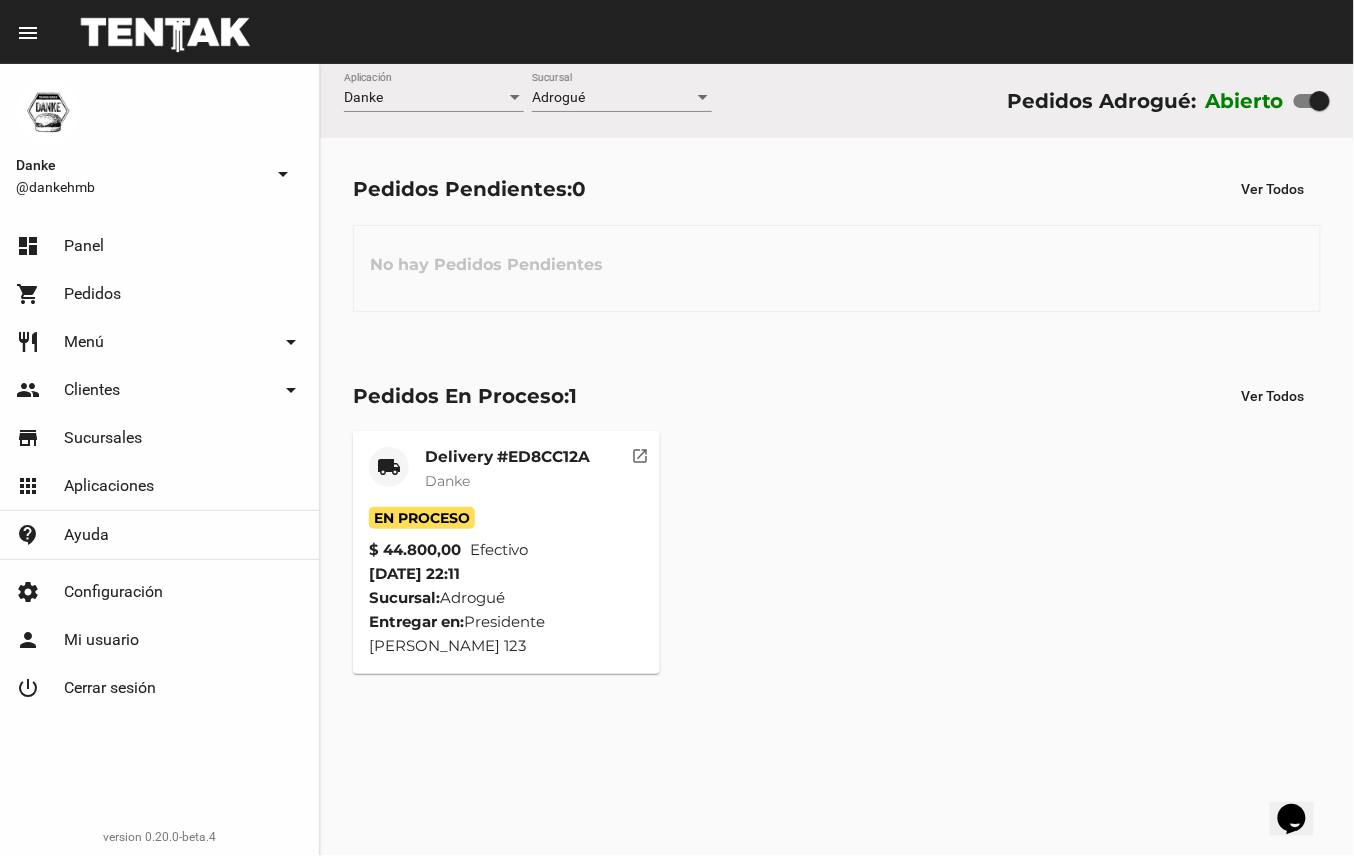 click on "Delivery #ED8CC12A Danke" 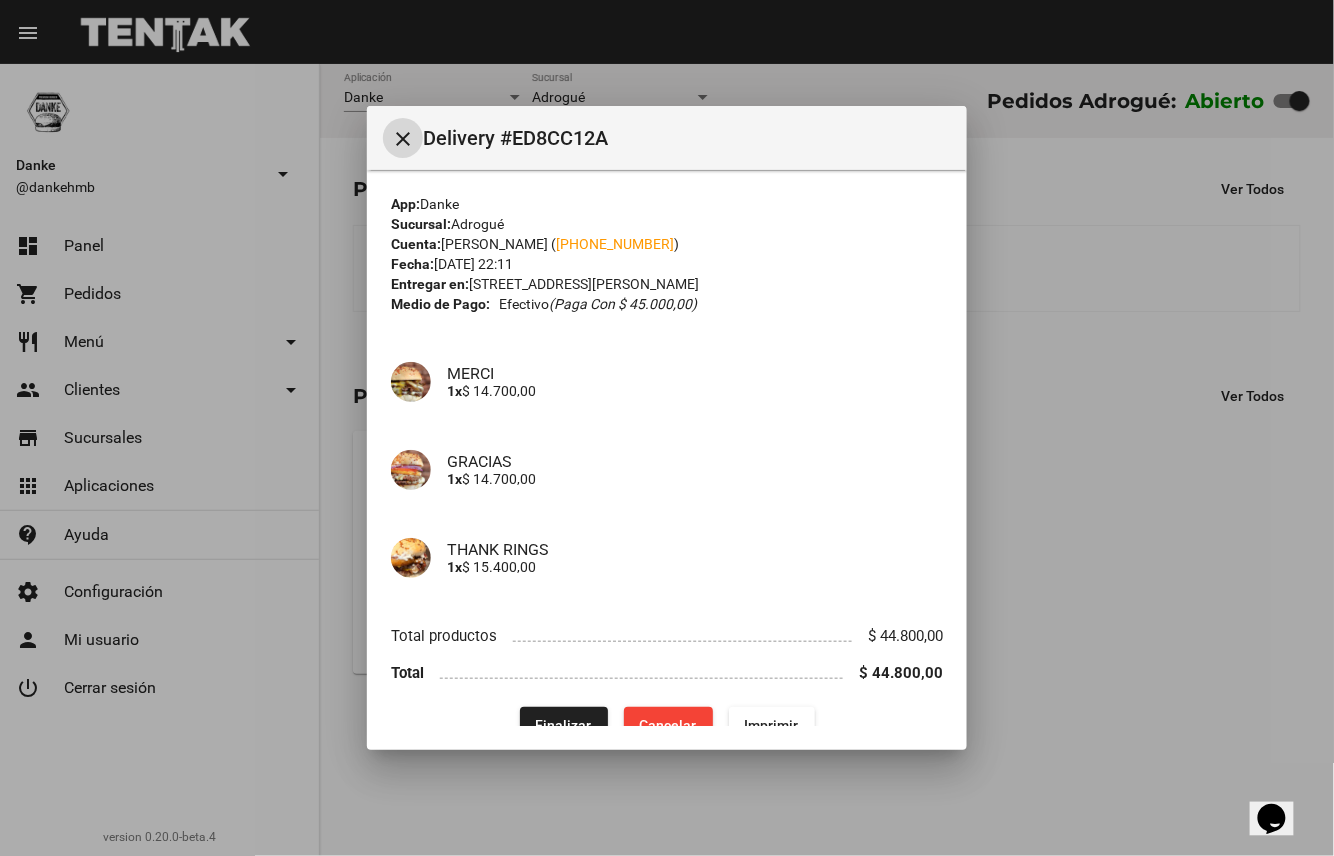 click on "Finalizar" 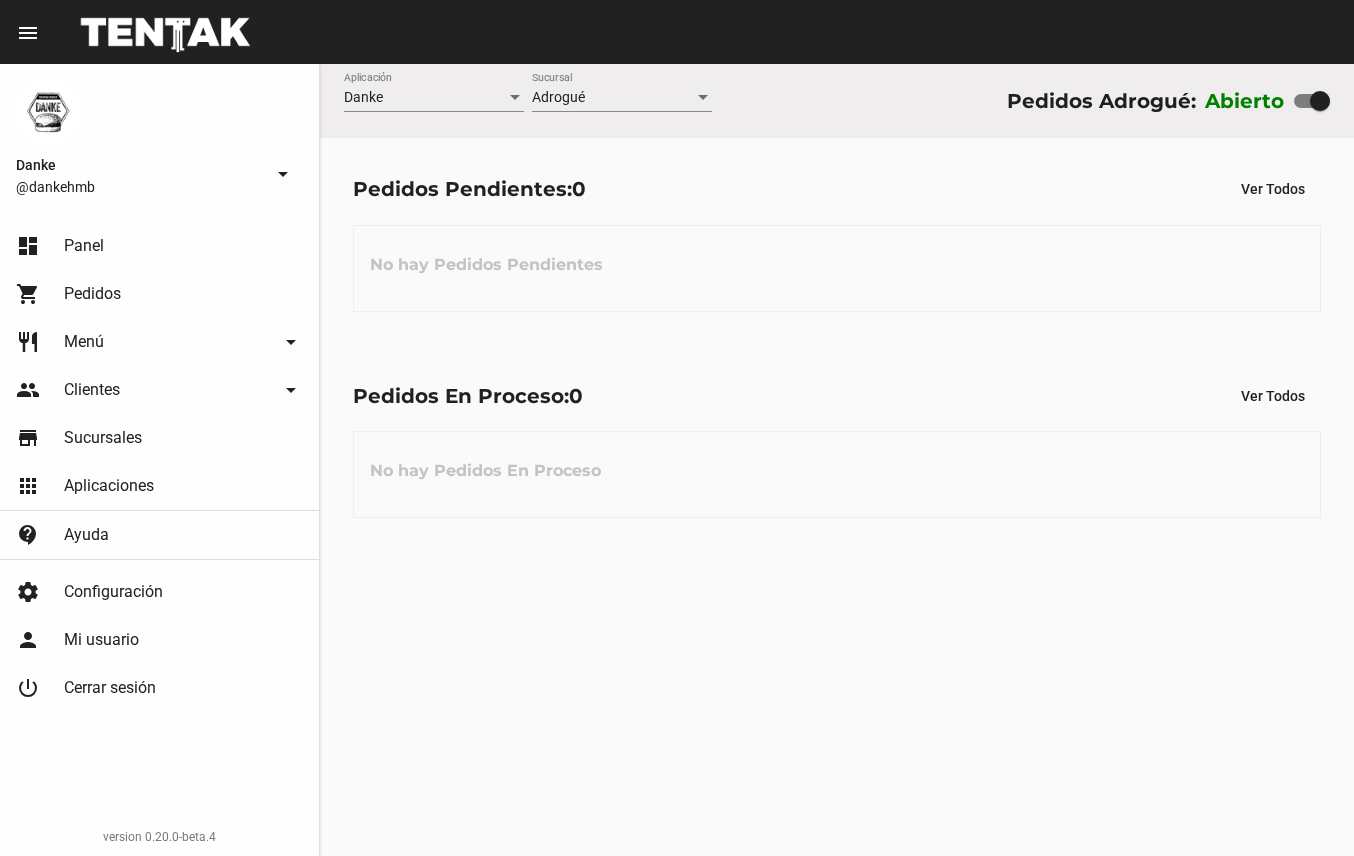 scroll, scrollTop: 0, scrollLeft: 0, axis: both 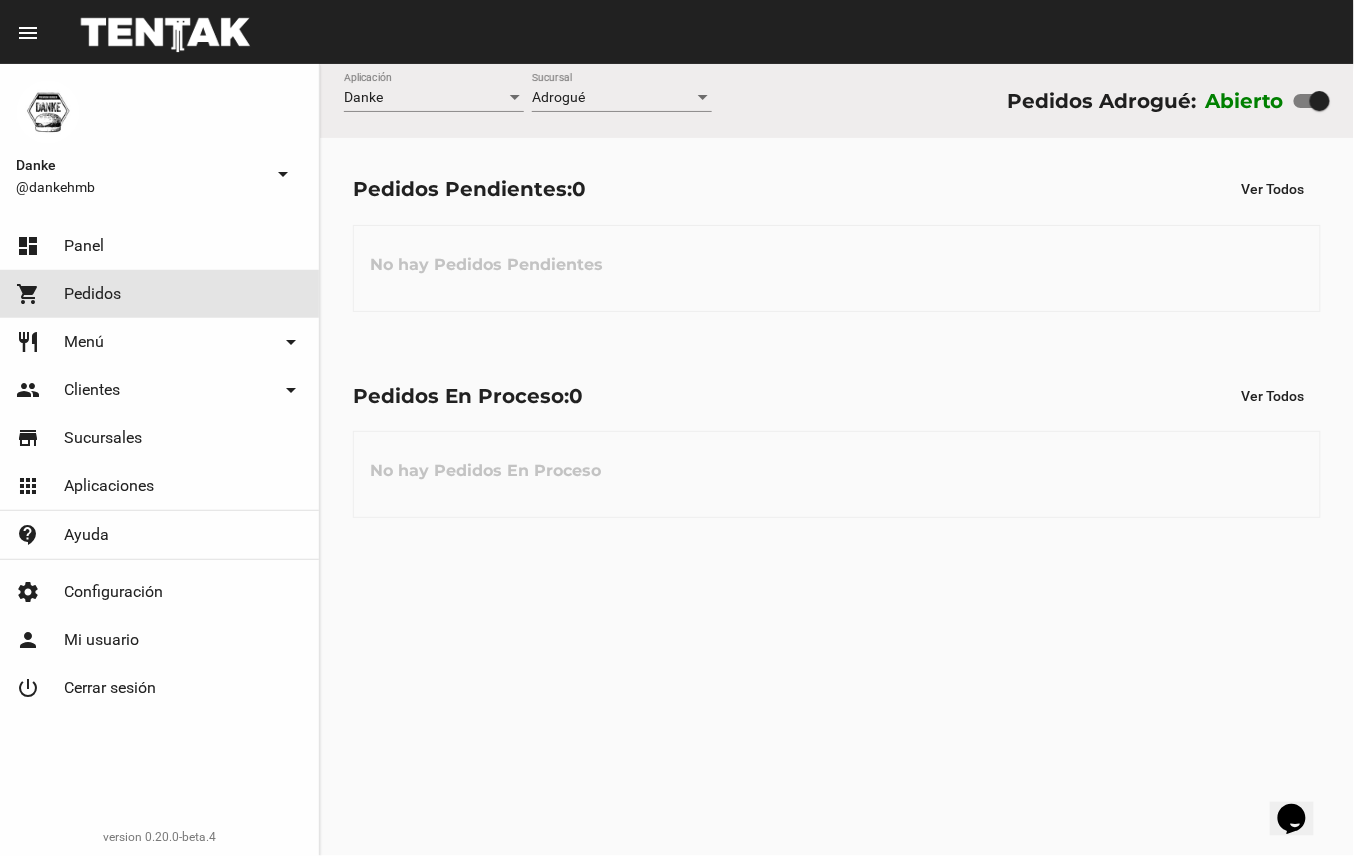 click on "shopping_cart Pedidos" 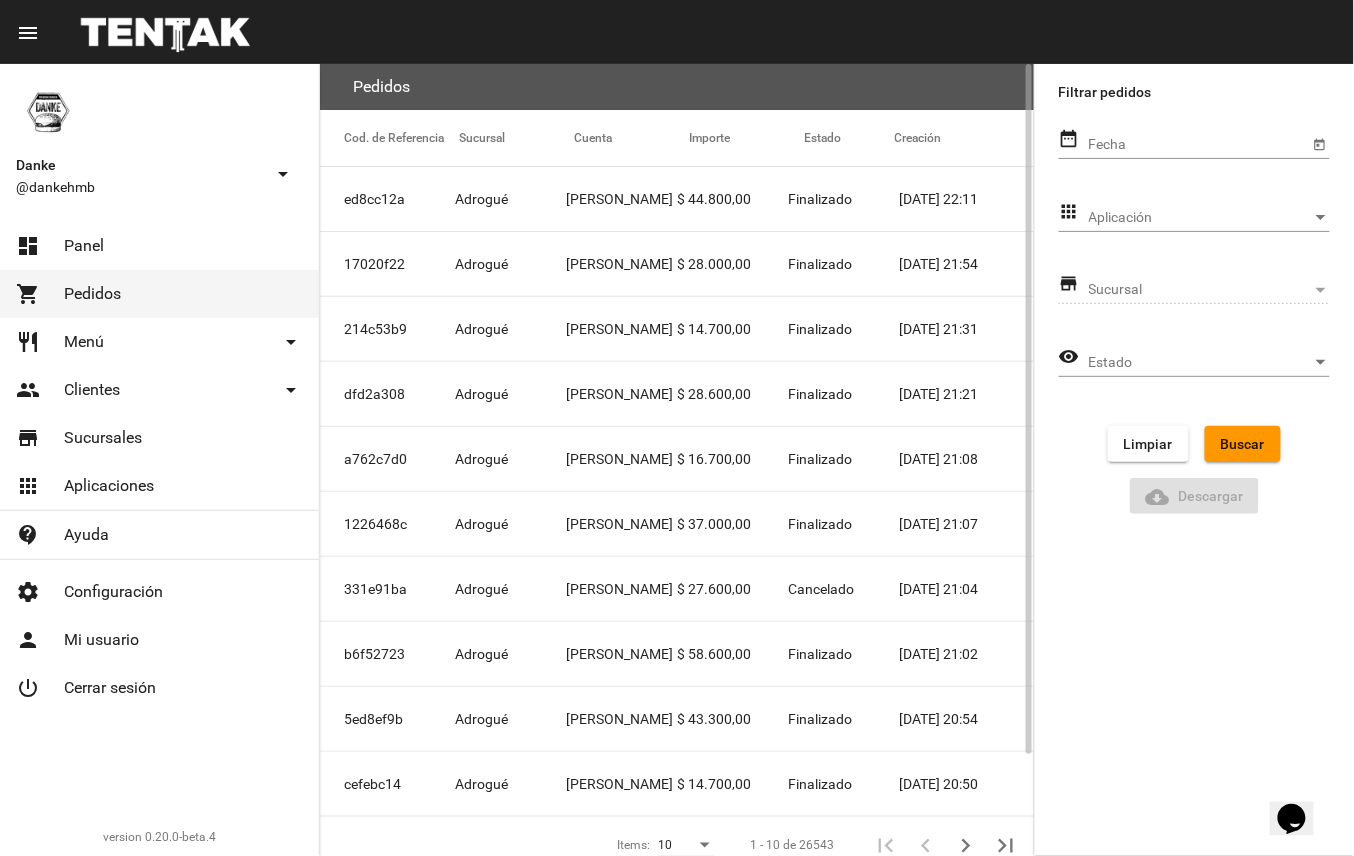 click on "[PERSON_NAME]" 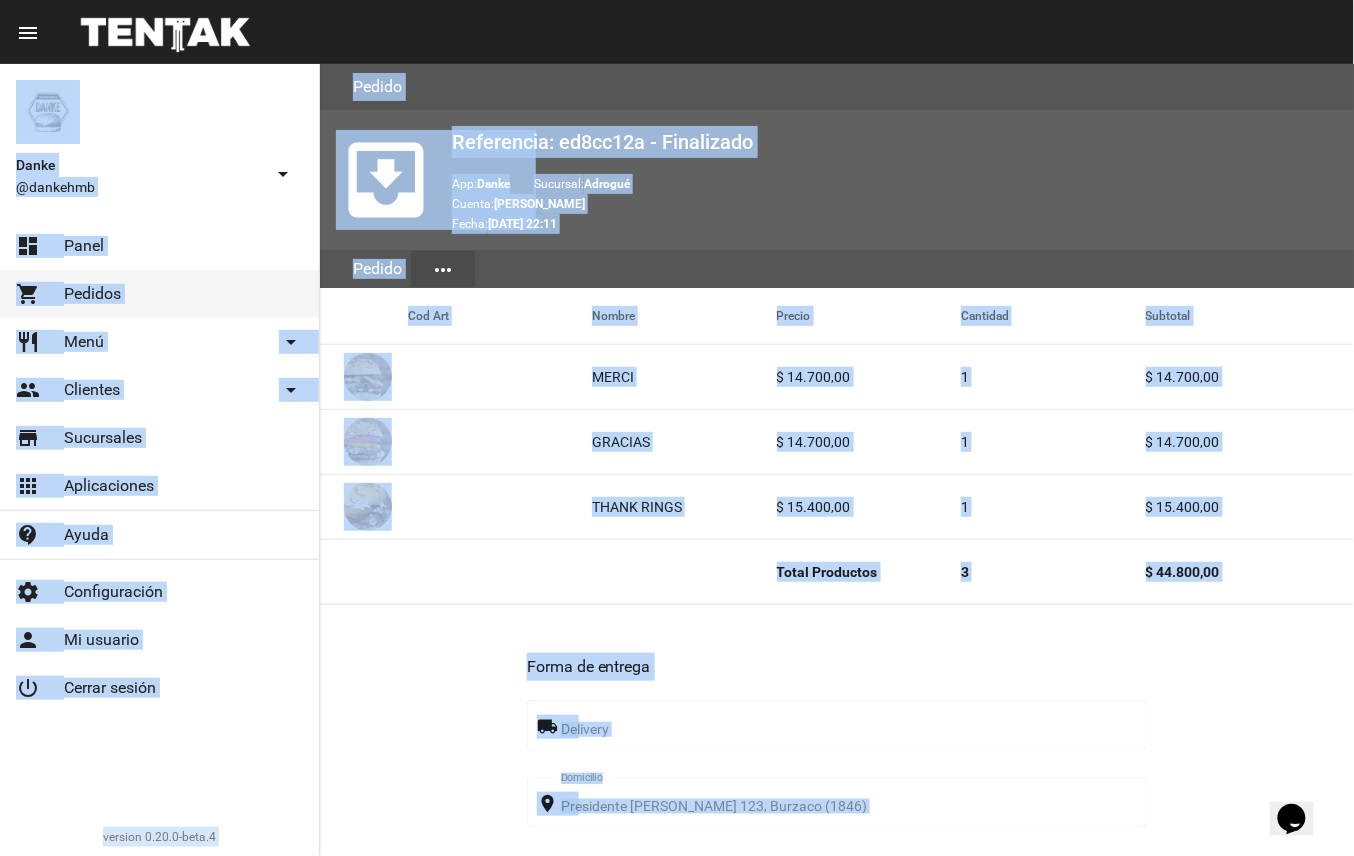 scroll, scrollTop: 745, scrollLeft: 0, axis: vertical 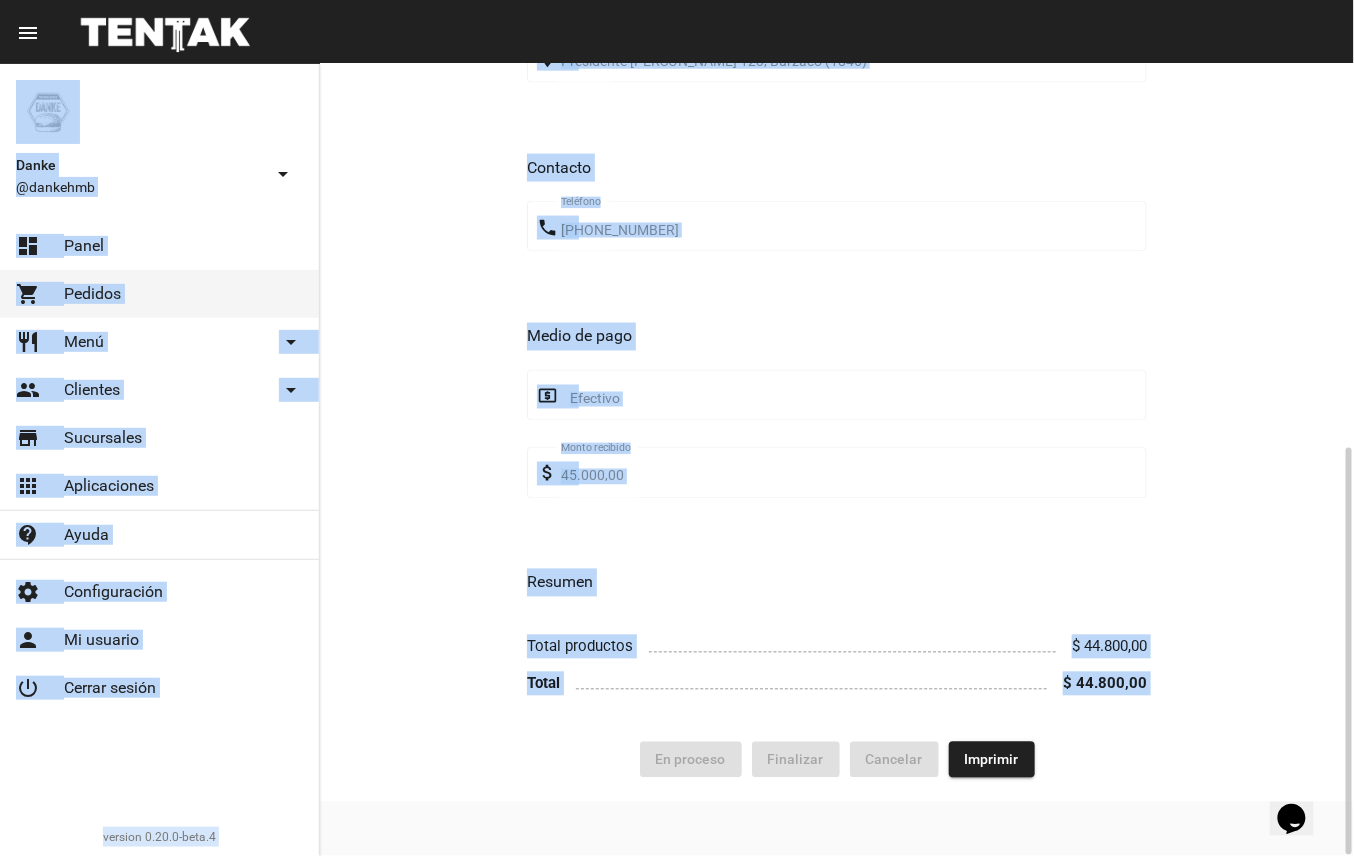 drag, startPoint x: 1353, startPoint y: 412, endPoint x: 1356, endPoint y: 432, distance: 20.22375 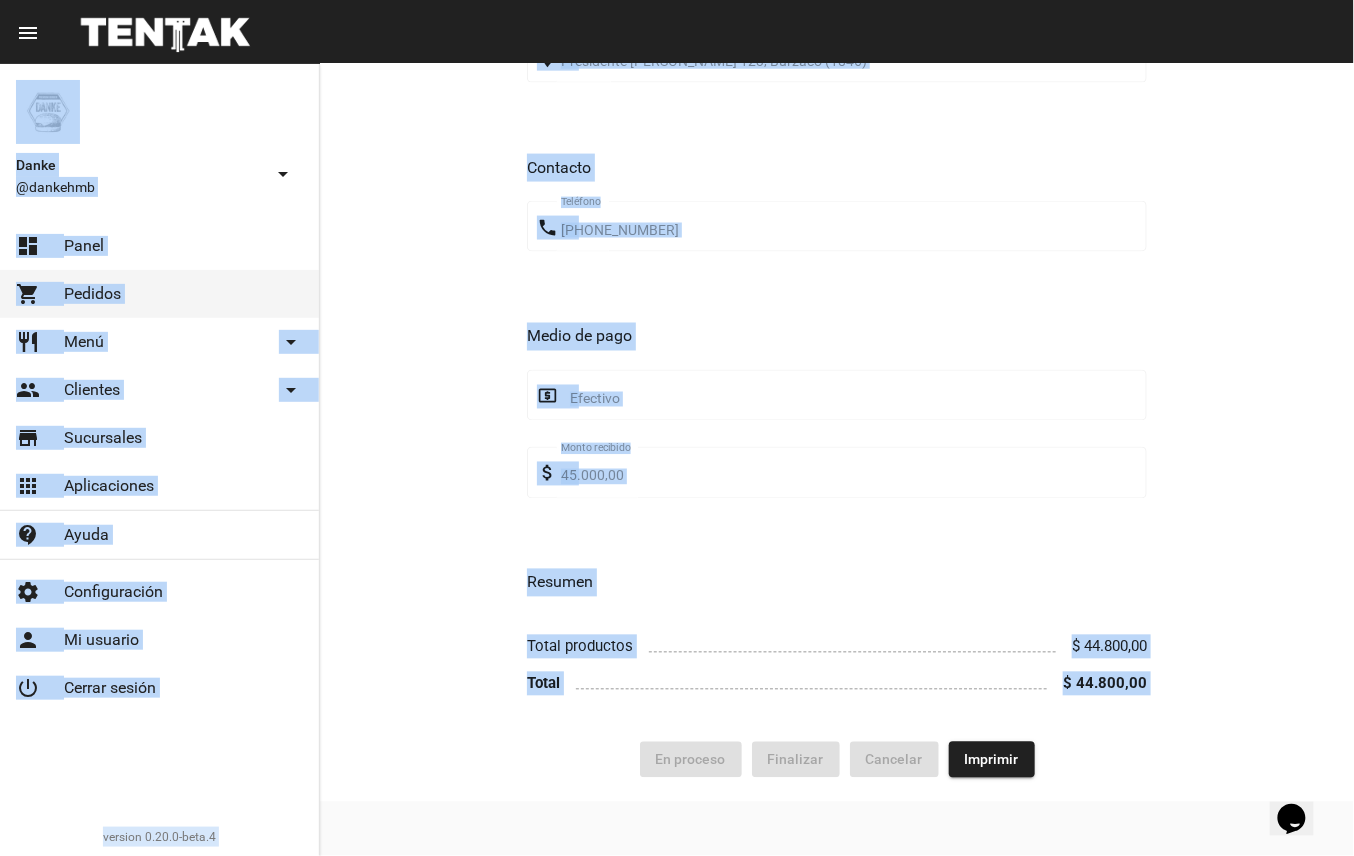 click on "Efectivo" 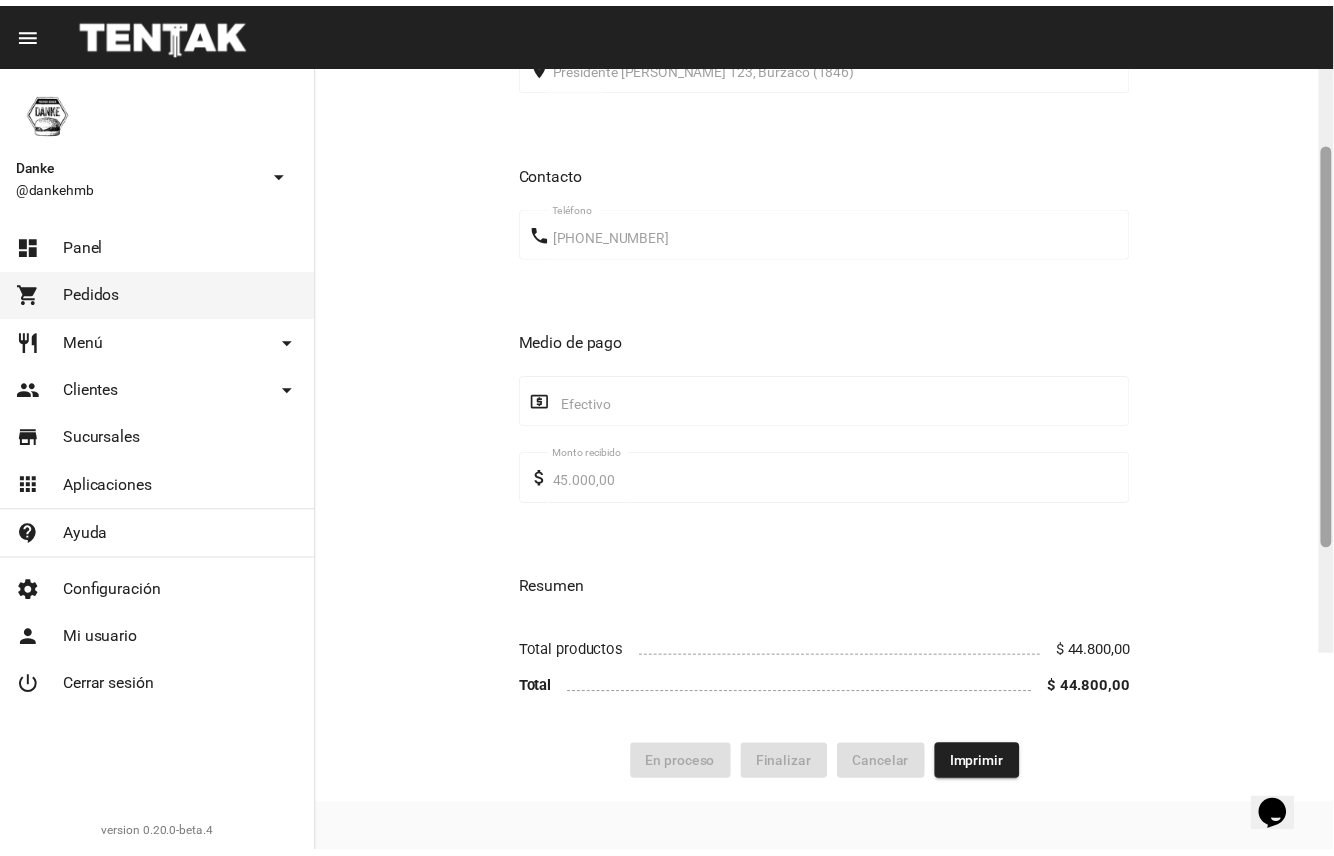 scroll, scrollTop: 0, scrollLeft: 0, axis: both 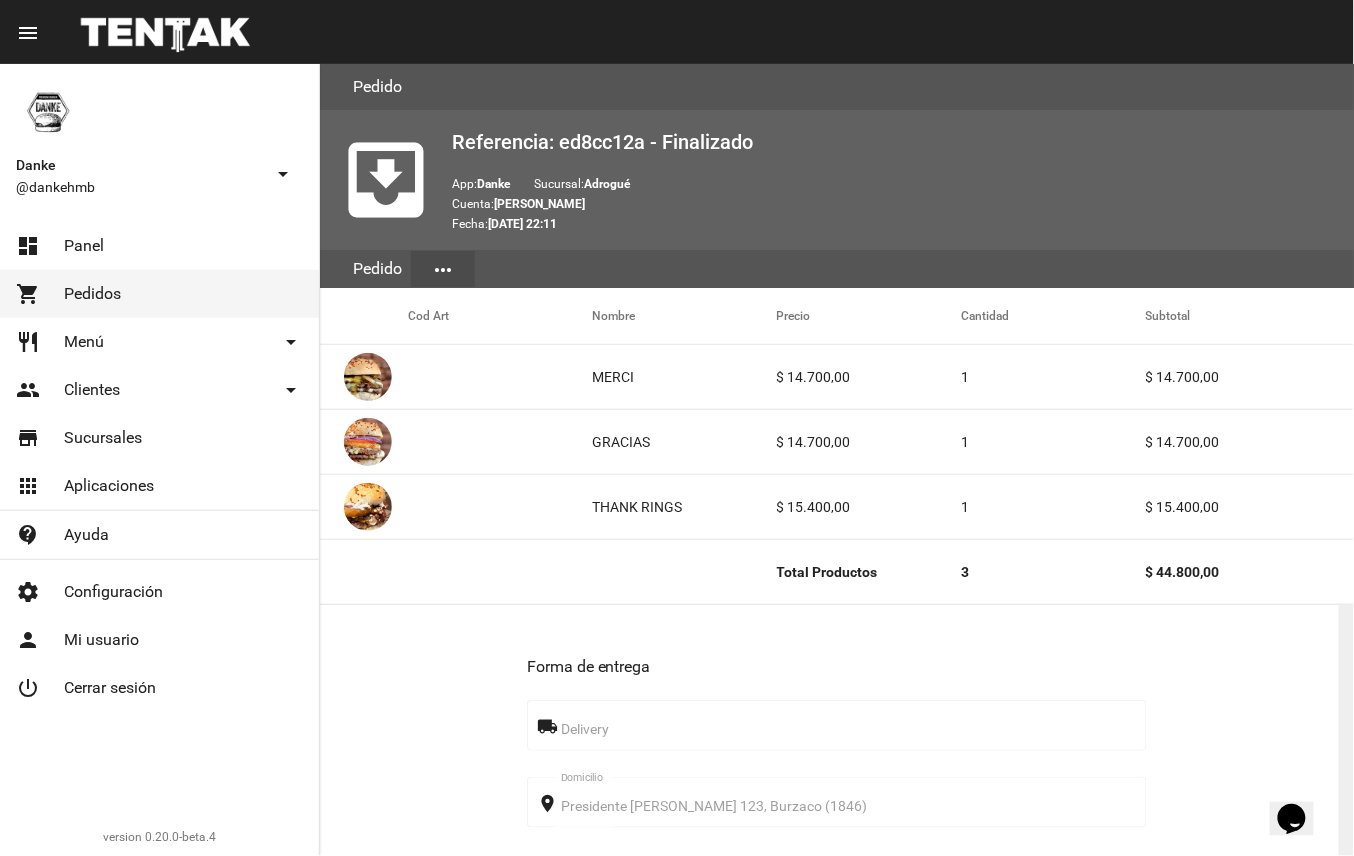drag, startPoint x: 1348, startPoint y: 512, endPoint x: 1358, endPoint y: -99, distance: 611.08185 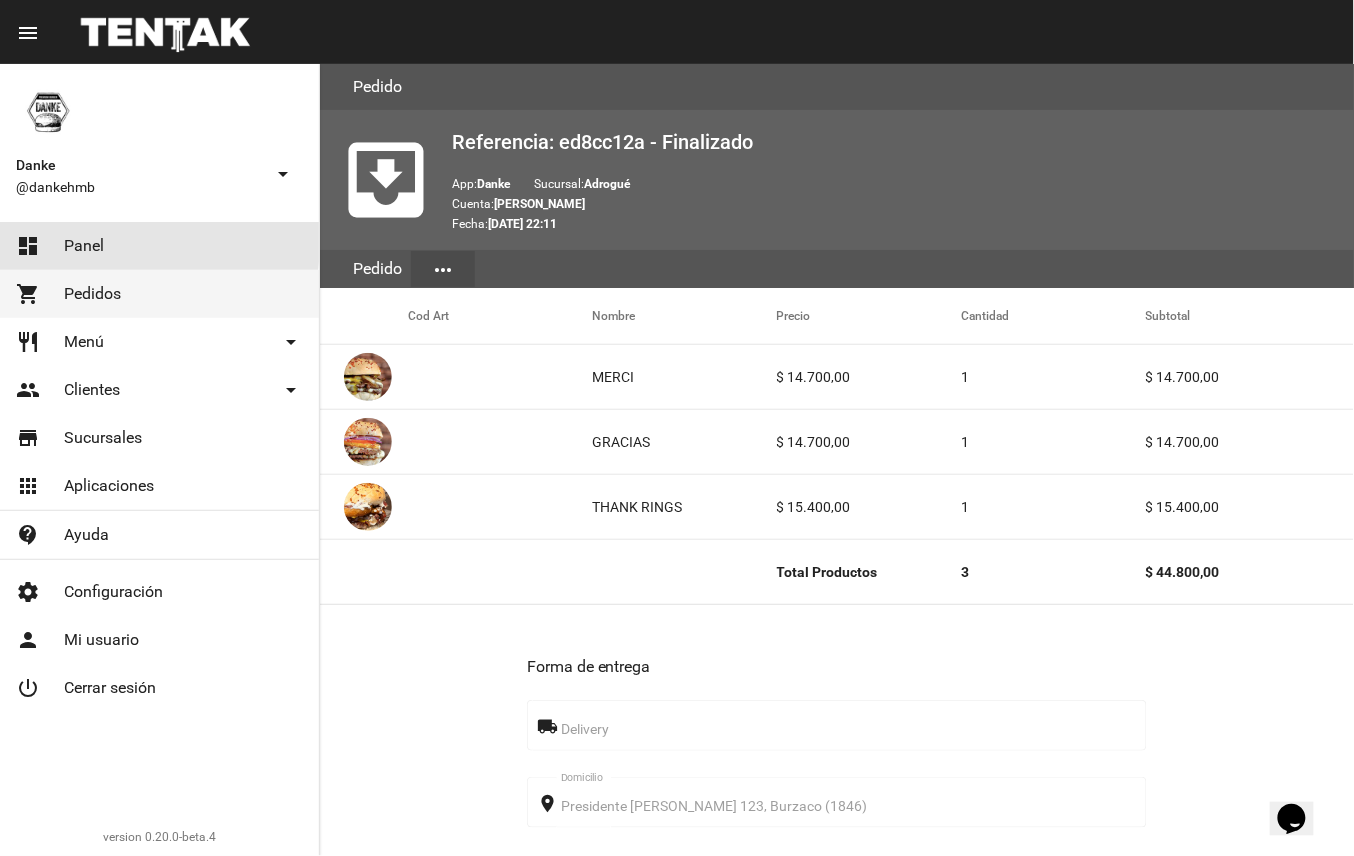 click on "Panel" 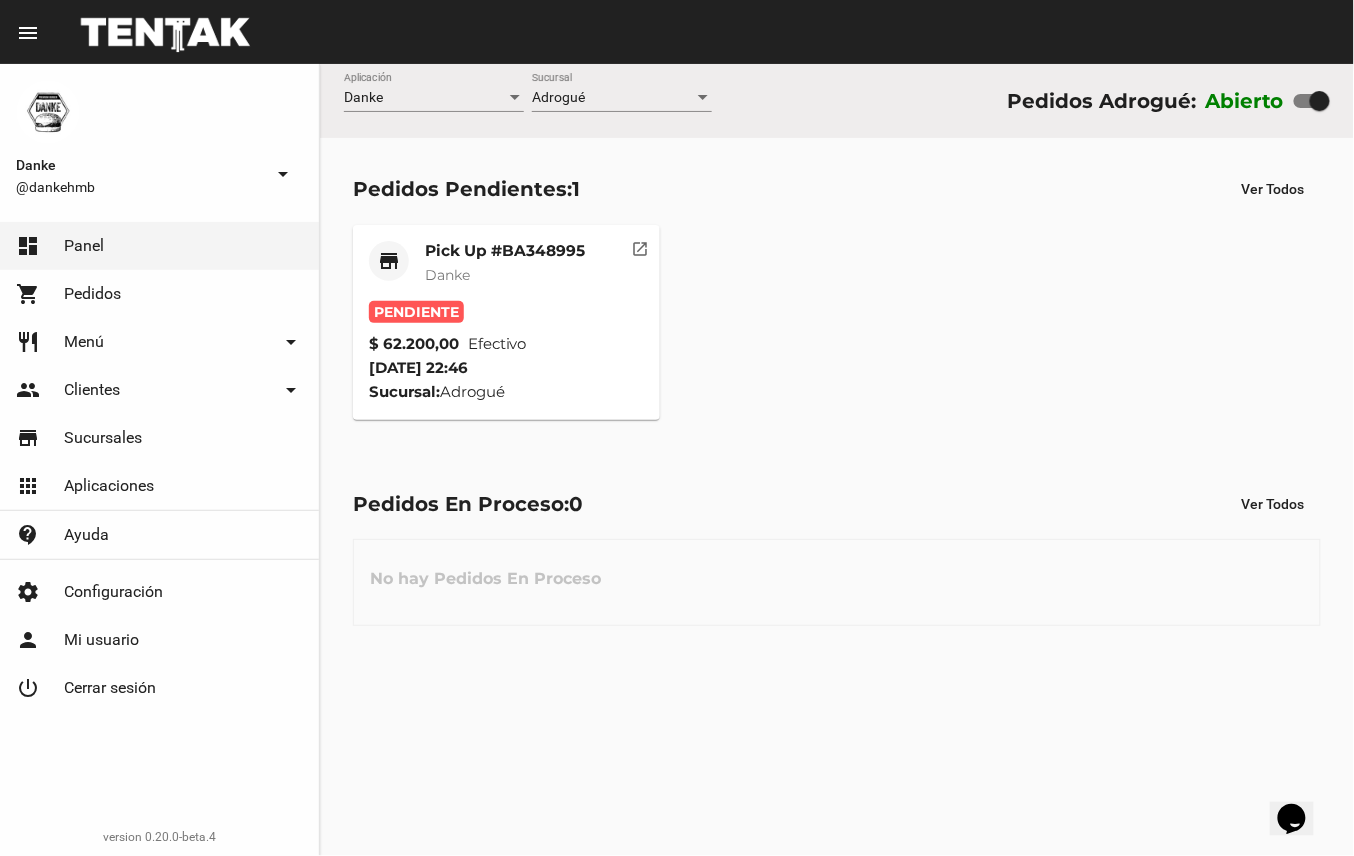 click on "shopping_cart Pedidos" 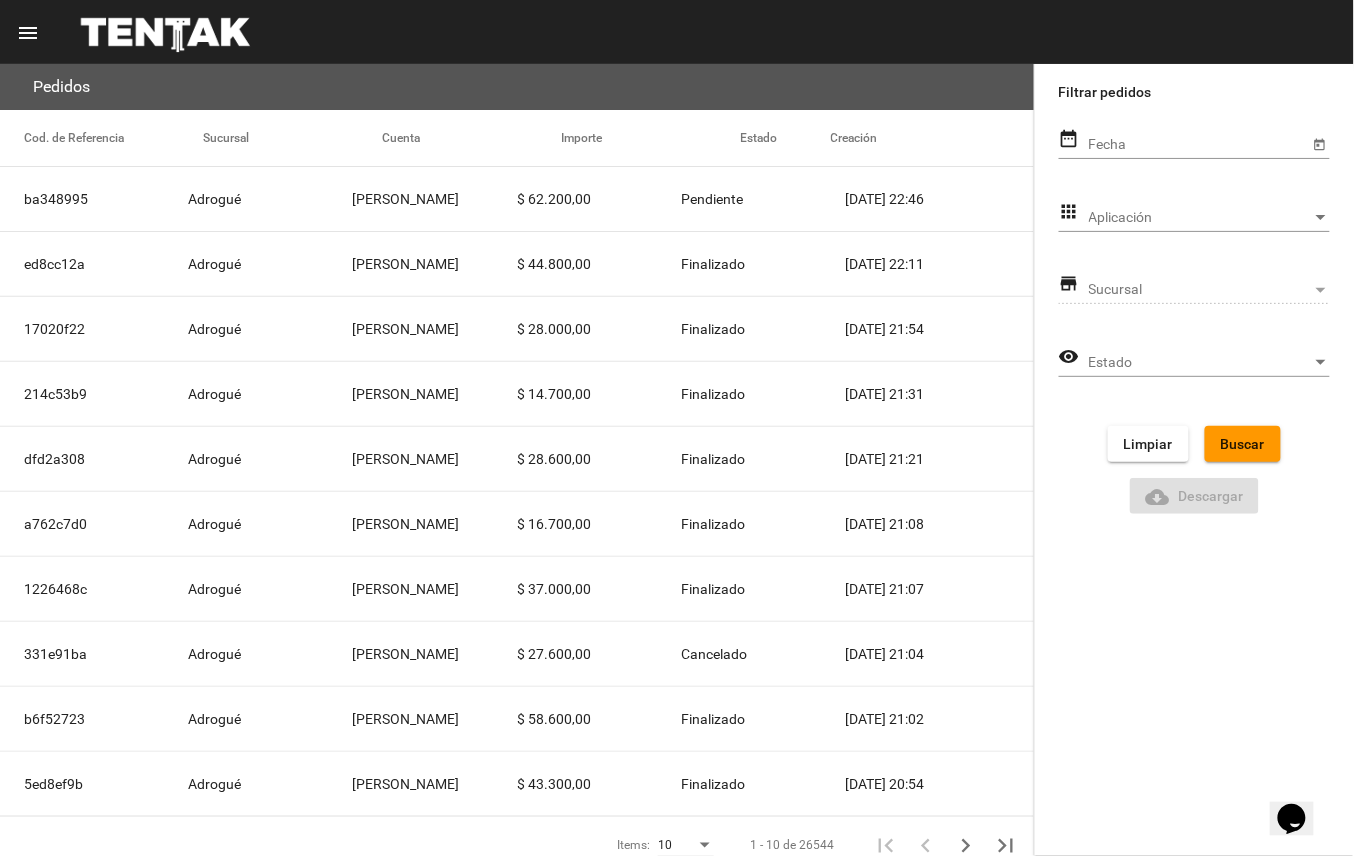 click on "menu" 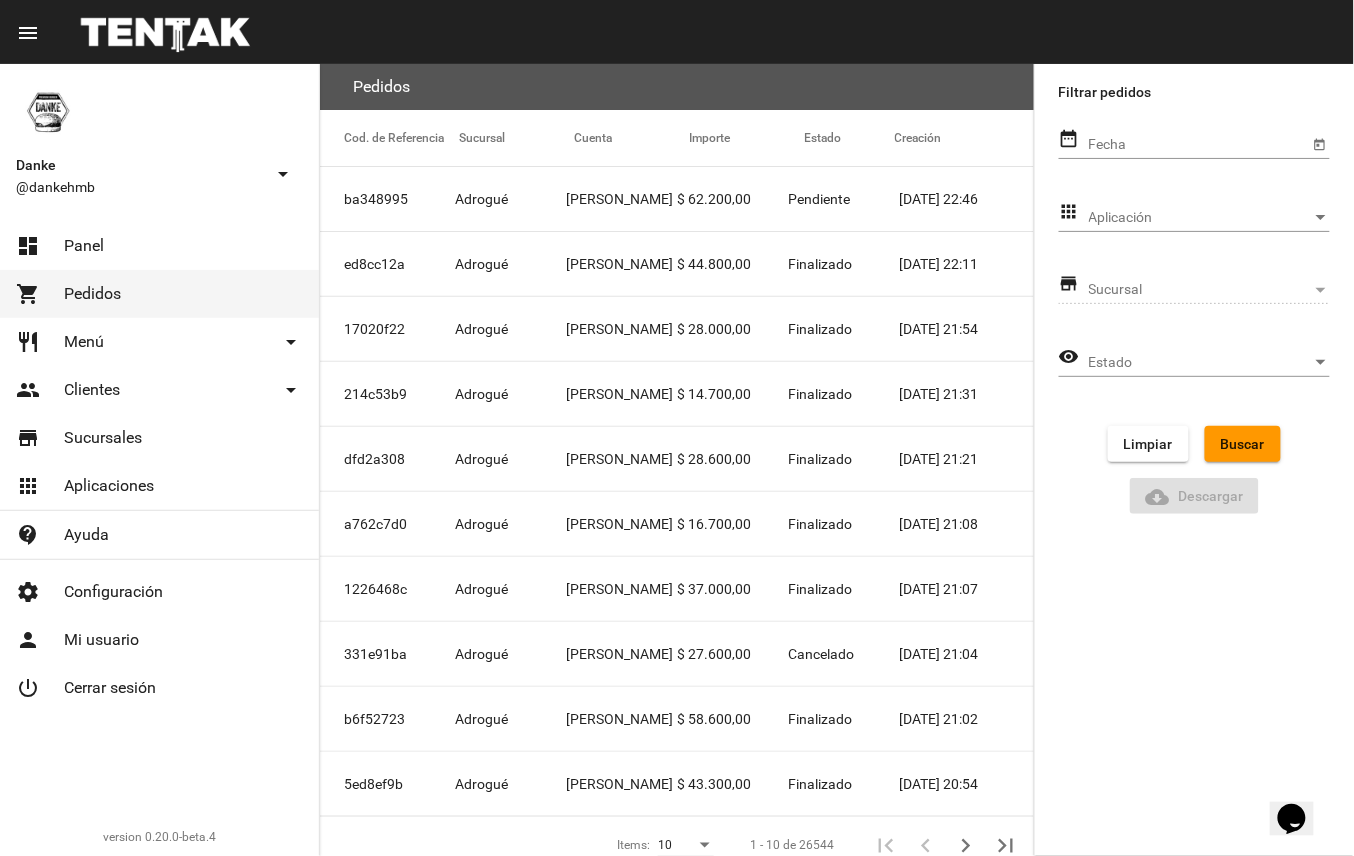 click on "dashboard Panel" 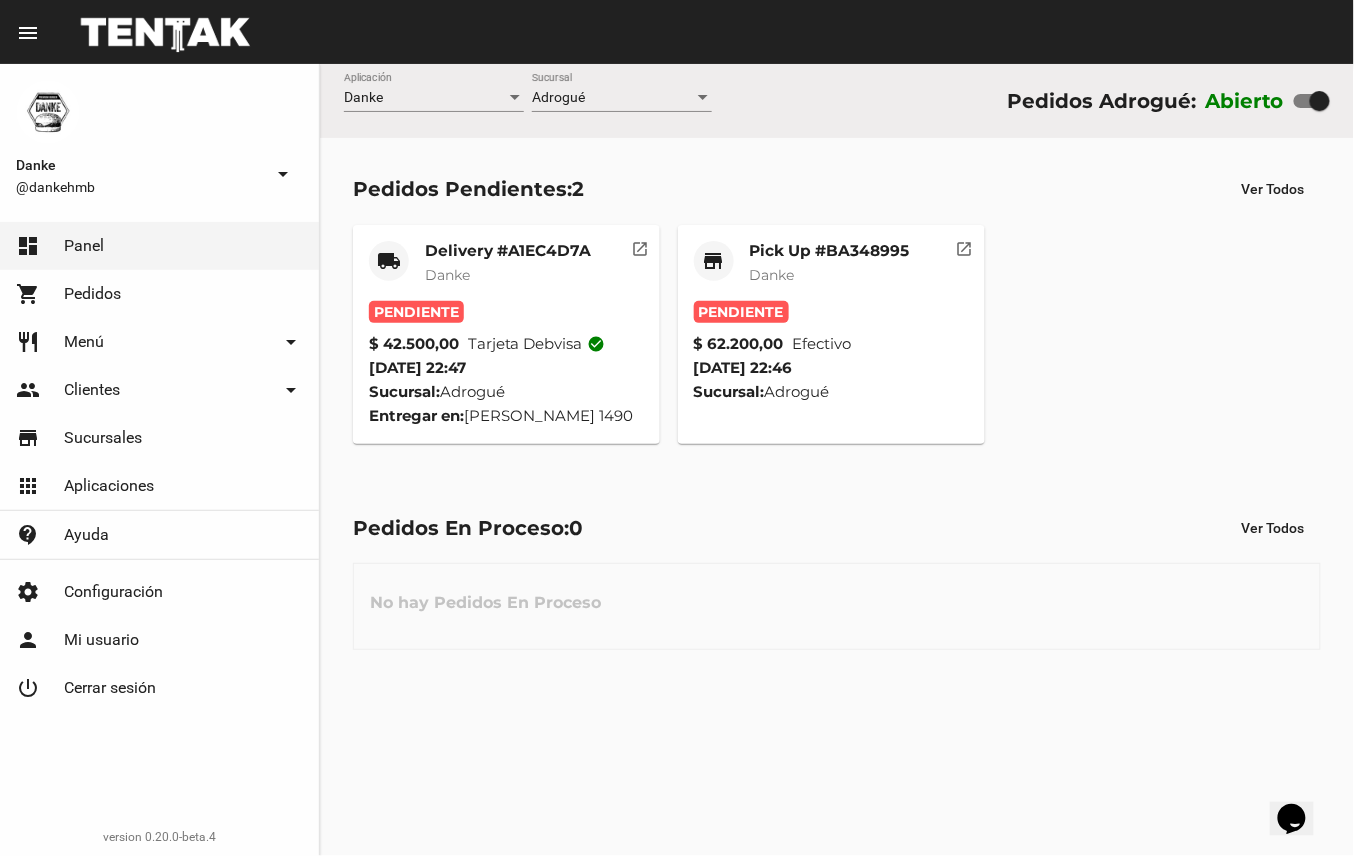 click on "Pick Up #BA348995" 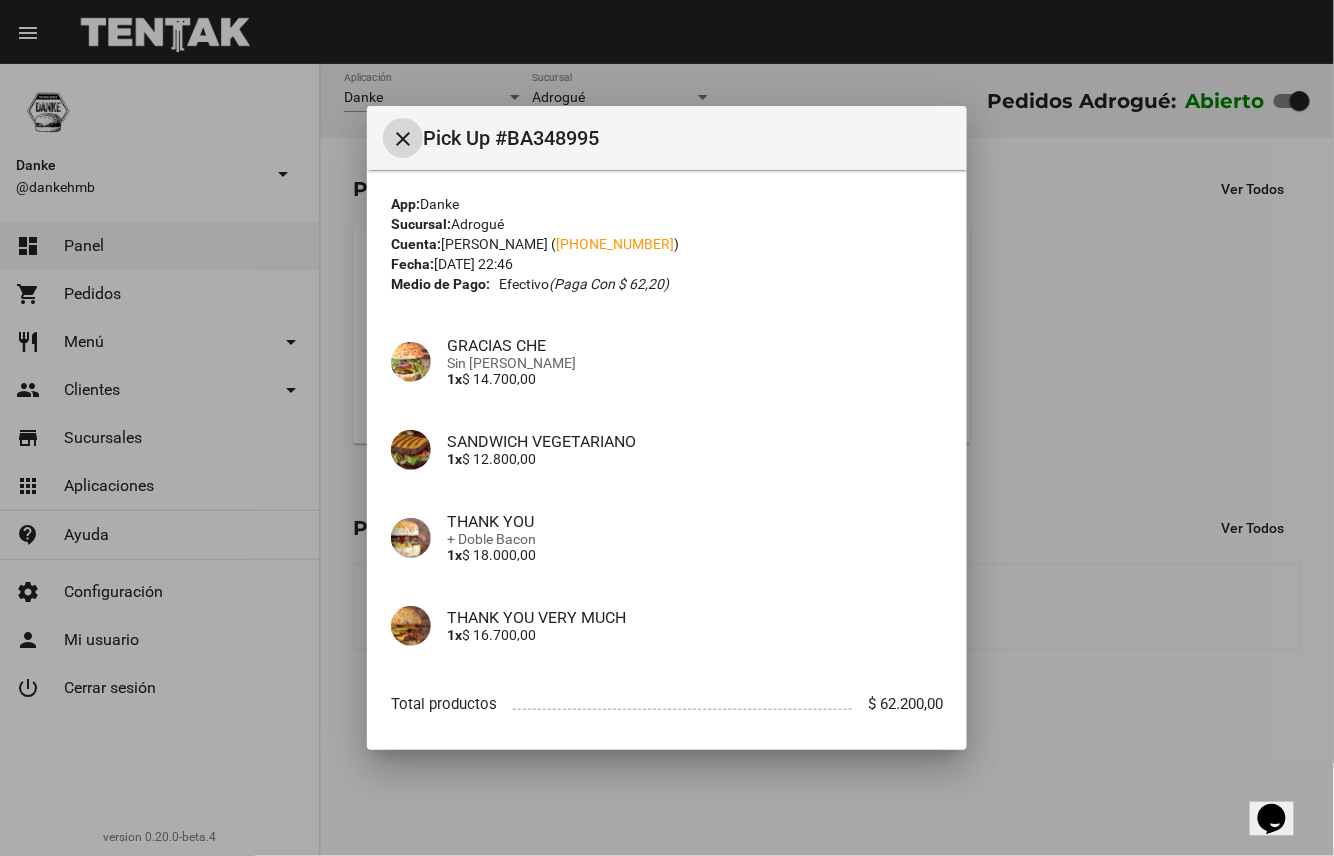 type 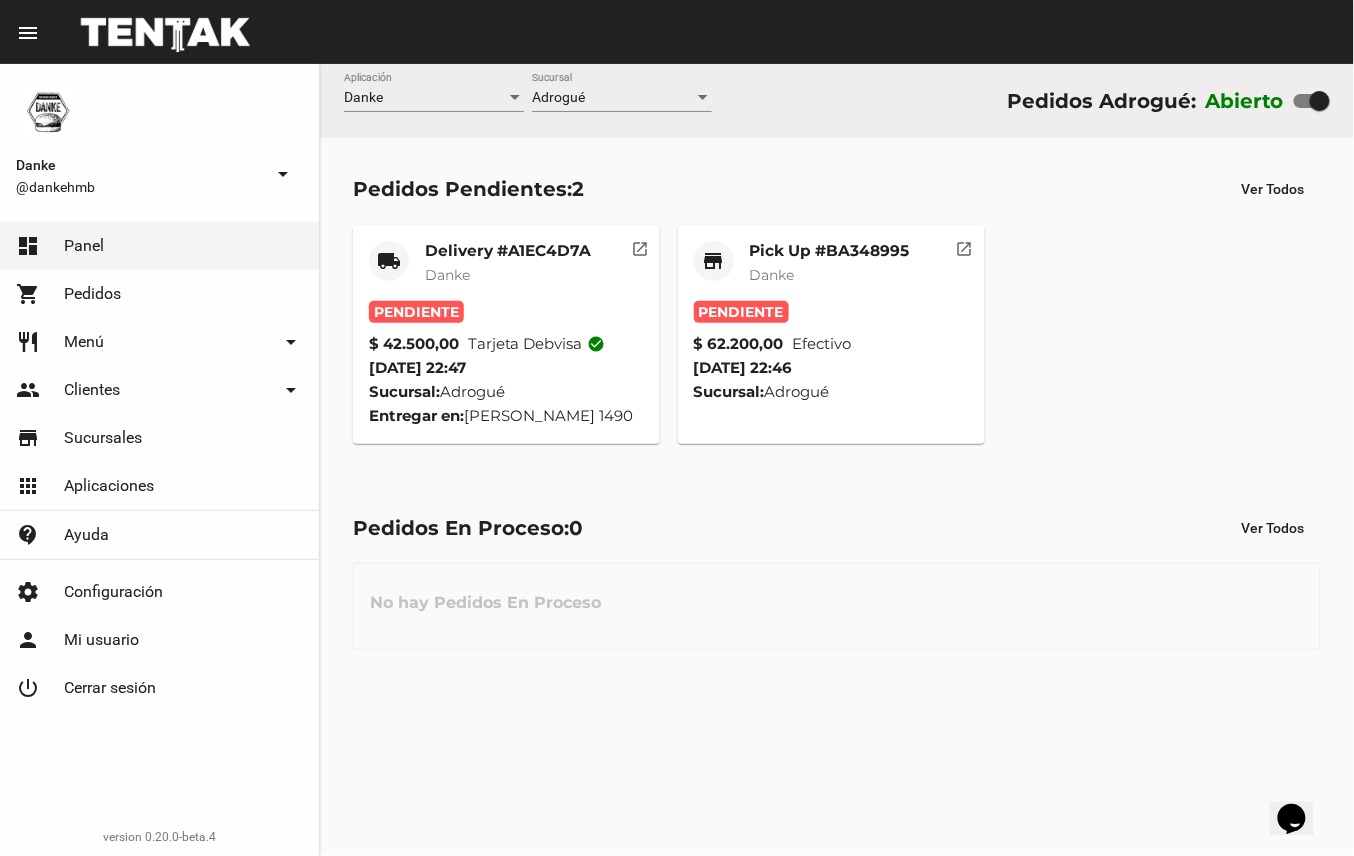 click on "shopping_cart Pedidos" 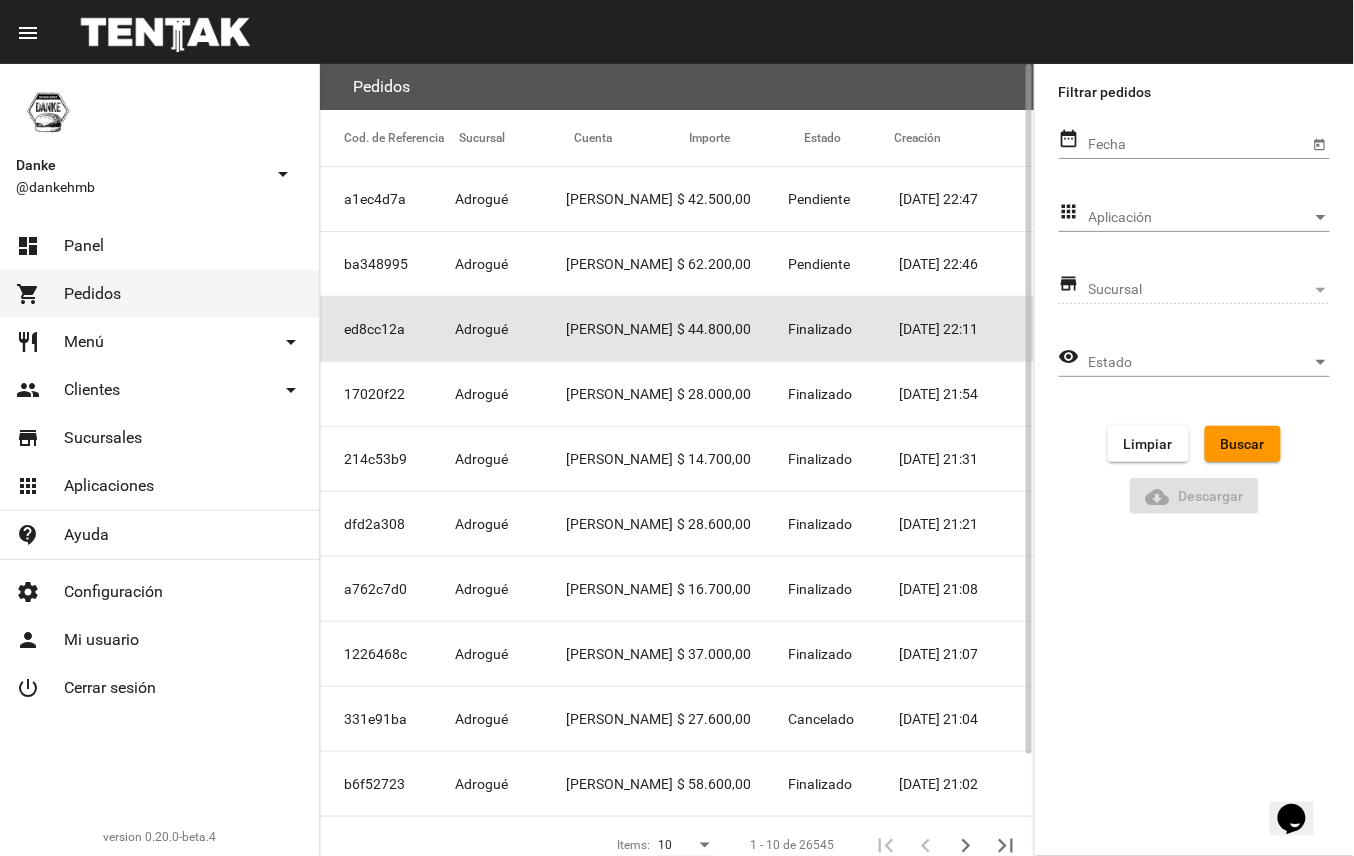 click on "[PERSON_NAME]" 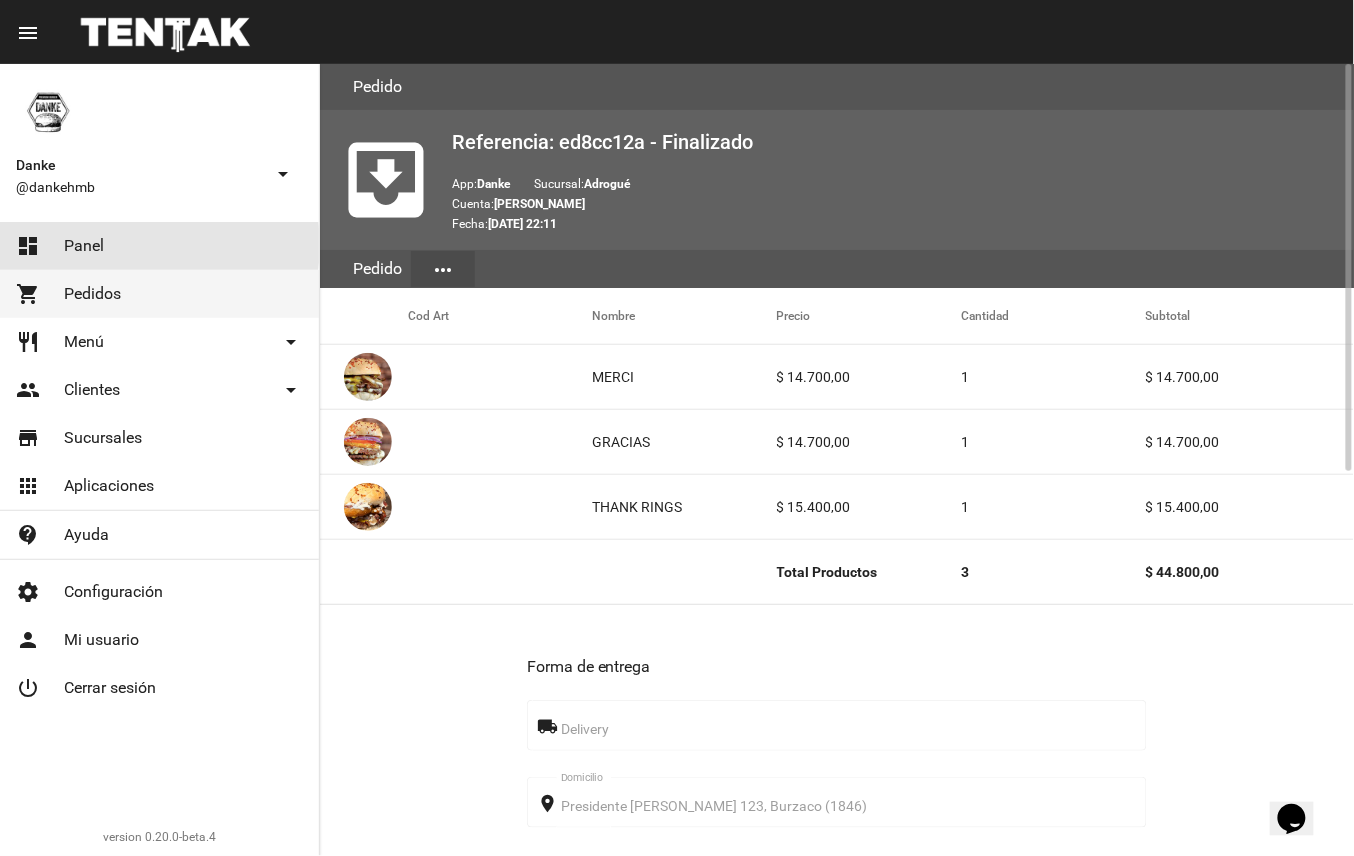 click on "dashboard Panel" 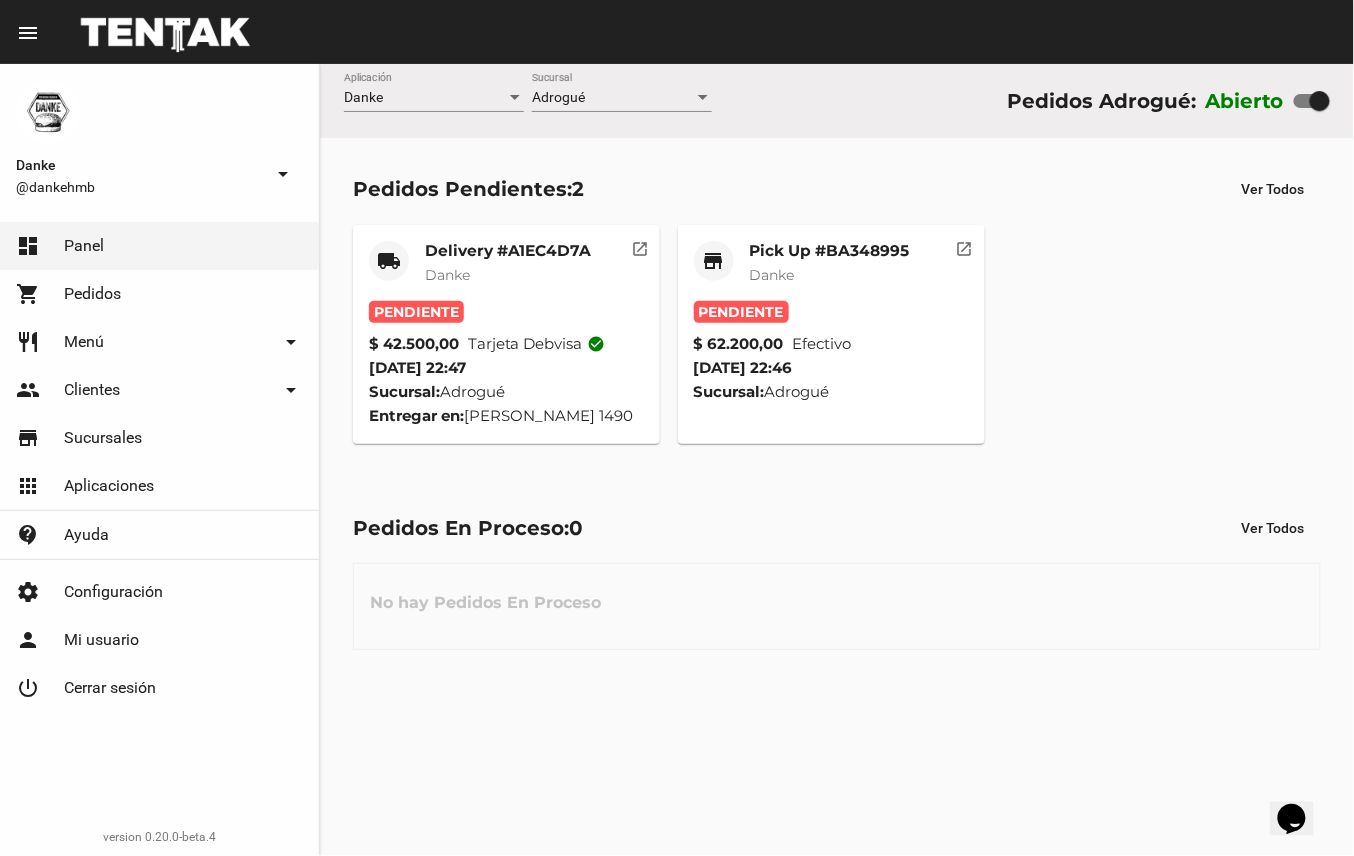 click on "Danke" 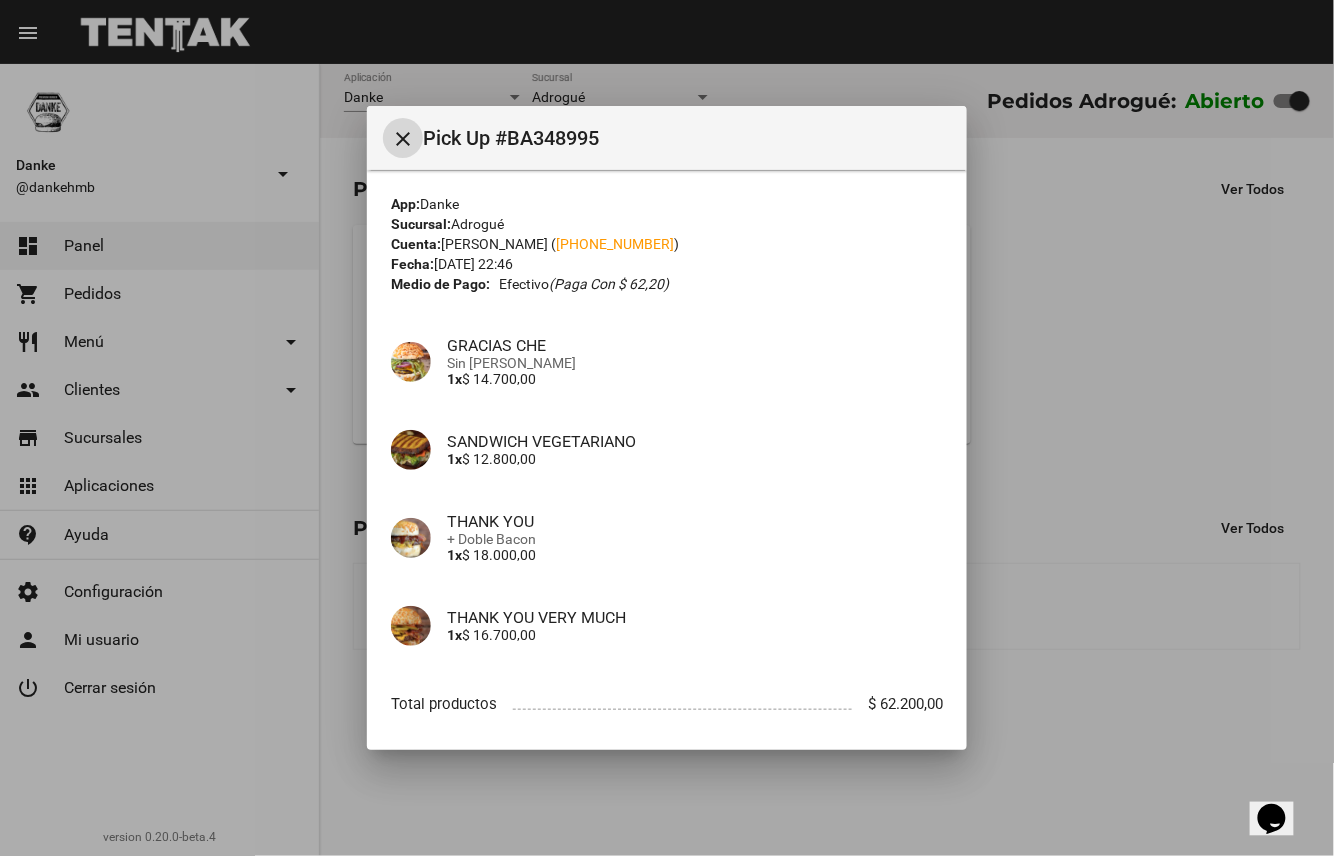 type 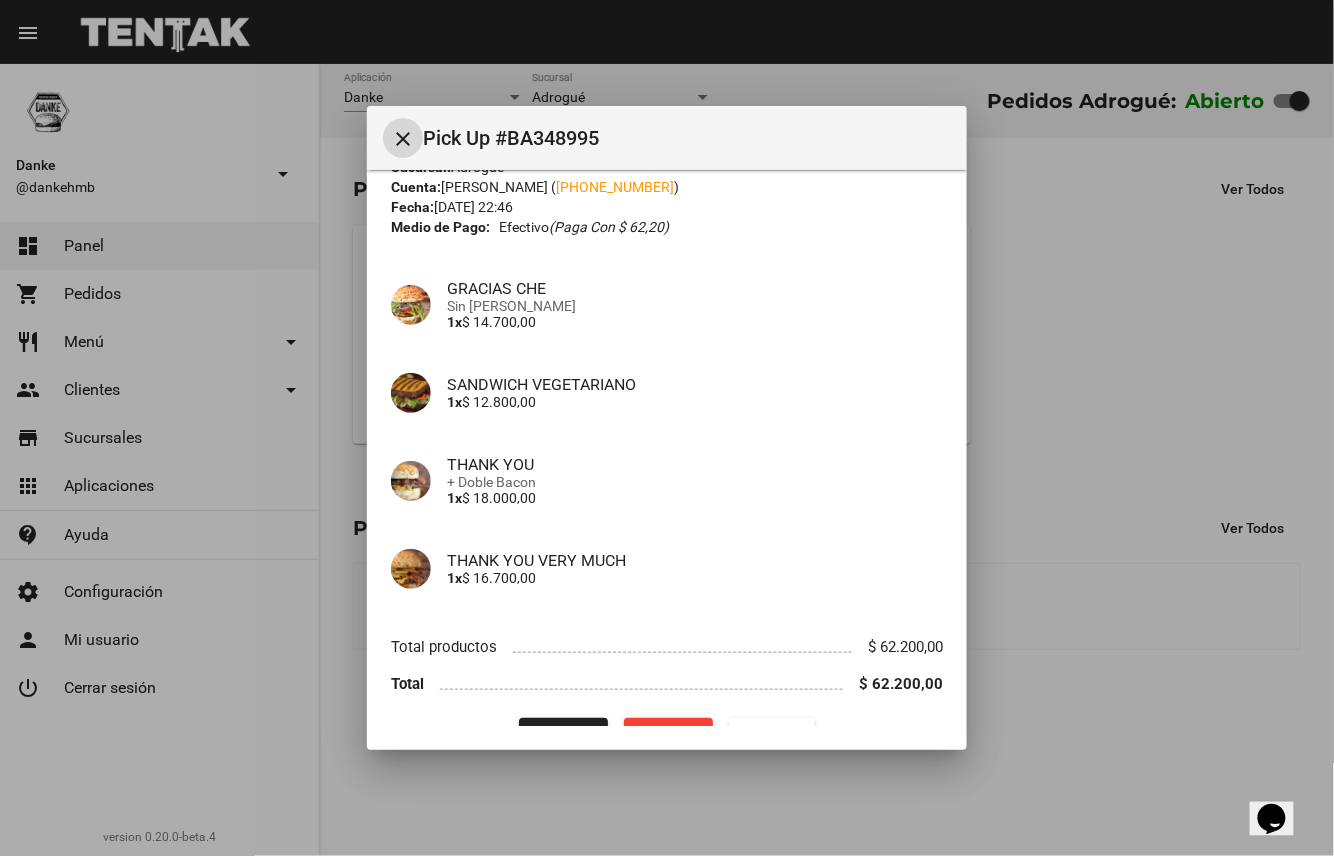 scroll, scrollTop: 89, scrollLeft: 0, axis: vertical 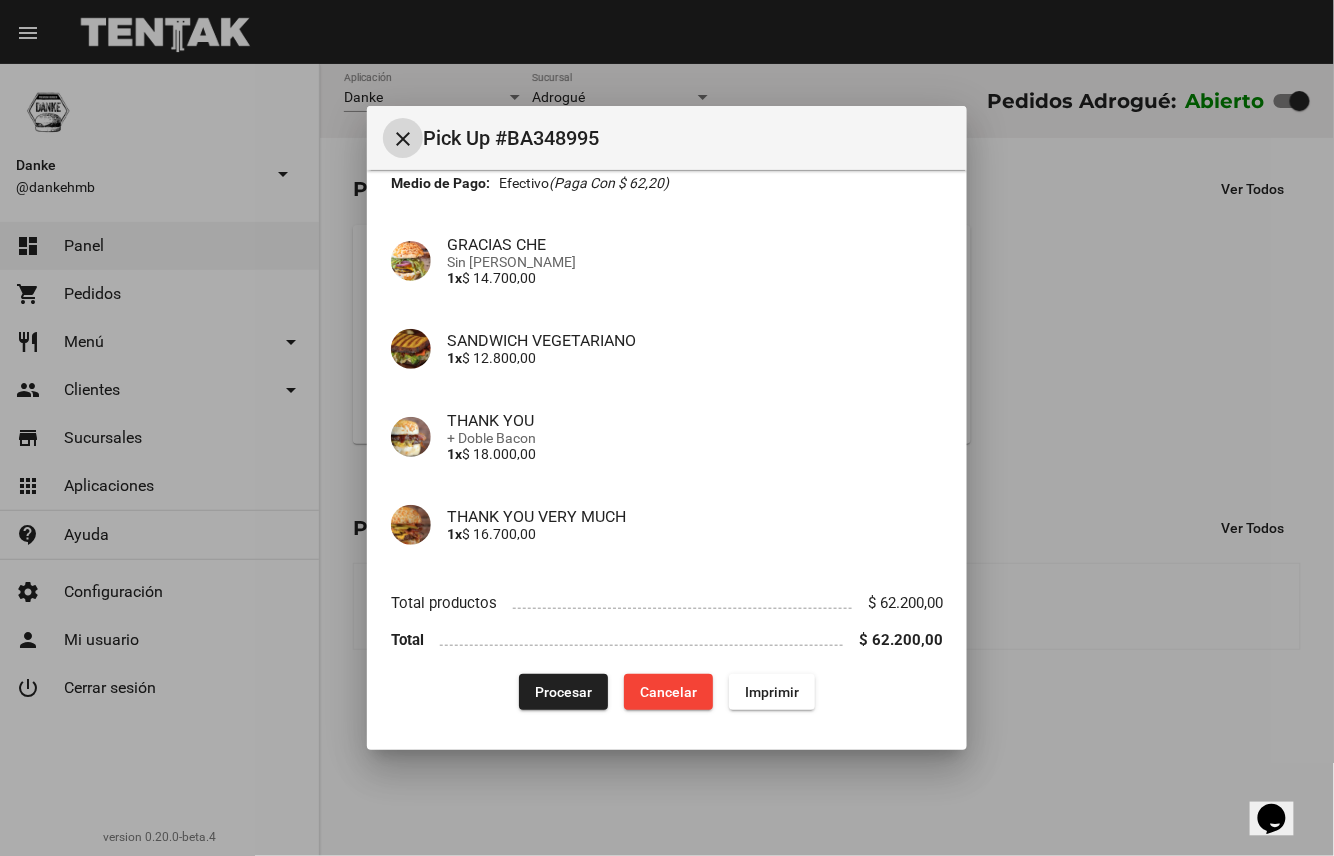 click on "Procesar" 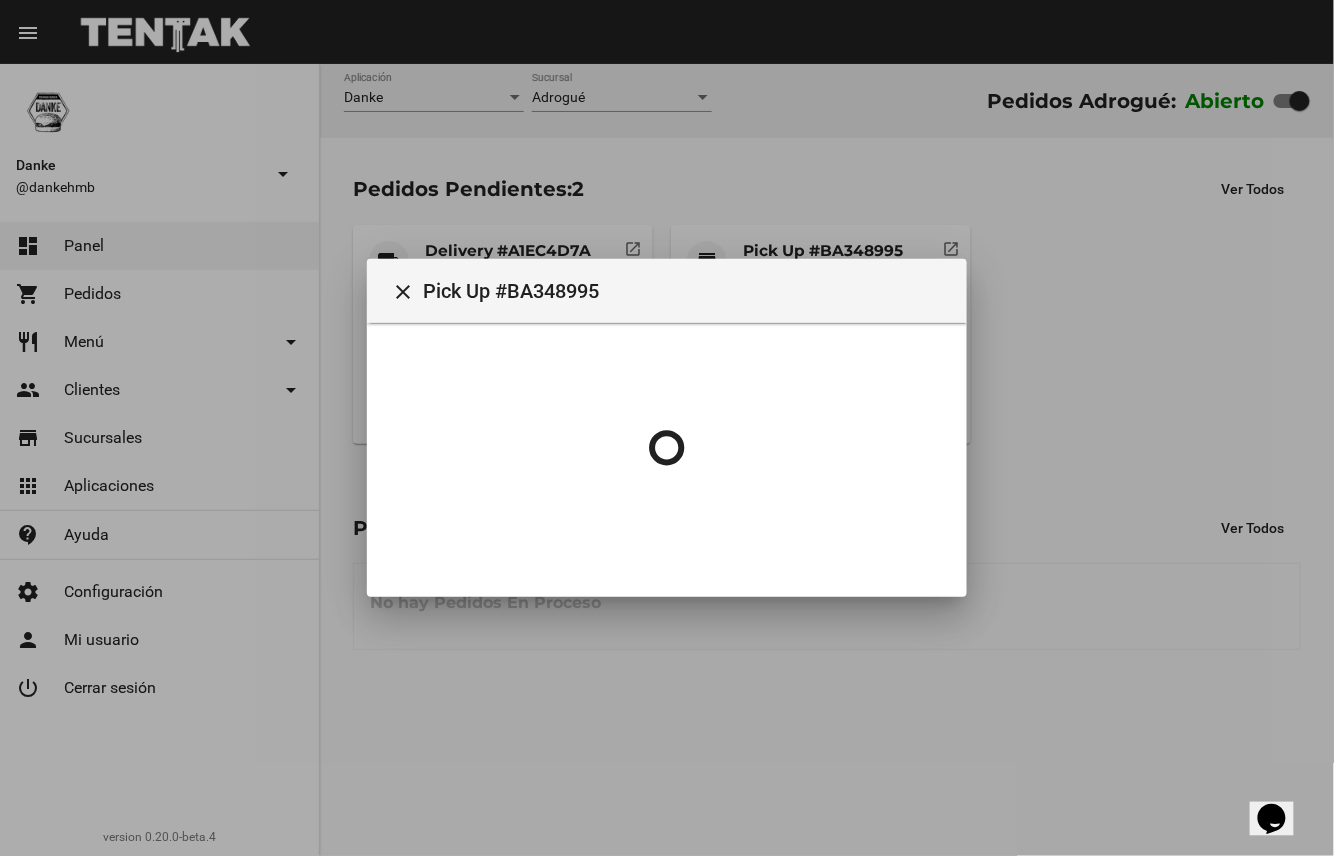 scroll, scrollTop: 0, scrollLeft: 0, axis: both 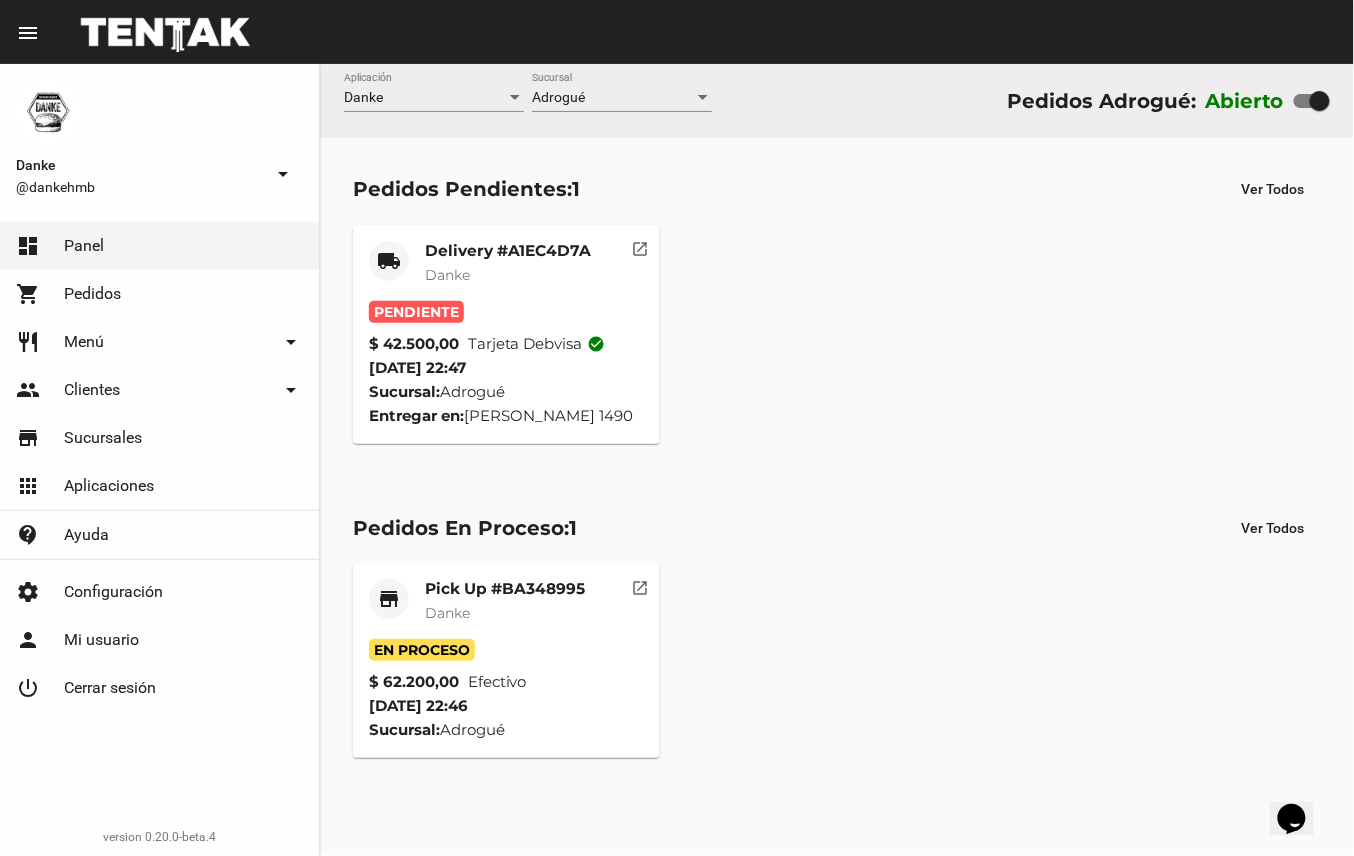click on "Delivery #A1EC4D7A Danke" 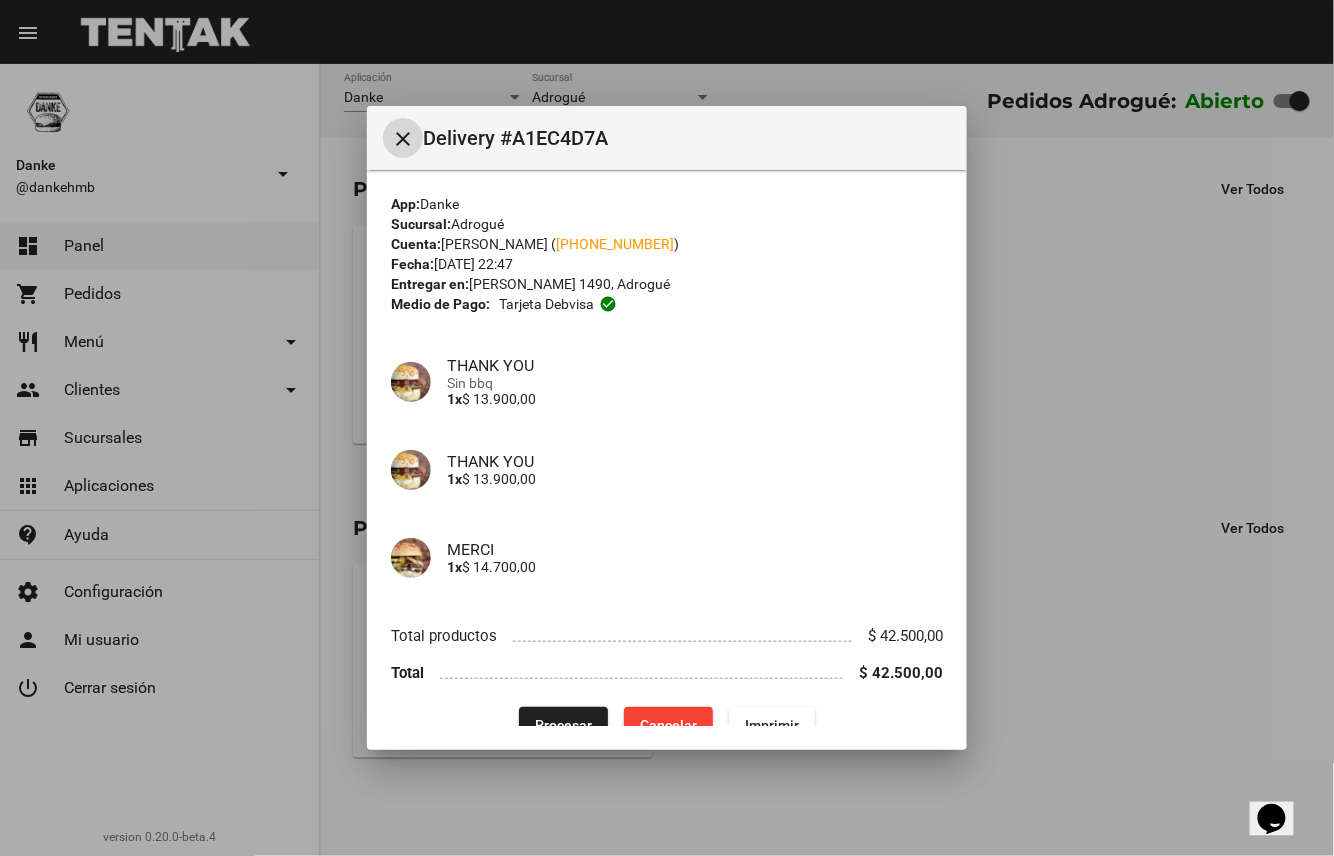 type 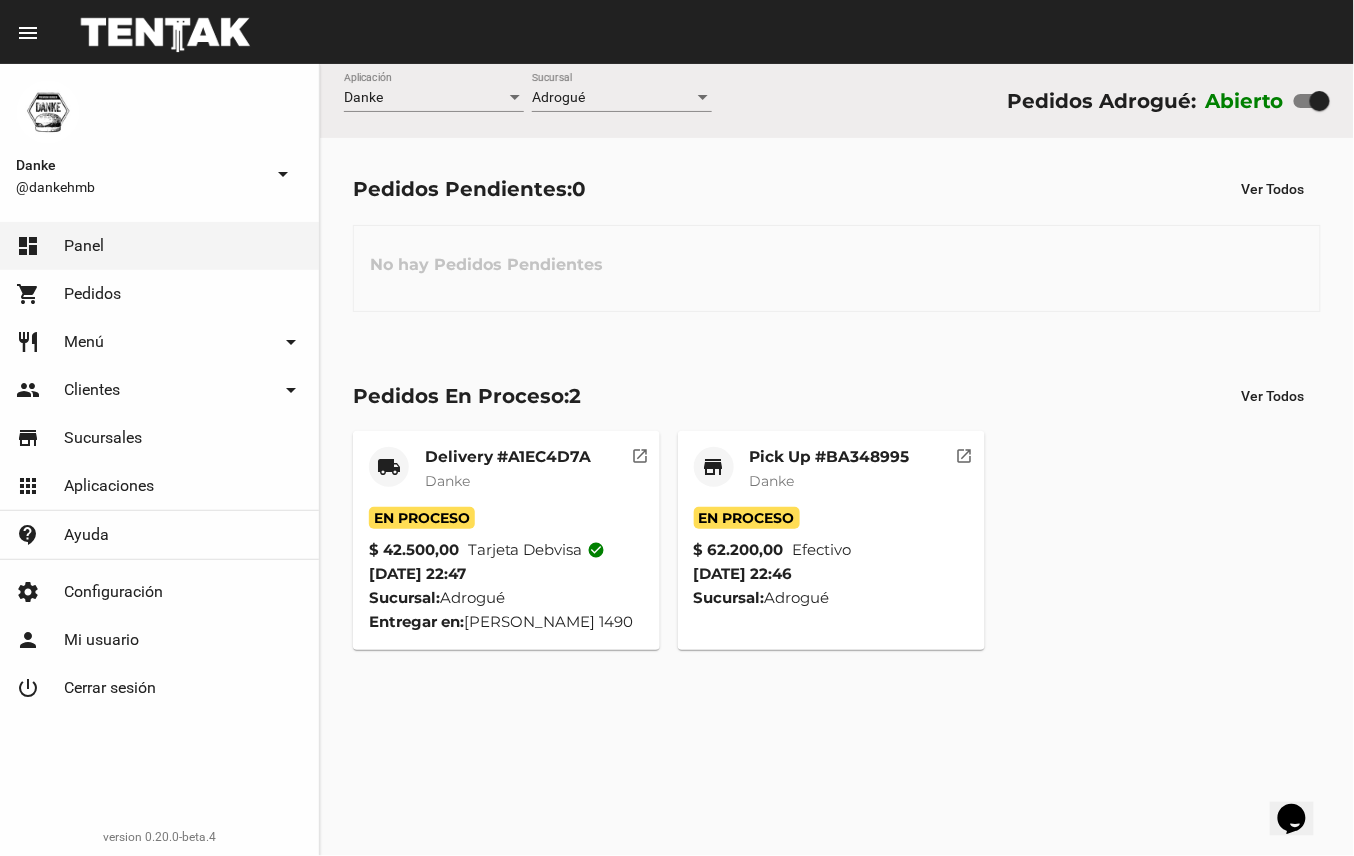 click at bounding box center (1320, 101) 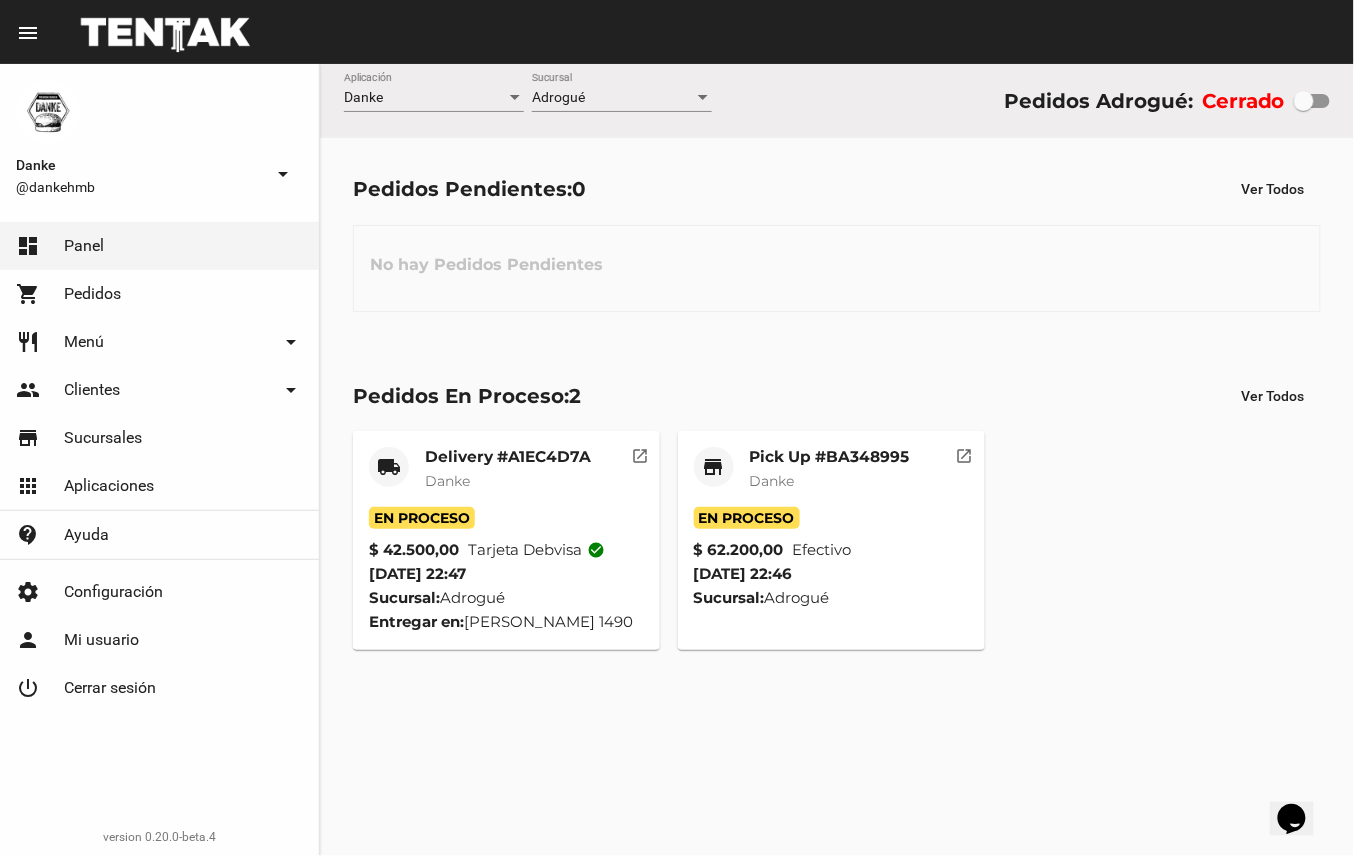 click on "Pick Up #BA348995 Danke" 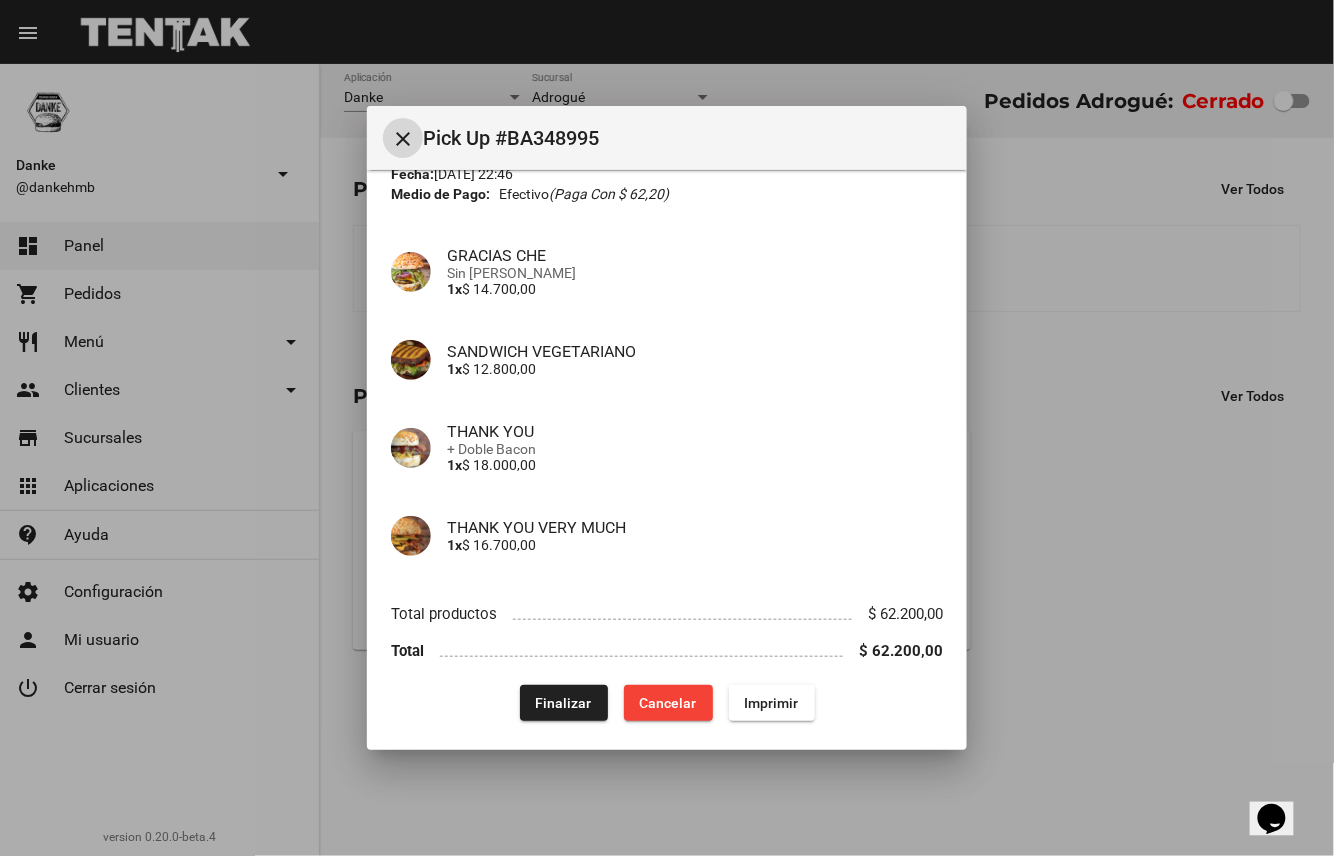 scroll, scrollTop: 101, scrollLeft: 0, axis: vertical 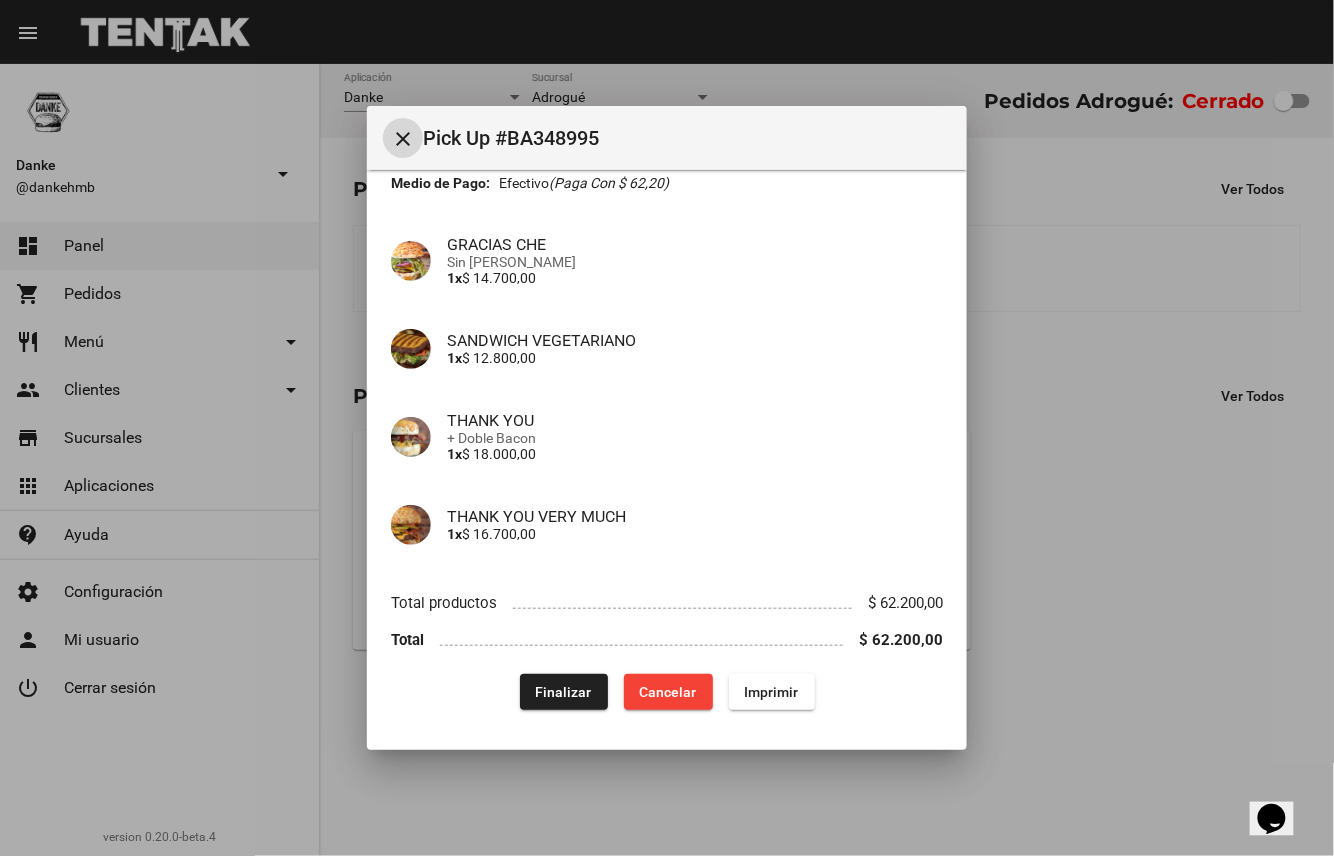 click on "Finalizar" 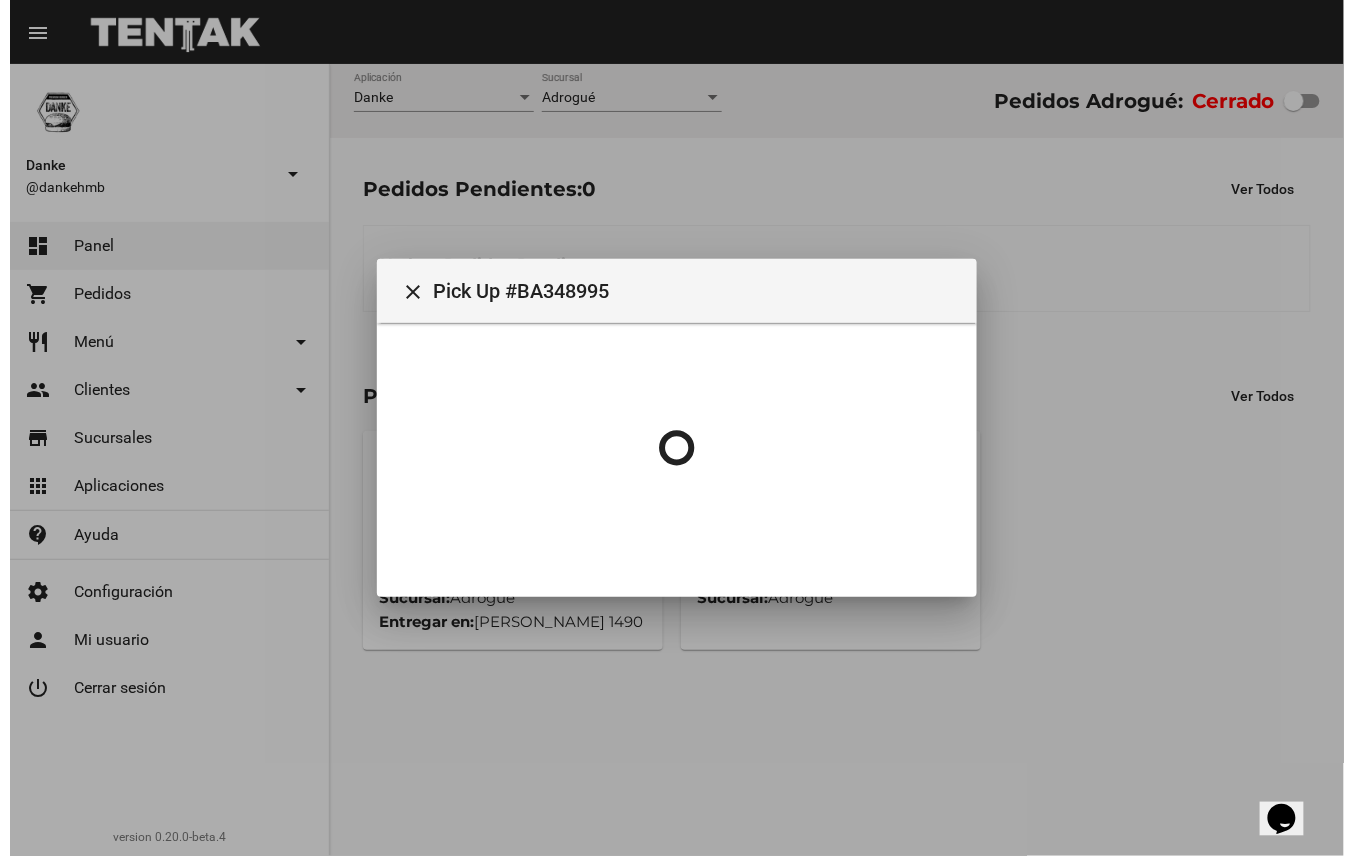 scroll, scrollTop: 0, scrollLeft: 0, axis: both 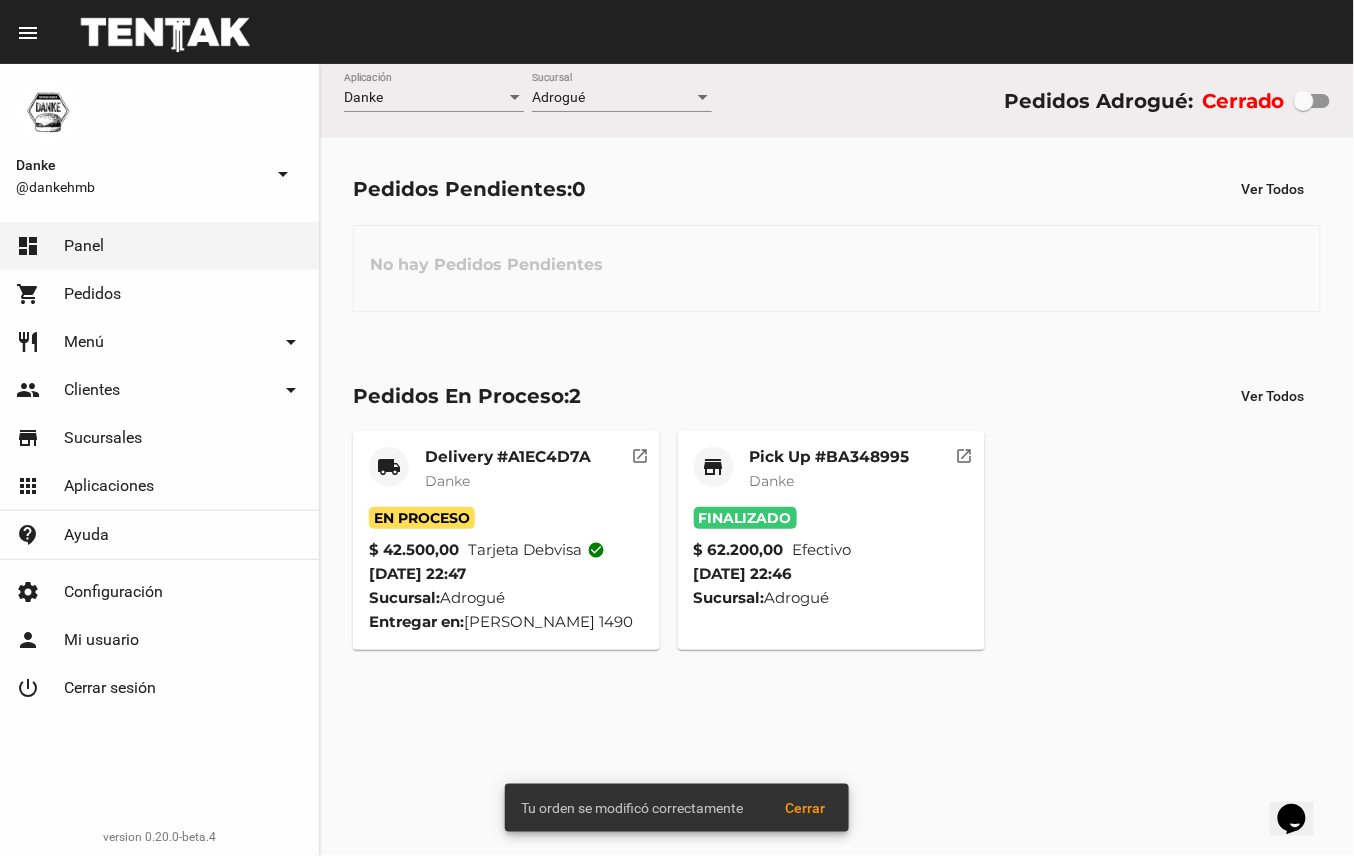 click on "Pedidos En Proceso:  2 Ver Todos local_shipping Delivery #A1EC4D7A Danke En Proceso $ 42.500,00 Tarjeta debvisa check_circle [DATE] 22:47 Sucursal:  Adrogué  Entregar en:  [PERSON_NAME] 1490   open_in_new store Pick Up #BA348995 Danke Finalizado $ 62.200,00 Efectivo  [DATE] 22:46 Sucursal:  Adrogué  open_in_new" 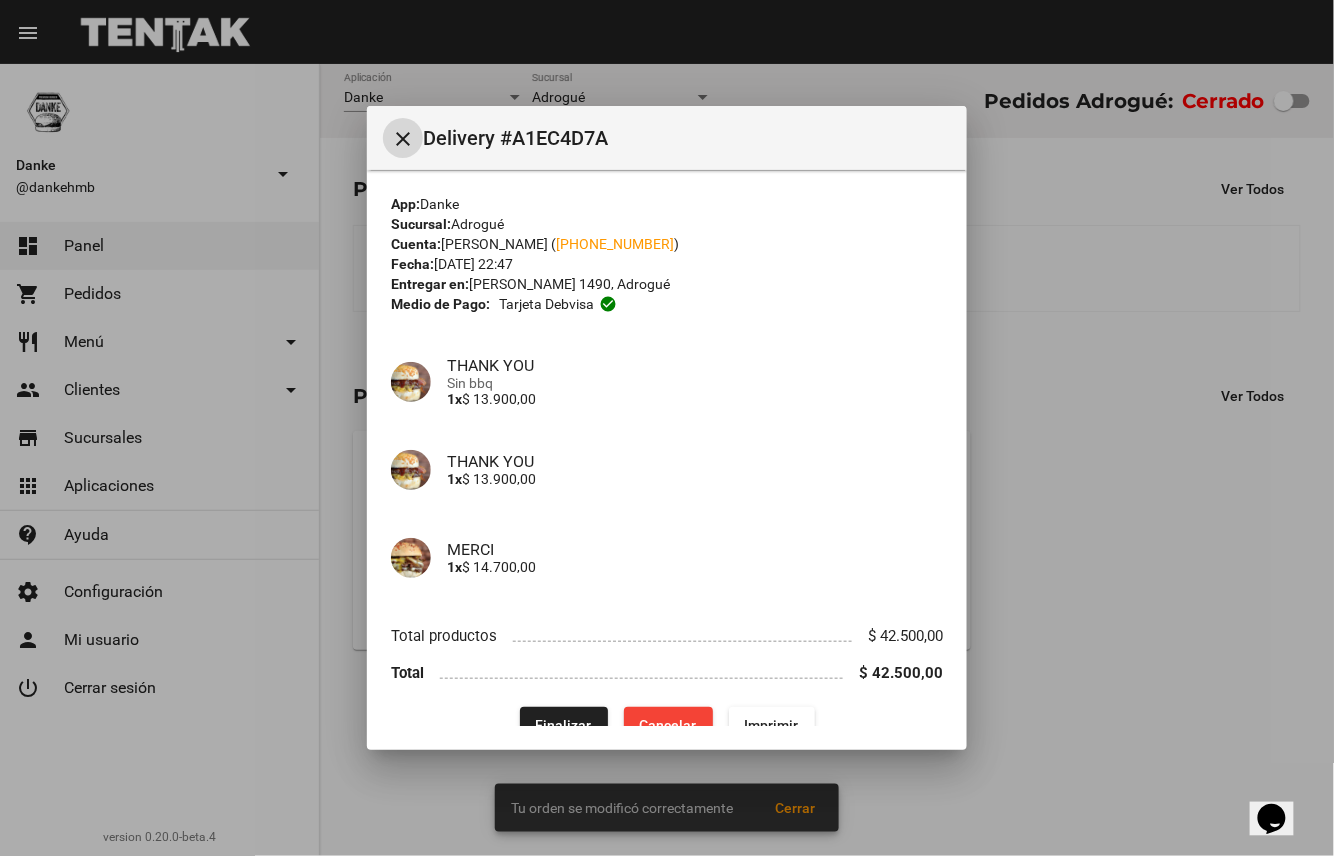 click on "Finalizar" 